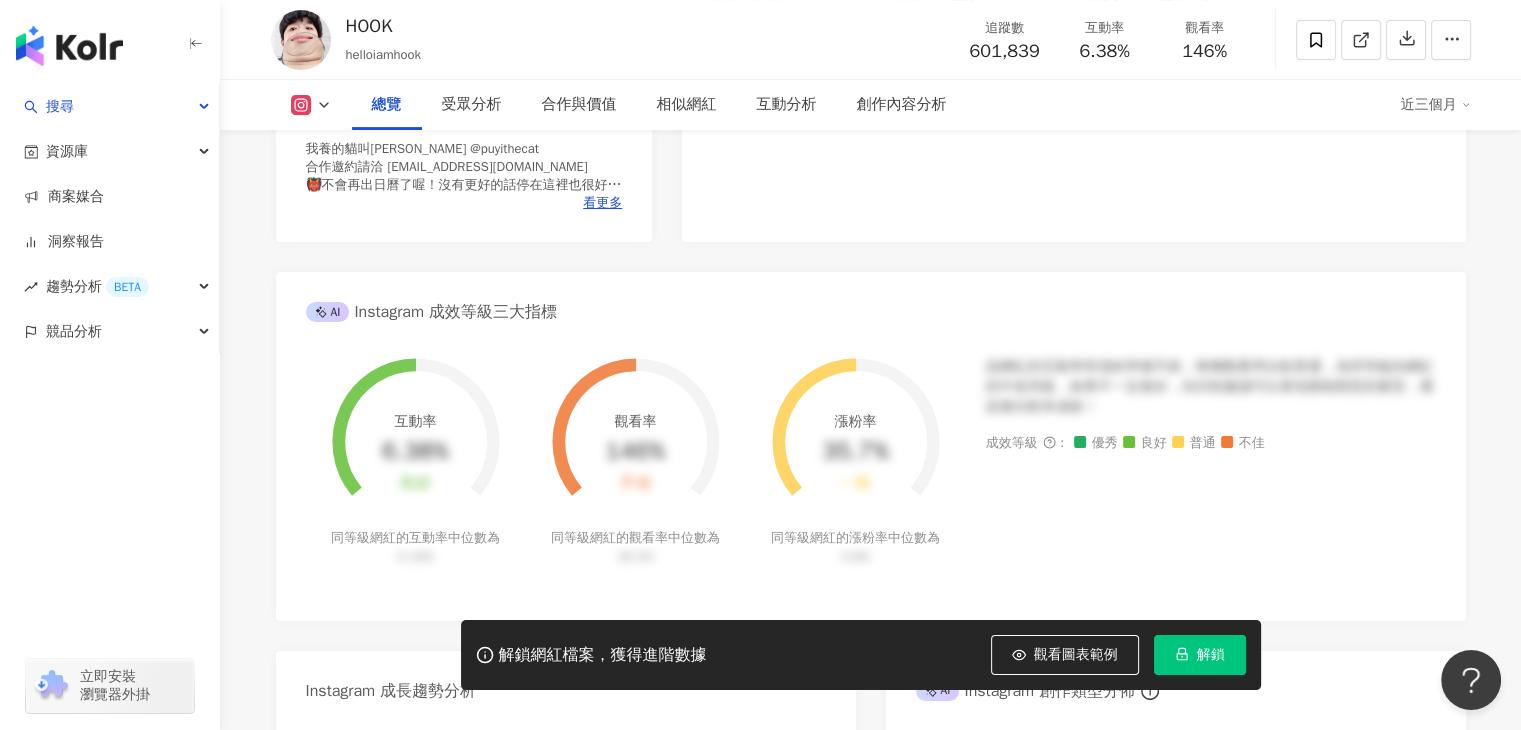 scroll, scrollTop: 706, scrollLeft: 0, axis: vertical 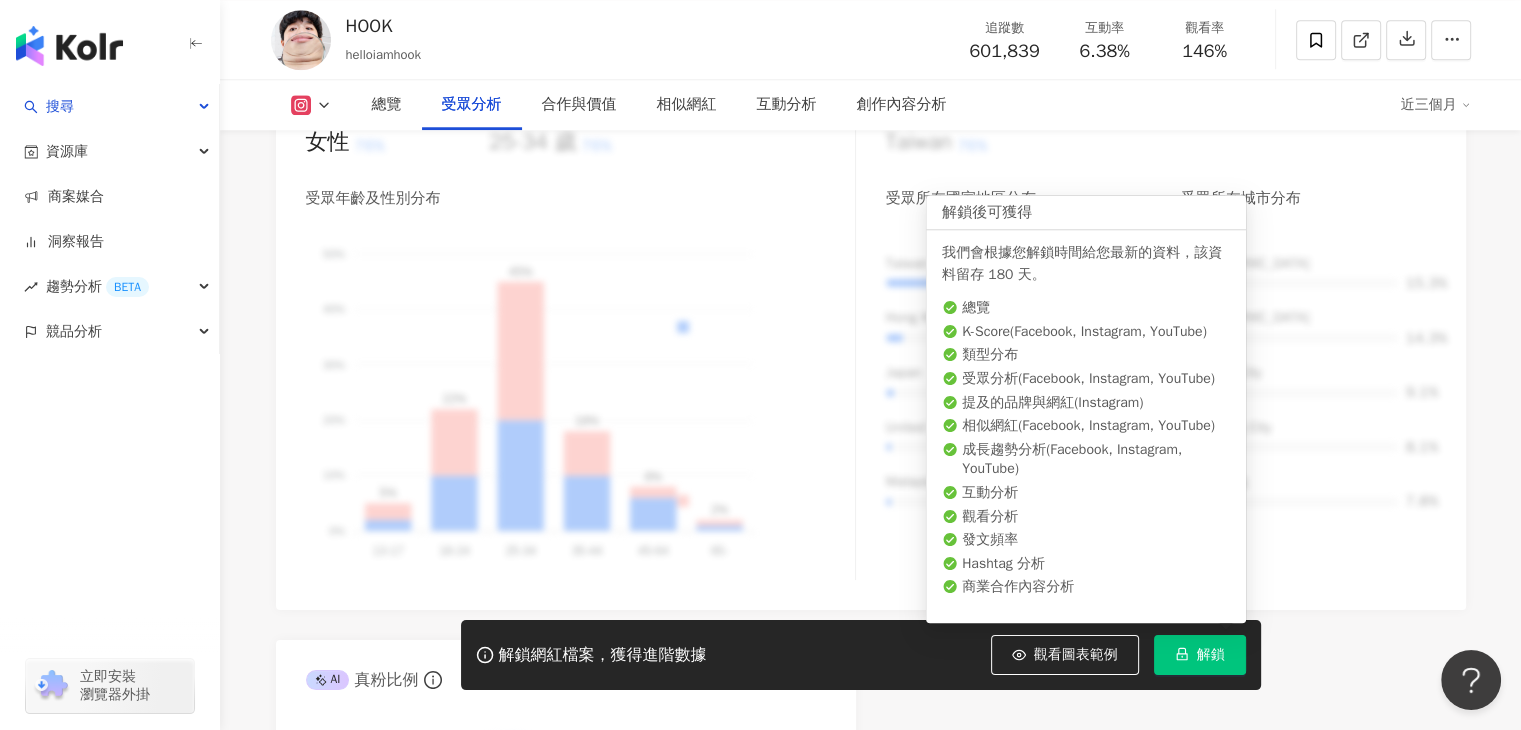 click on "解鎖" at bounding box center [1211, 655] 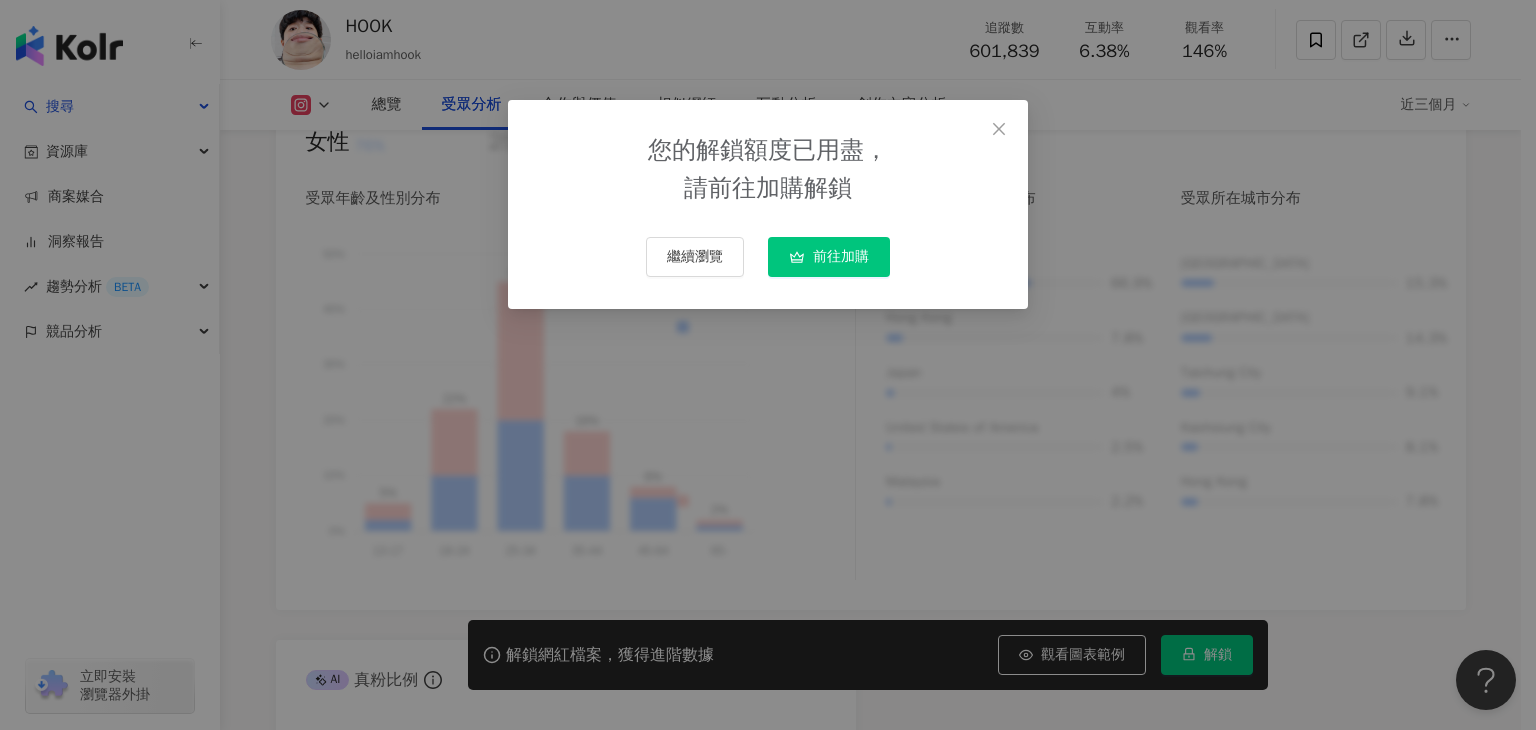 click on "前往加購" at bounding box center [841, 257] 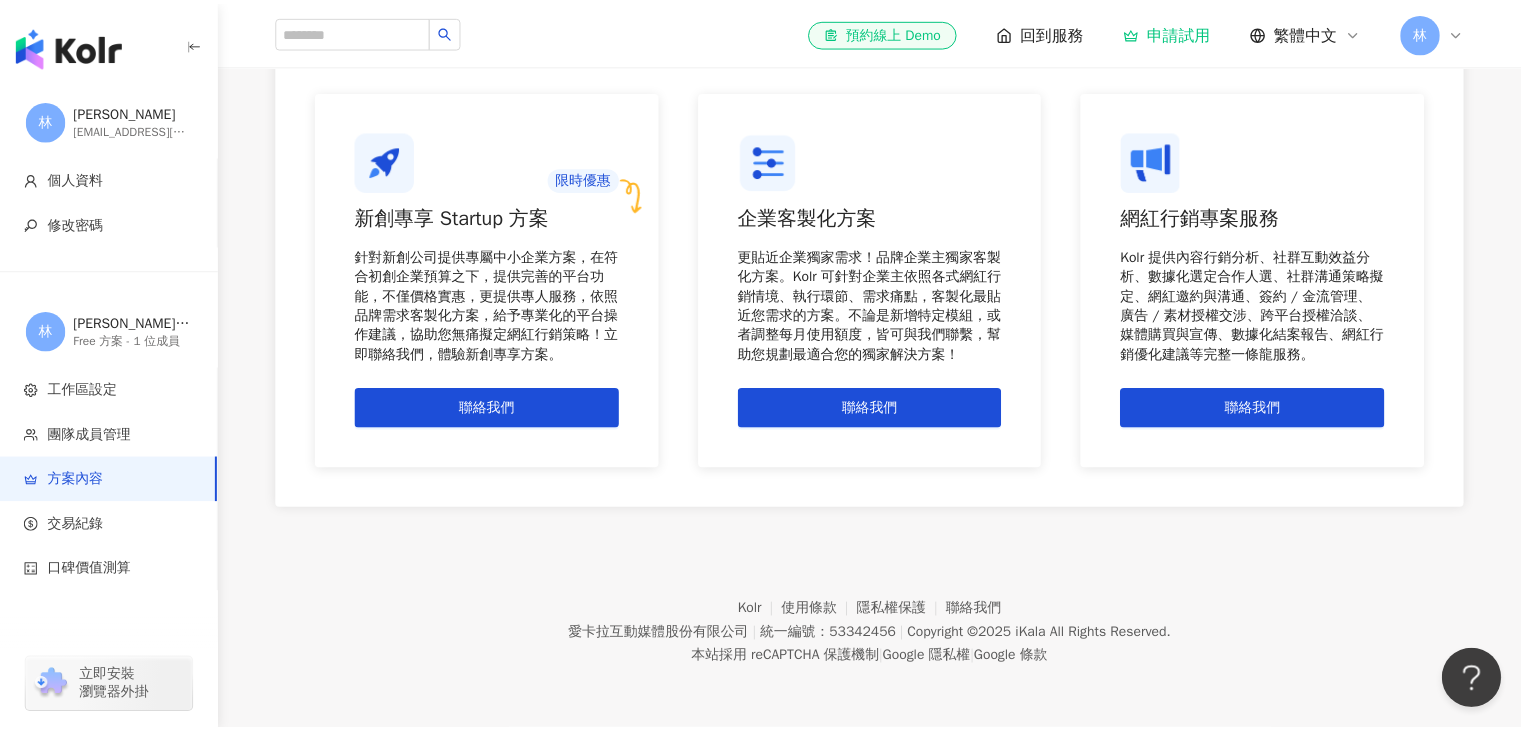scroll, scrollTop: 0, scrollLeft: 0, axis: both 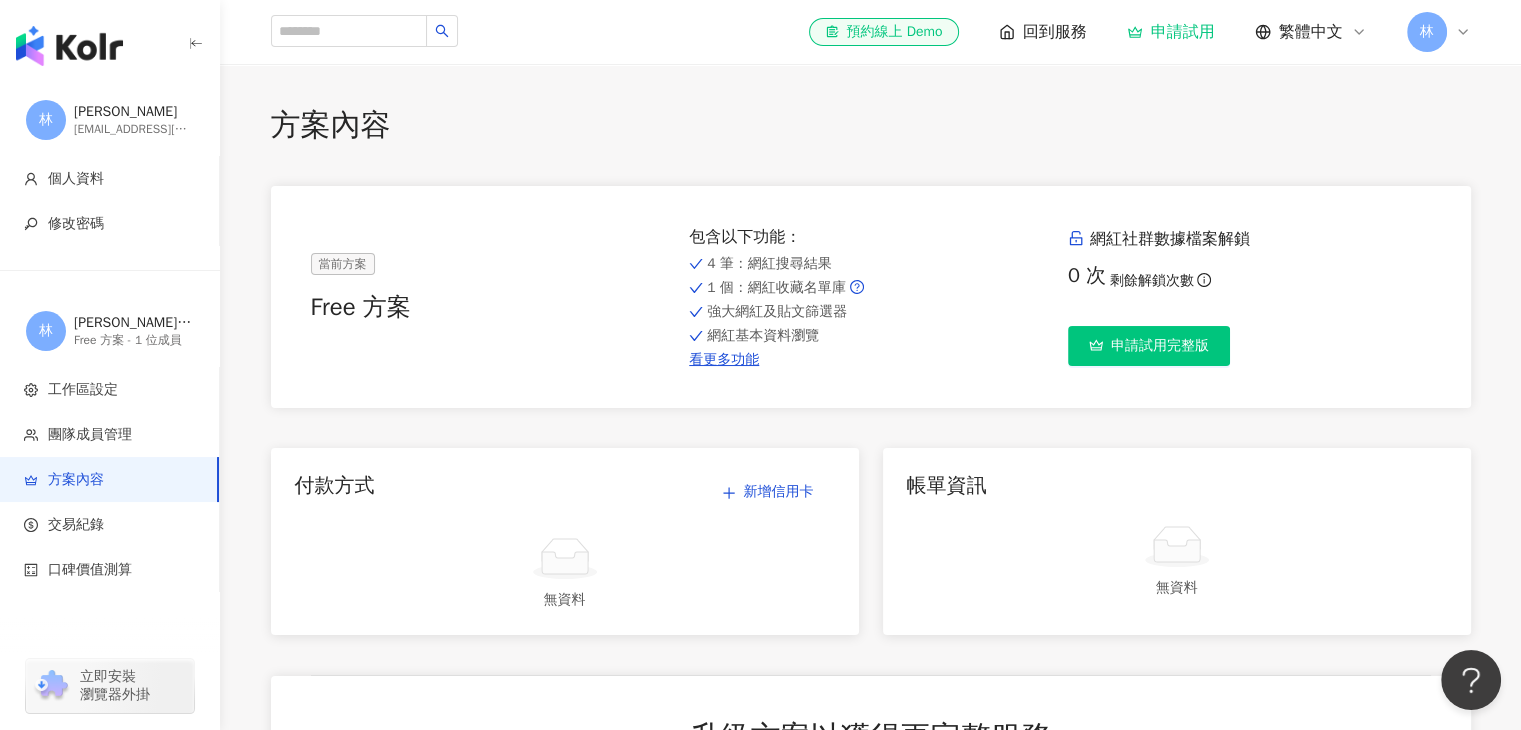 click on "申請試用完整版" at bounding box center (1160, 346) 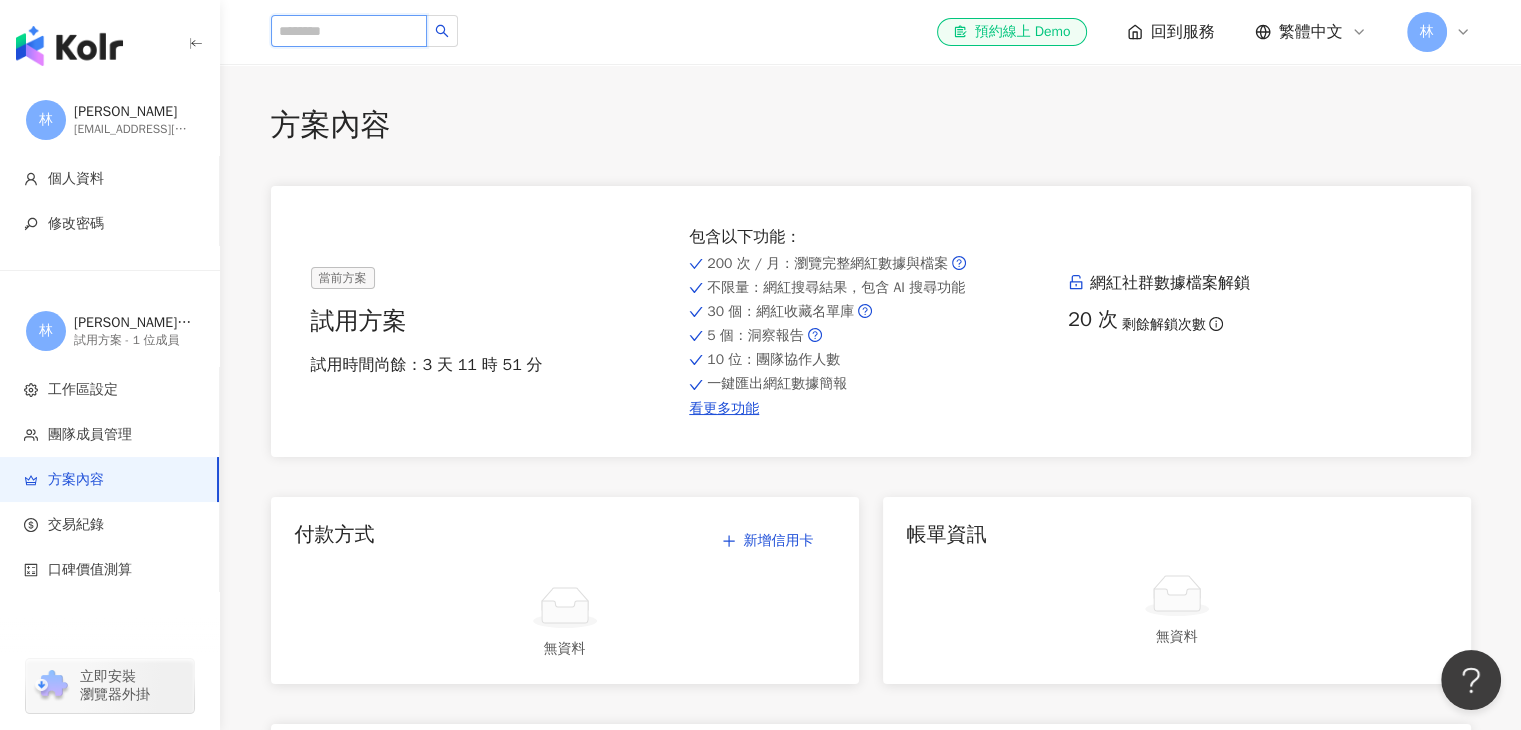click at bounding box center [349, 31] 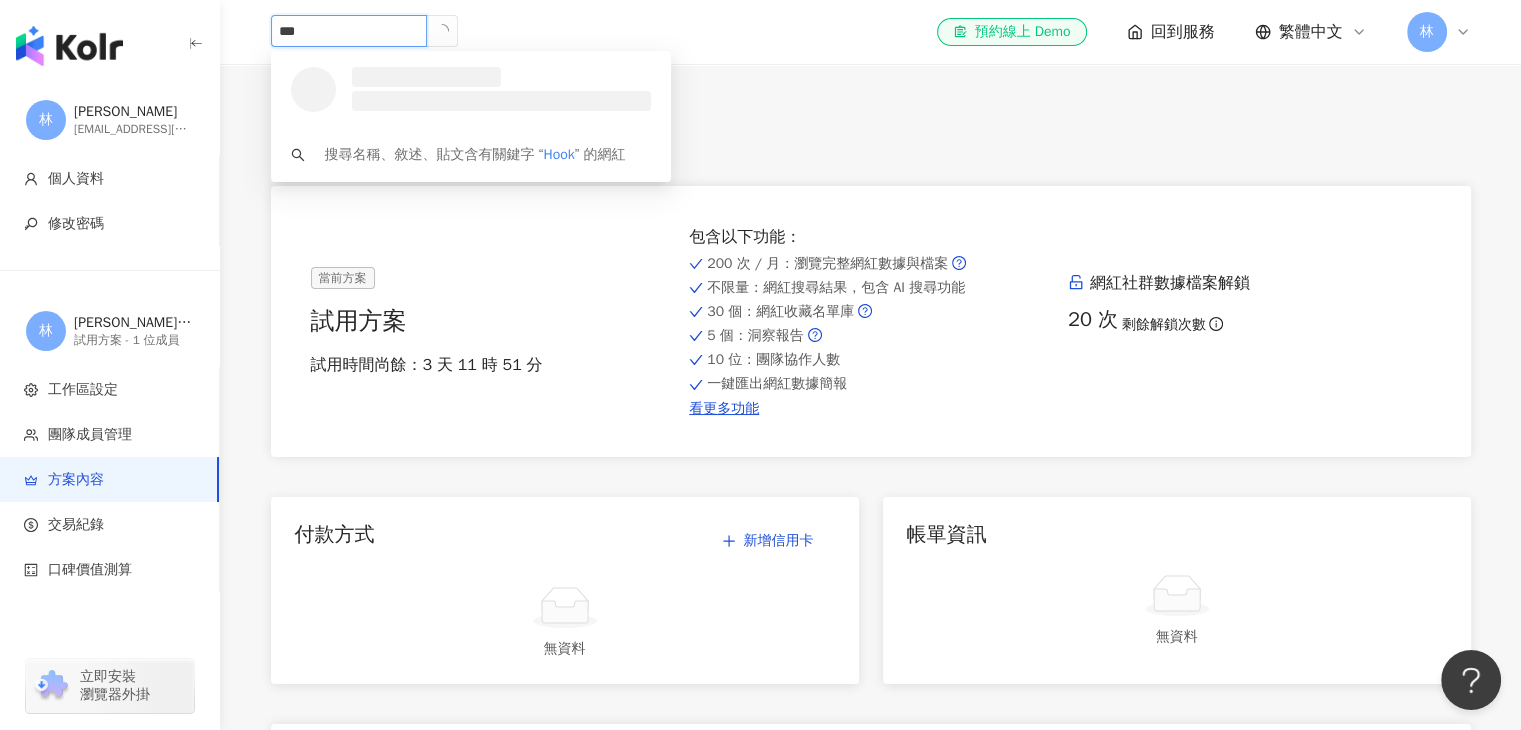 type on "****" 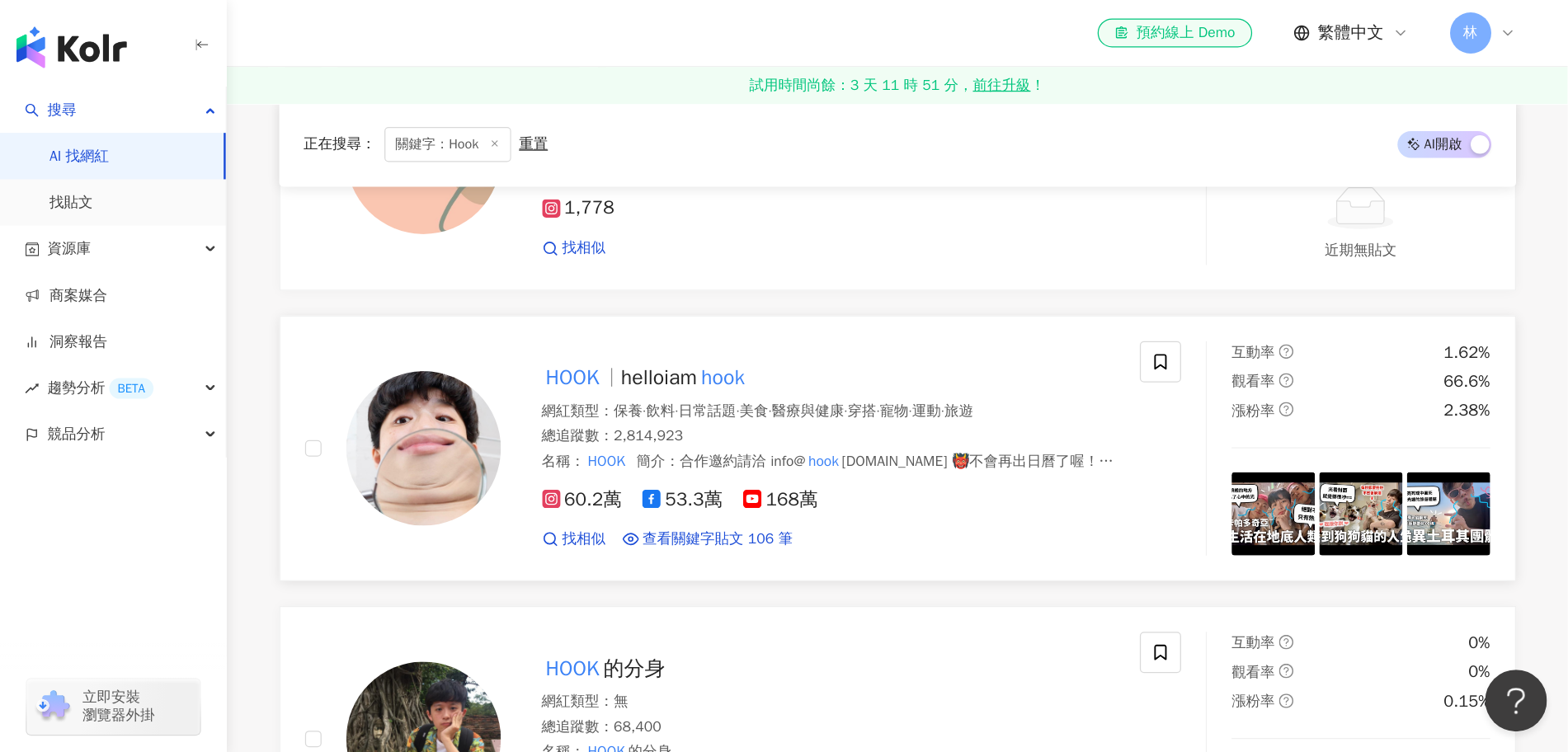 scroll, scrollTop: 495, scrollLeft: 0, axis: vertical 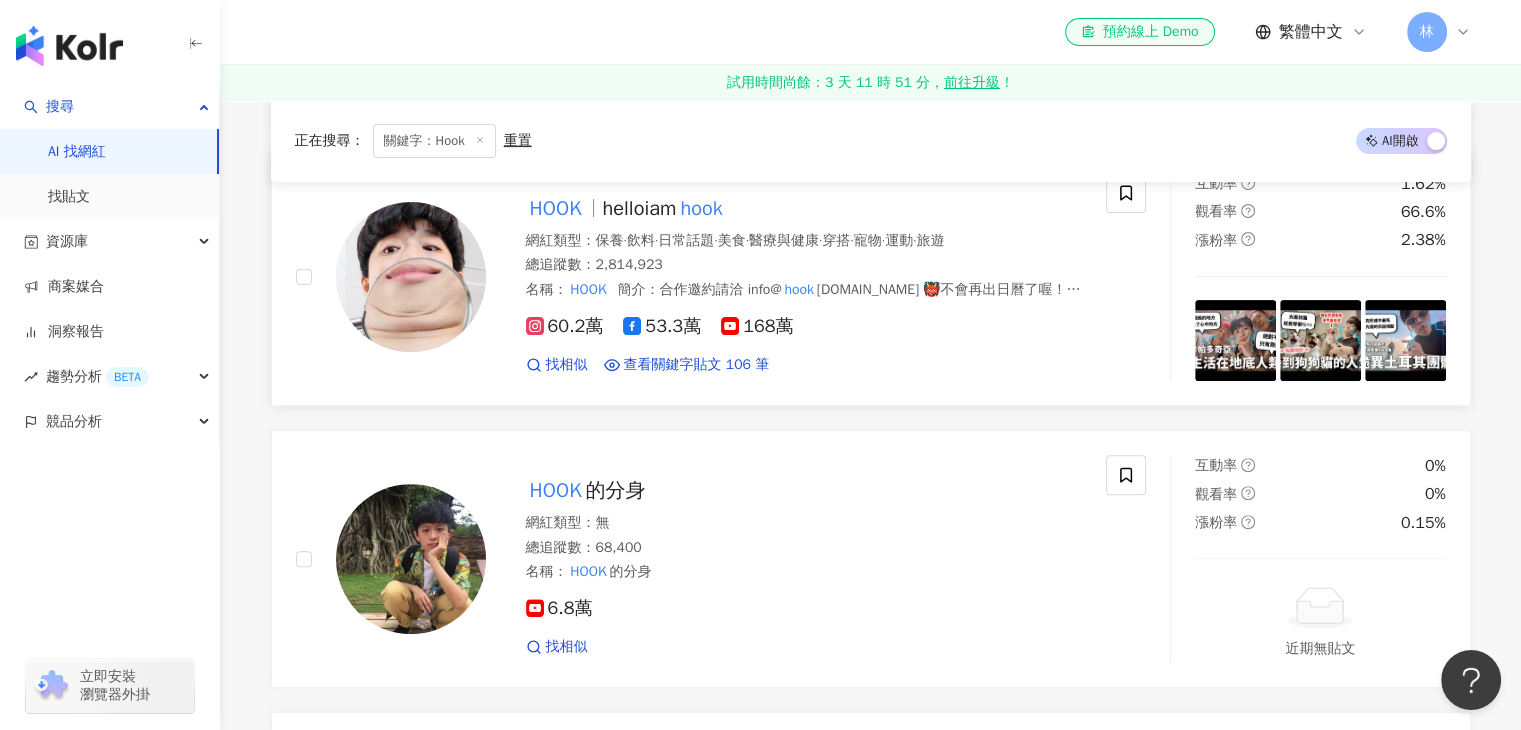 click on "HOOK" at bounding box center [556, 208] 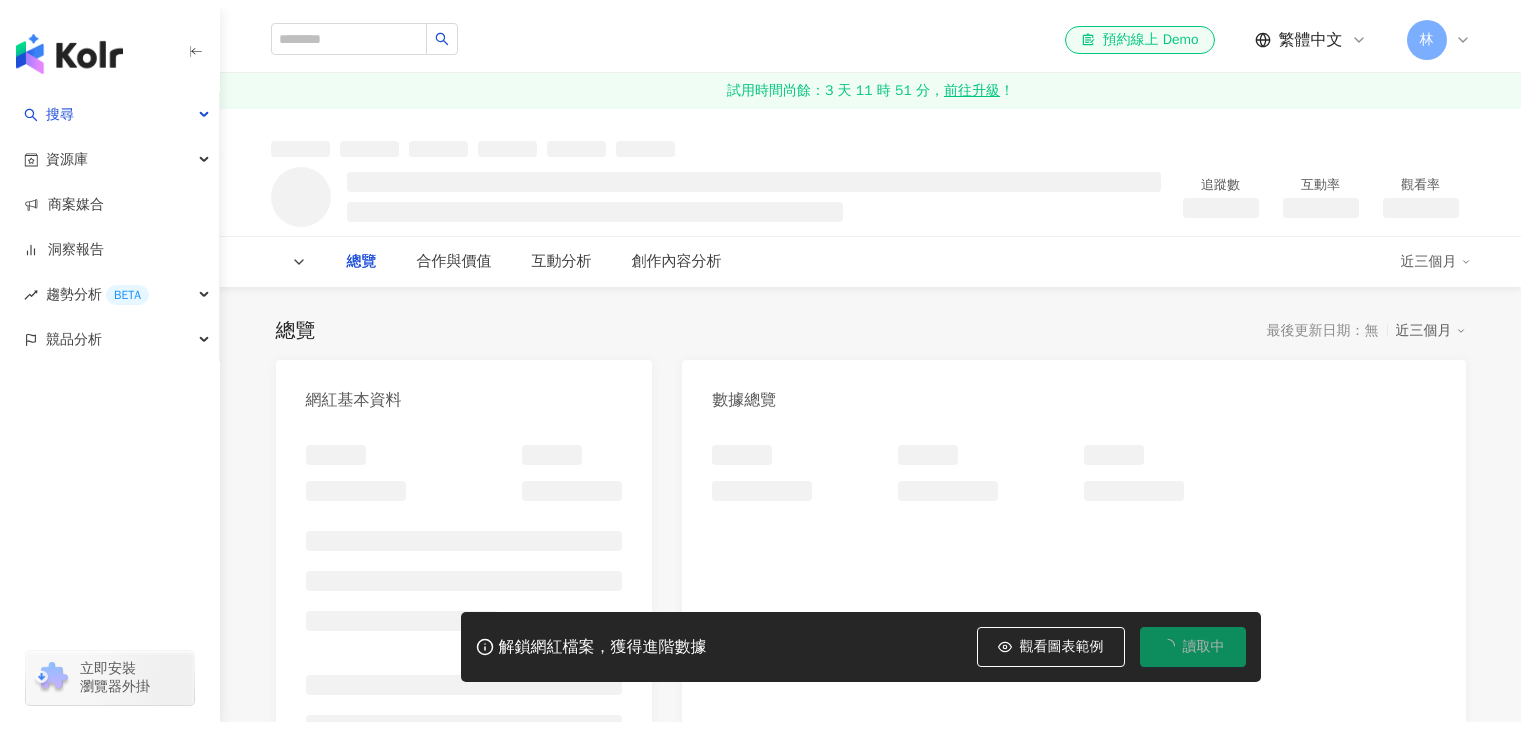 scroll, scrollTop: 0, scrollLeft: 0, axis: both 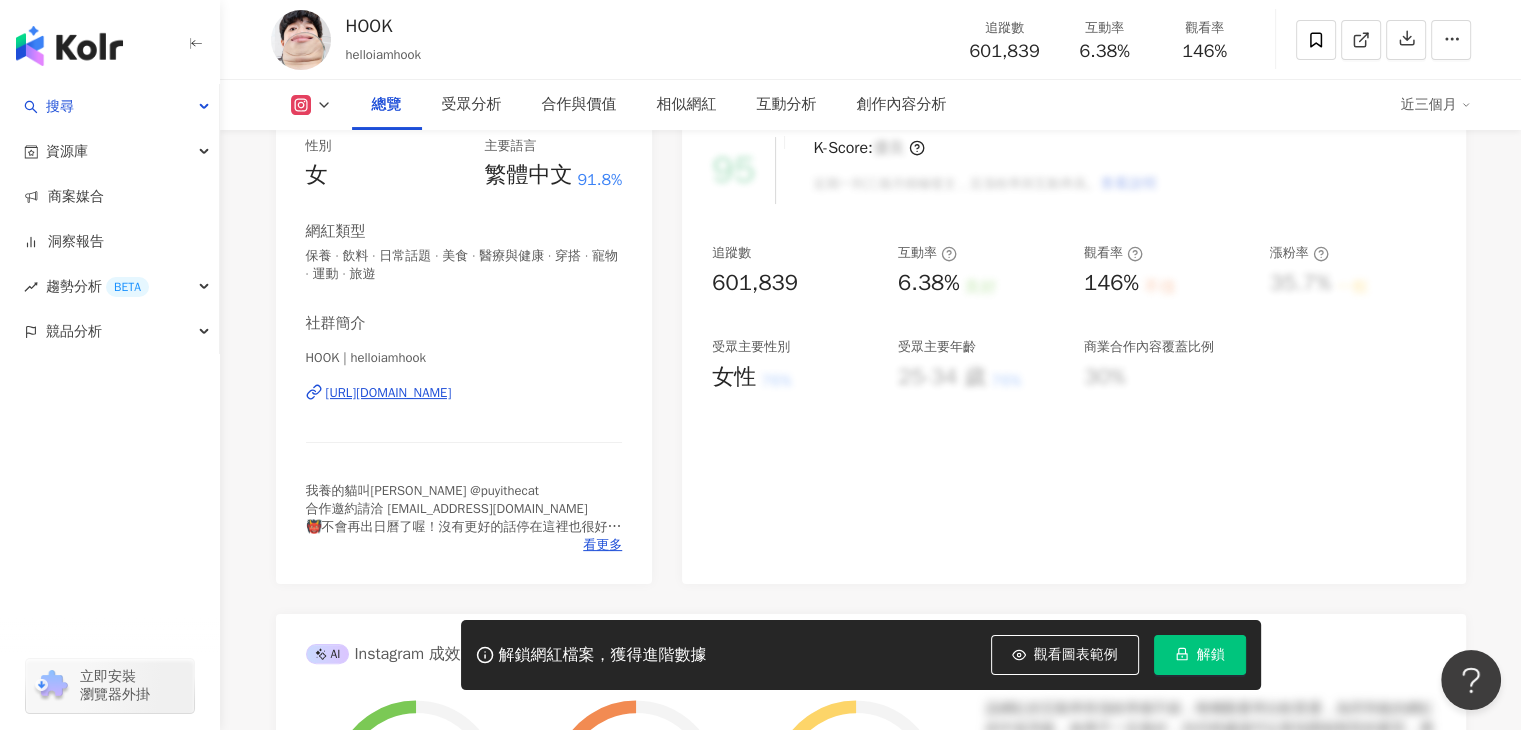 click on "解鎖" at bounding box center [1200, 655] 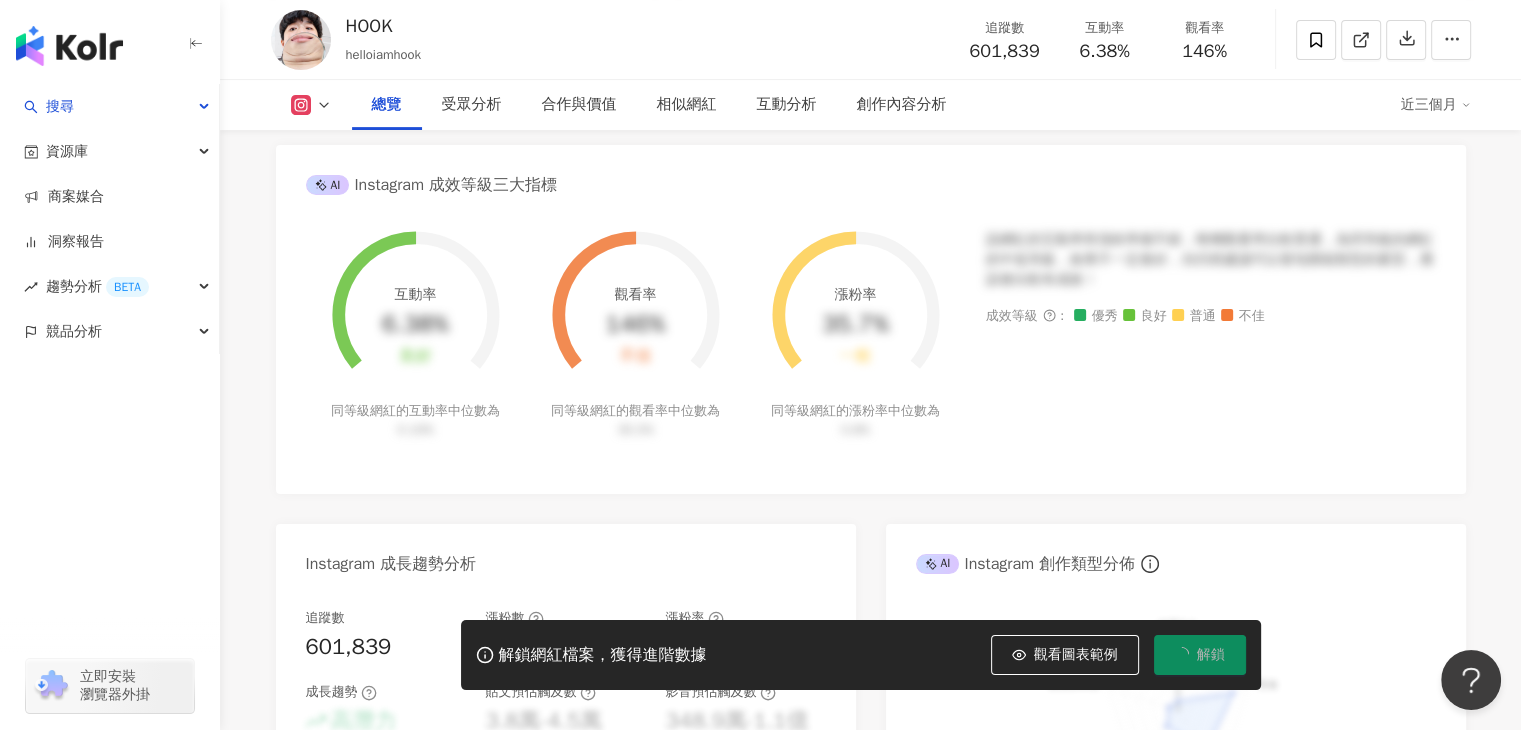 scroll, scrollTop: 800, scrollLeft: 0, axis: vertical 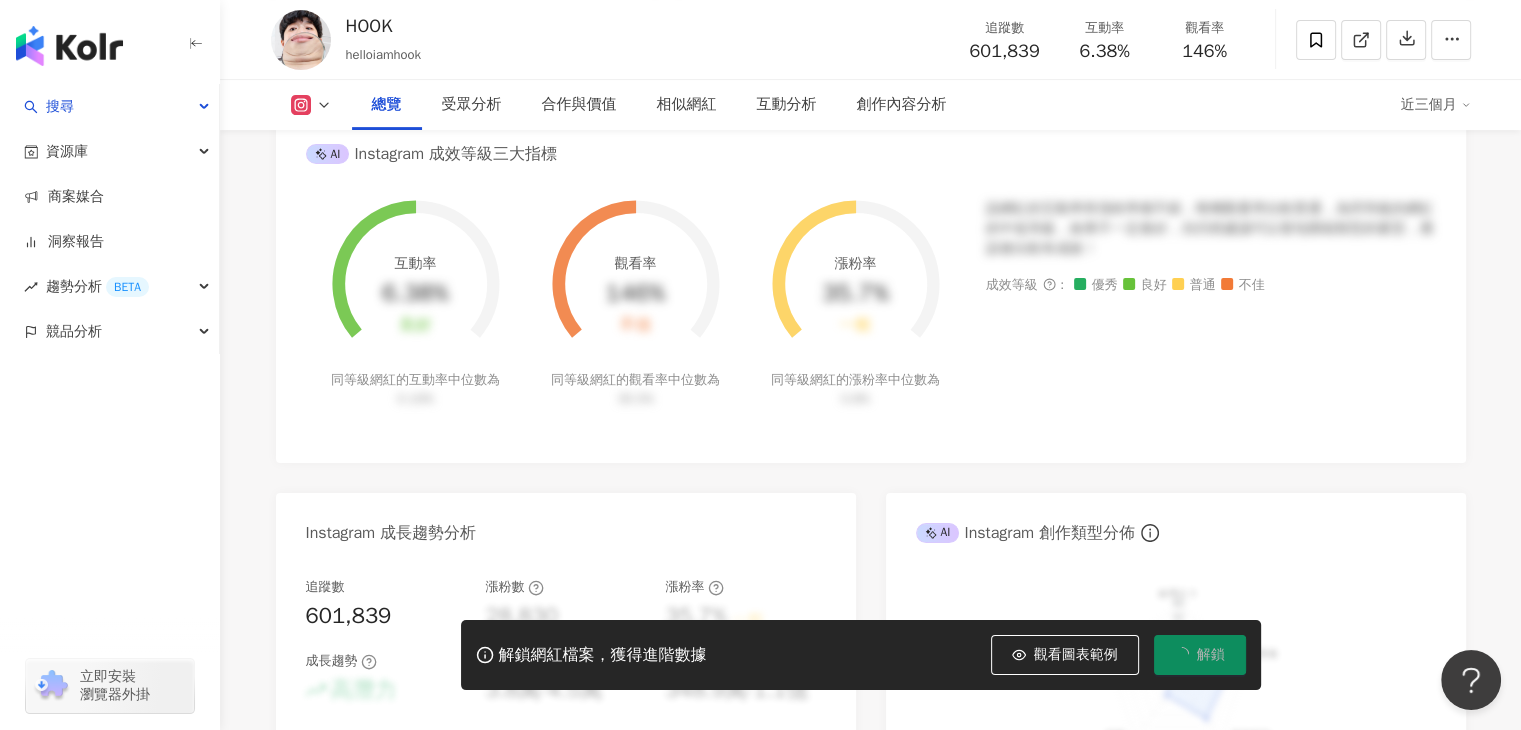 click 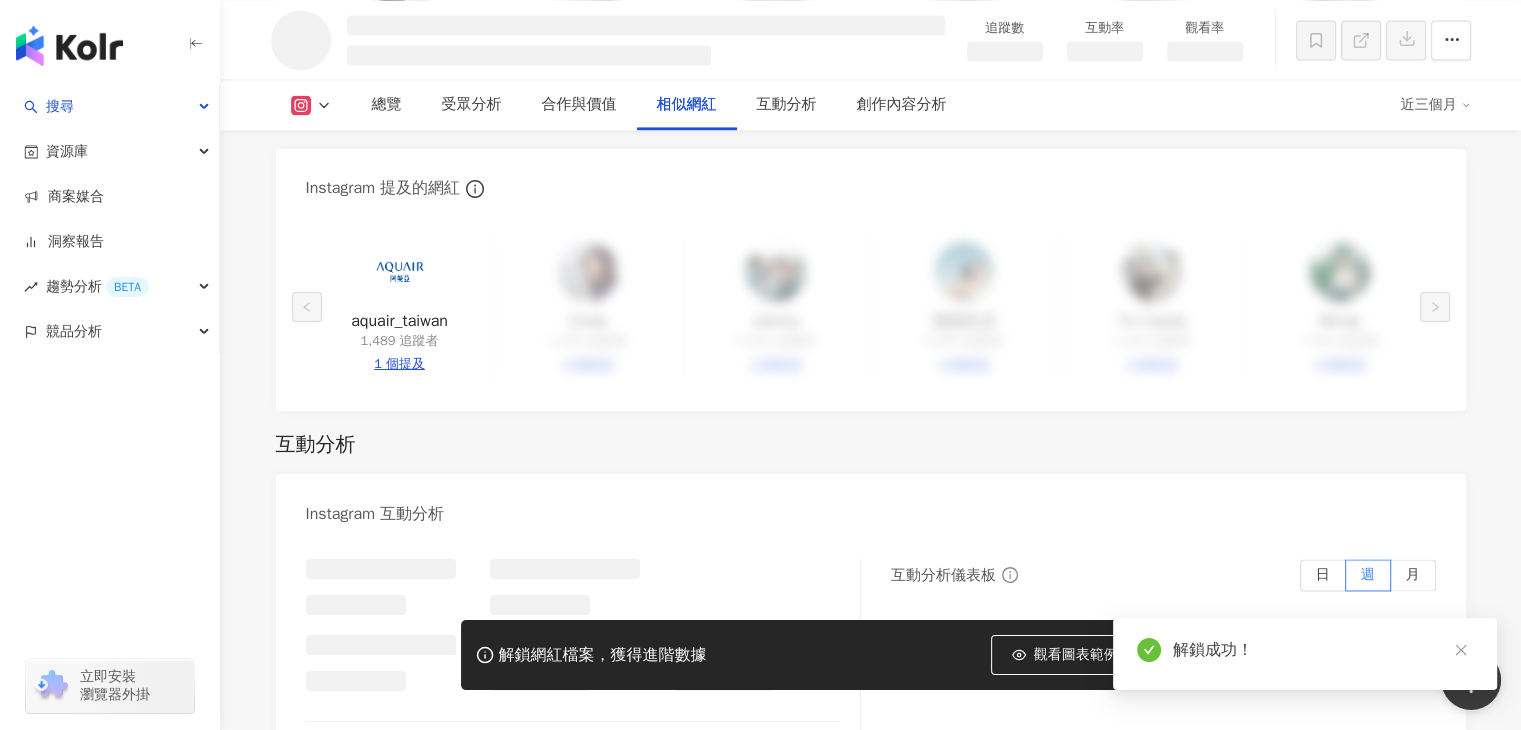 scroll, scrollTop: 3065, scrollLeft: 0, axis: vertical 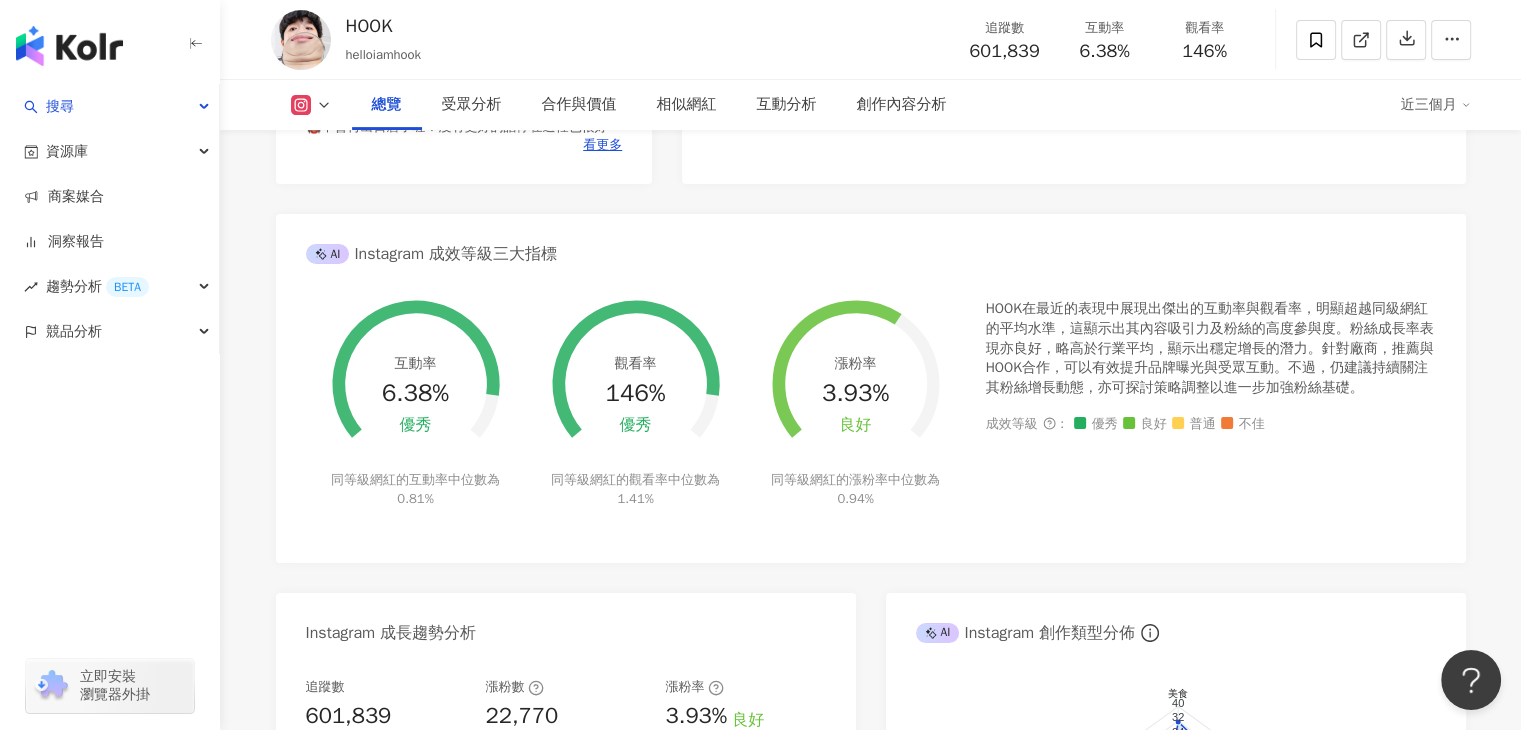 click on "HOOK在最近的表現中展現出傑出的互動率與觀看率，明顯超越同級網紅的平均水準，這顯示出其內容吸引力及粉絲的高度參與度。粉絲成長率表現亦良好，略高於行業平均，顯示出穩定增長的潛力。針對廠商，推薦與HOOK合作，可以有效提升品牌曝光與受眾互動。不過，仍建議持續關注其粉絲增長動態，亦可探討策略調整以進一步加強粉絲基礎。" at bounding box center [1211, 348] 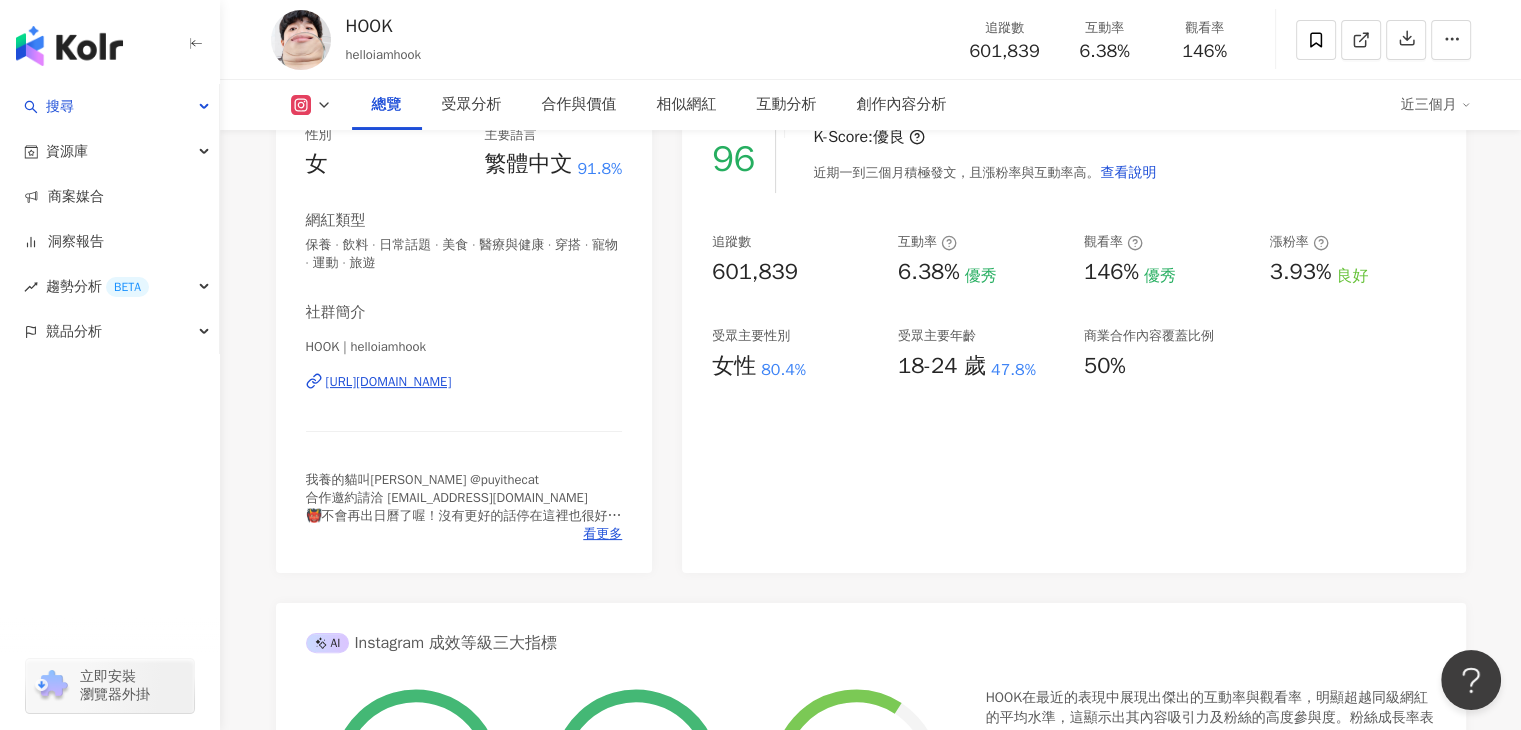 scroll, scrollTop: 300, scrollLeft: 0, axis: vertical 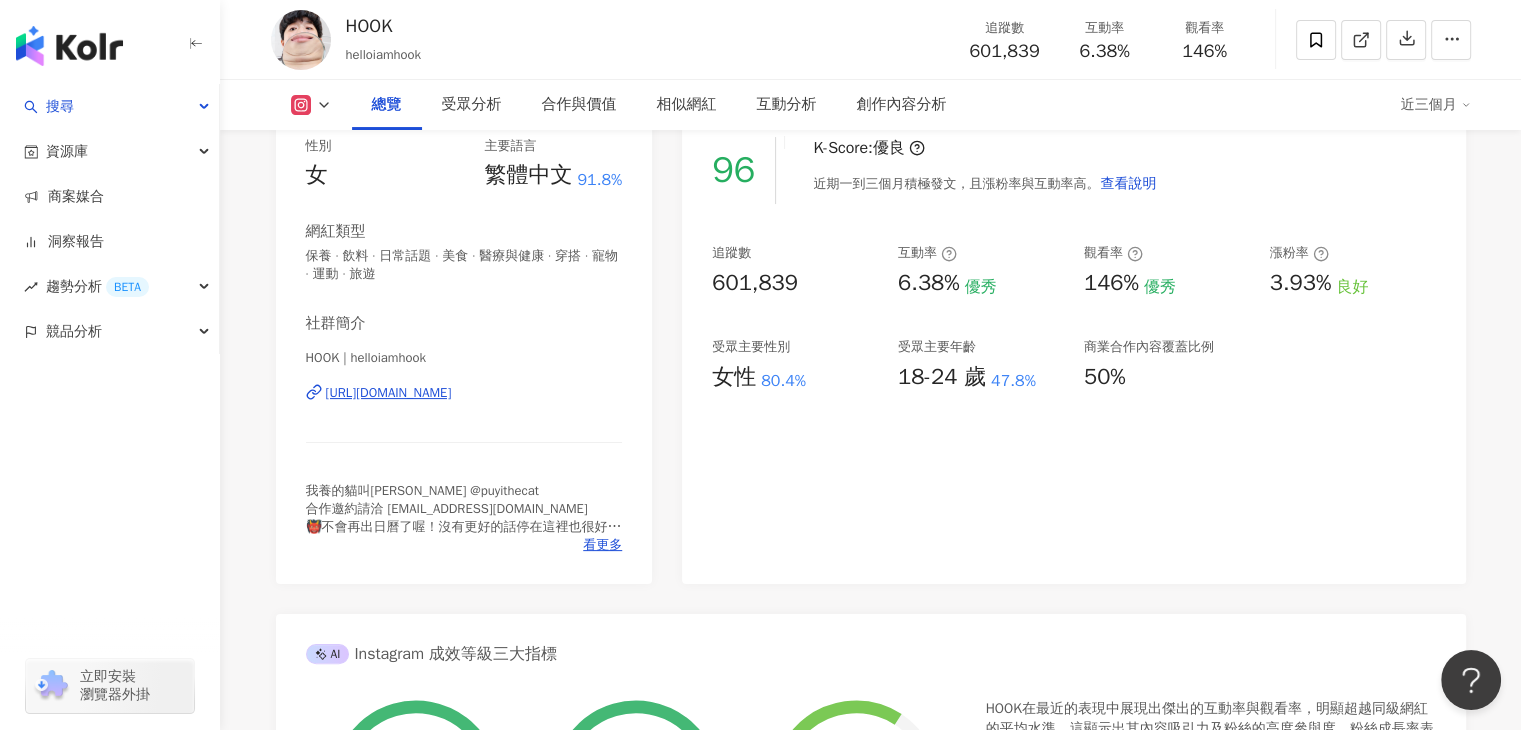 click on "追蹤數   601,839 互動率   6.38% 優秀 觀看率   146% 優秀 漲粉率   3.93% 良好 受眾主要性別   女性 80.4% 受眾主要年齡   18-24 歲 47.8% 商業合作內容覆蓋比例   50%" at bounding box center (1073, 318) 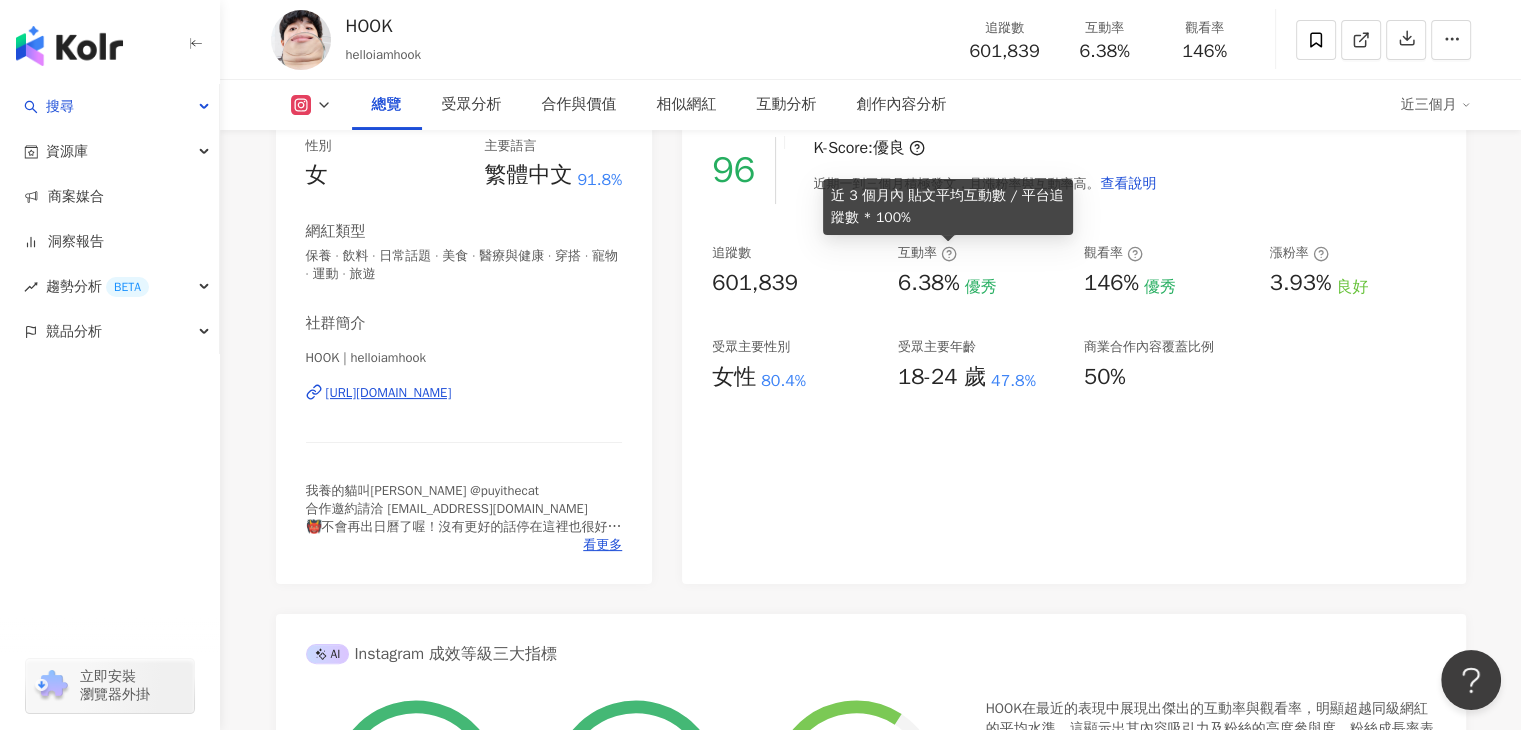 click 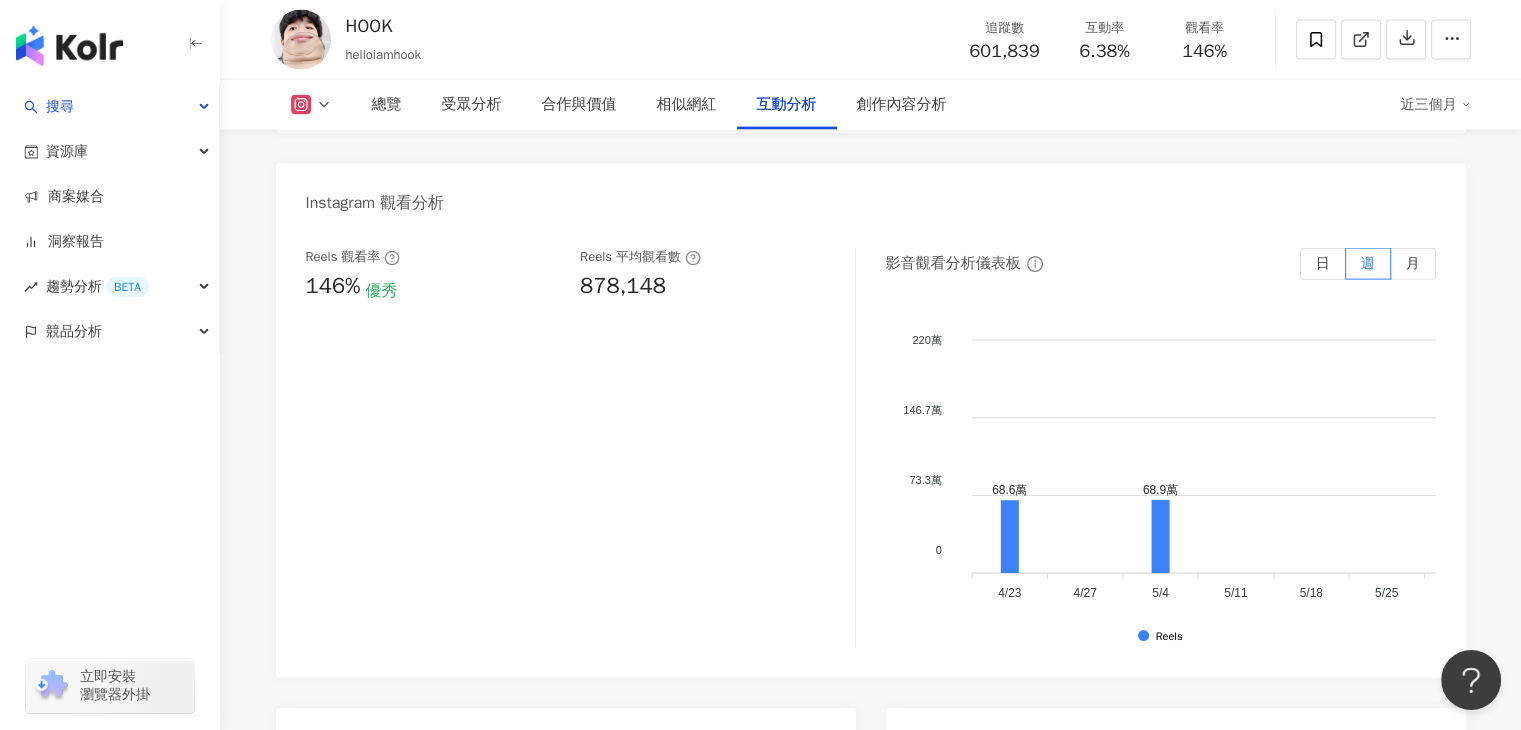 scroll, scrollTop: 4500, scrollLeft: 0, axis: vertical 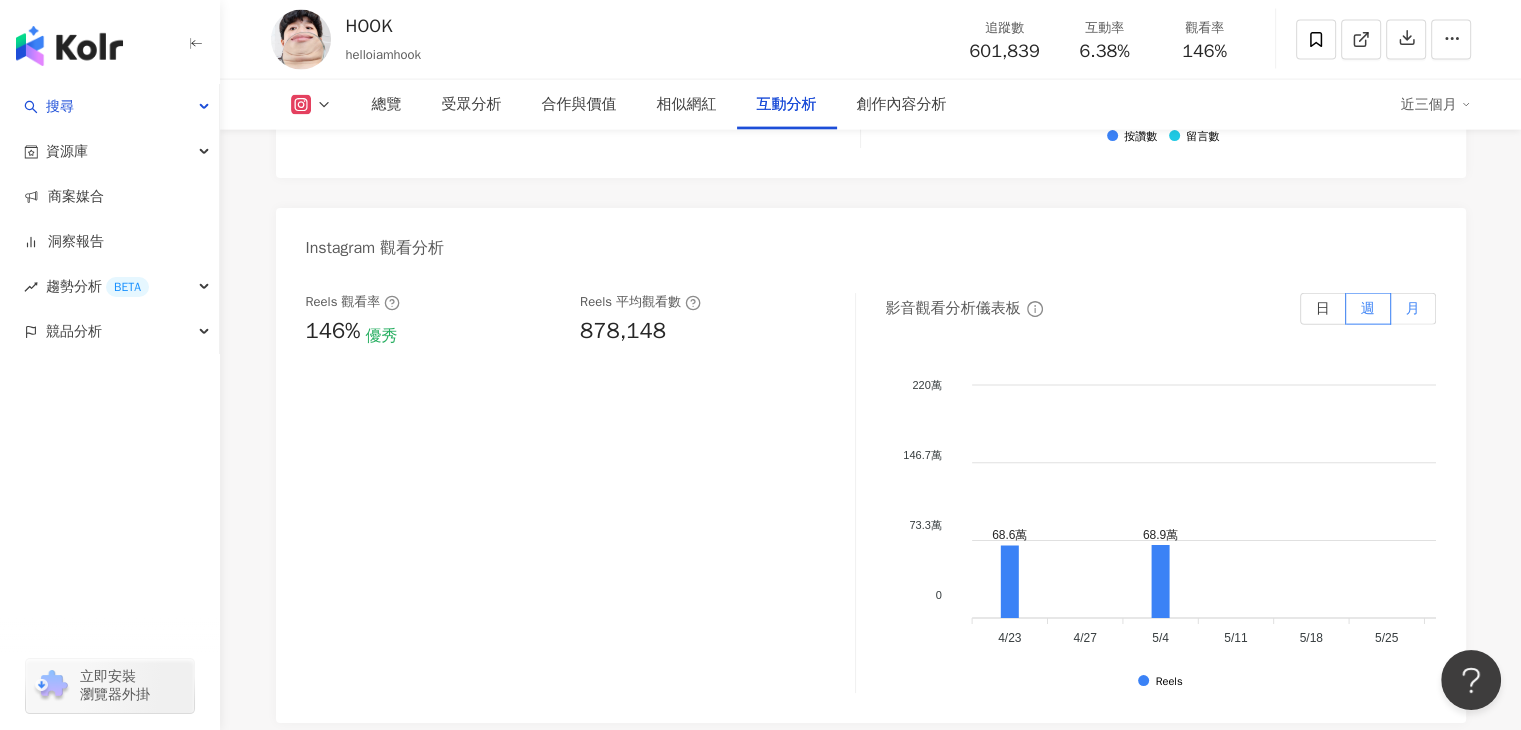 click on "月" at bounding box center [1413, 309] 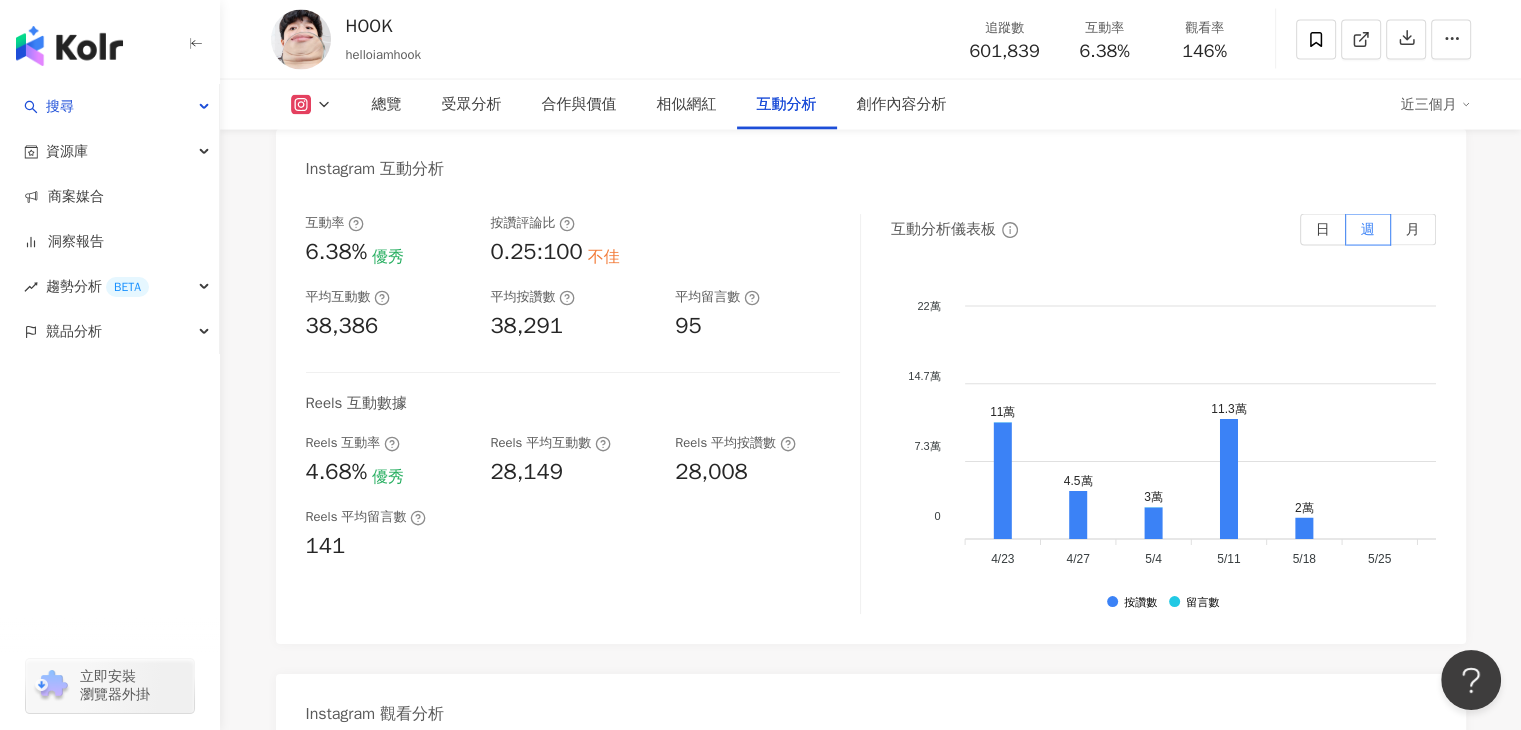 scroll, scrollTop: 4000, scrollLeft: 0, axis: vertical 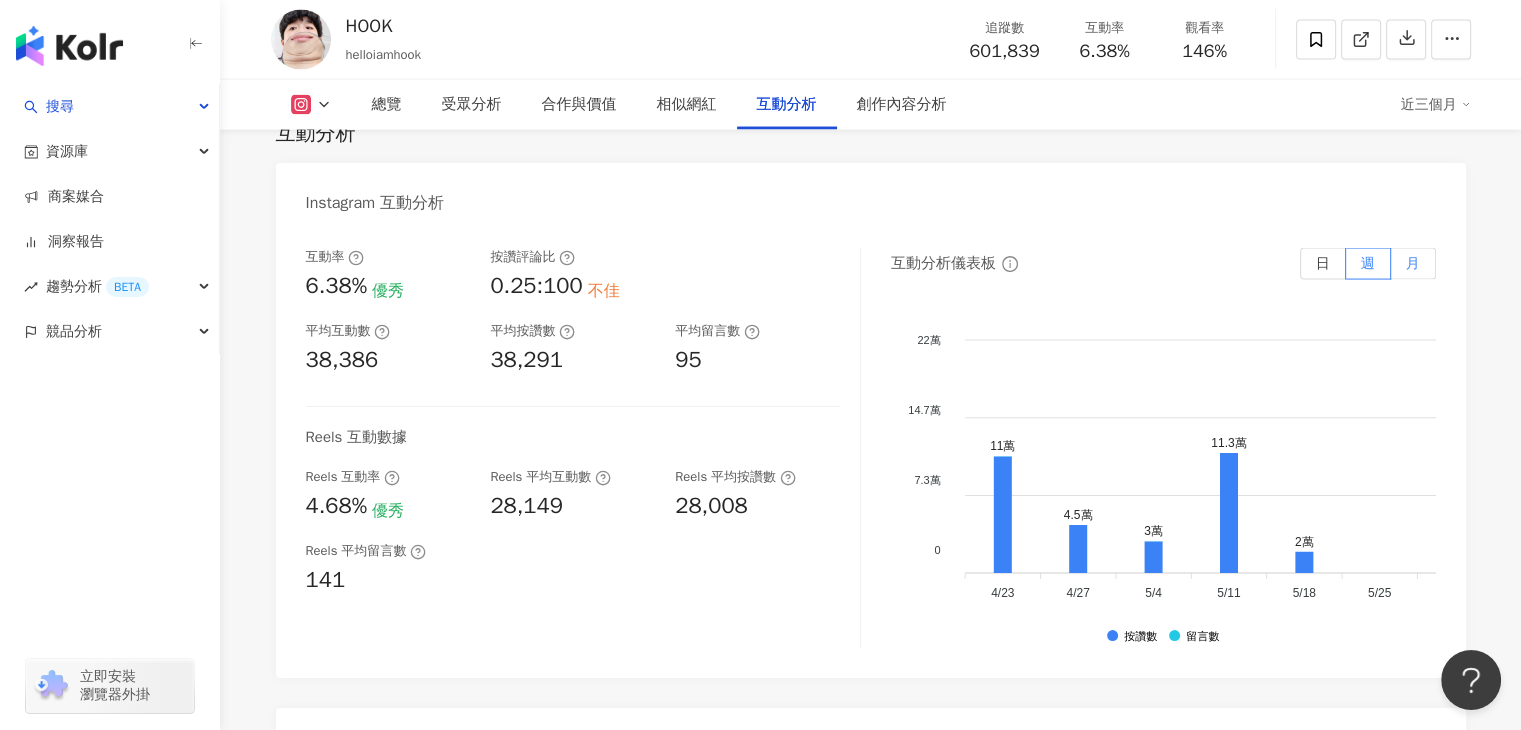 click on "月" at bounding box center (1413, 264) 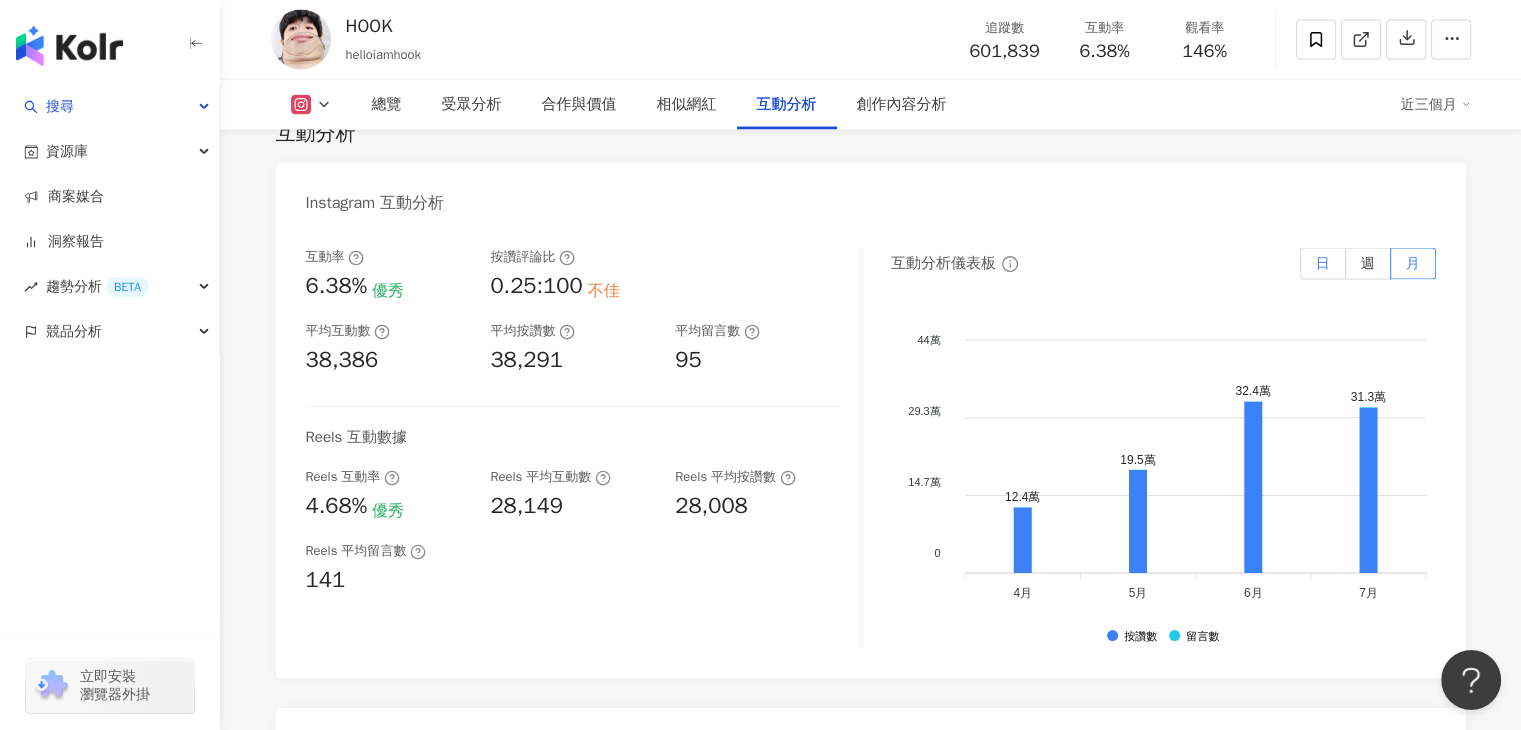click on "日" at bounding box center [1323, 264] 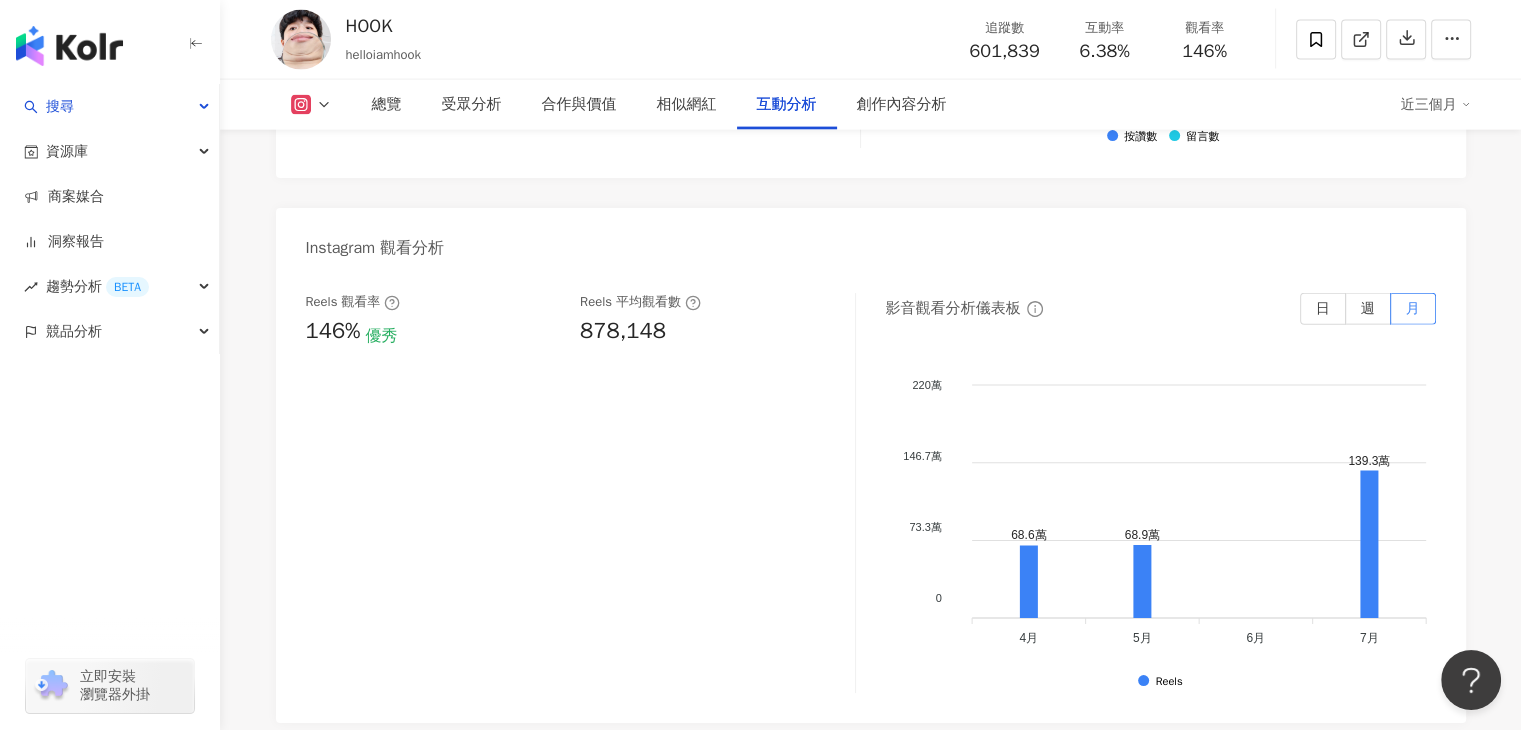 scroll, scrollTop: 4500, scrollLeft: 0, axis: vertical 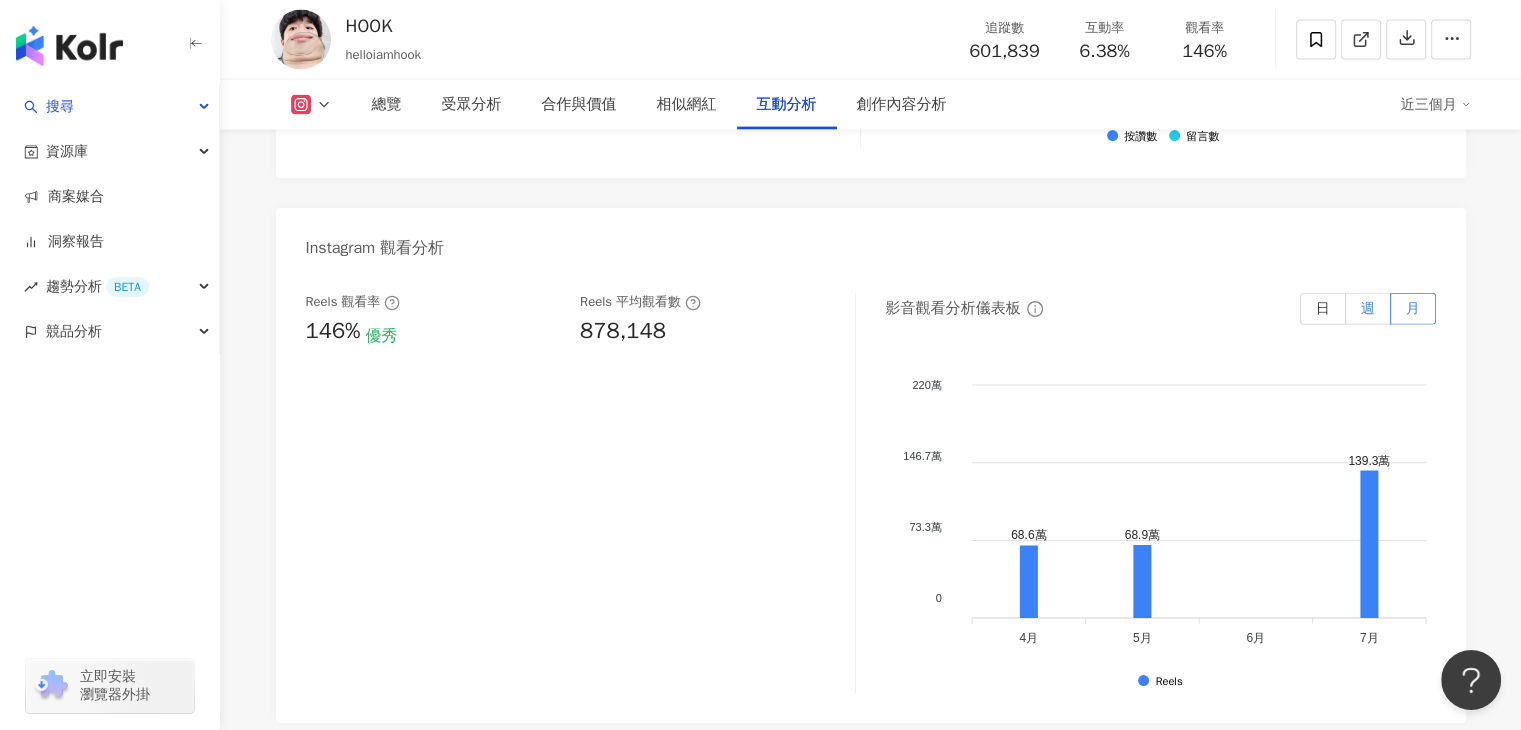 click on "週" at bounding box center (1368, 308) 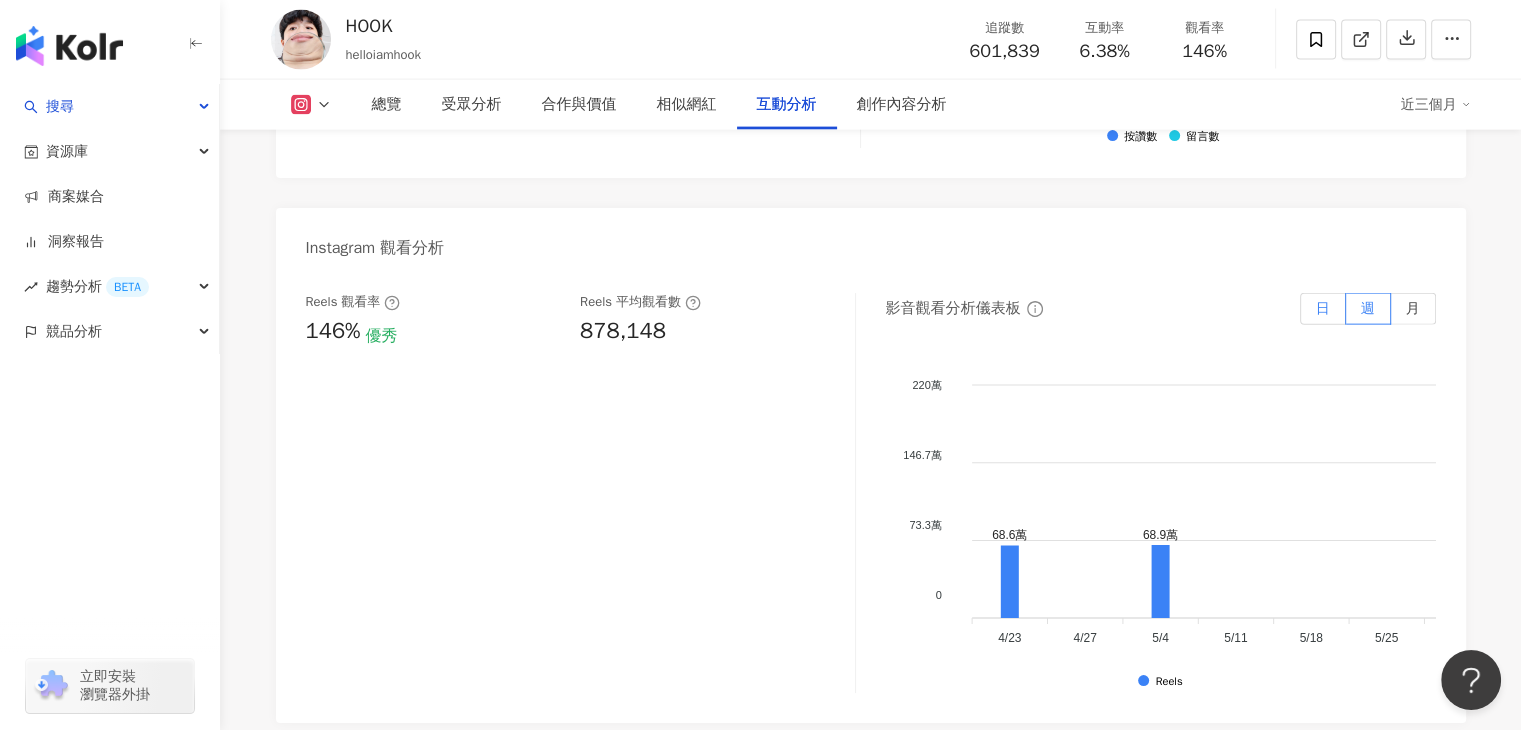 click on "日" at bounding box center [1323, 309] 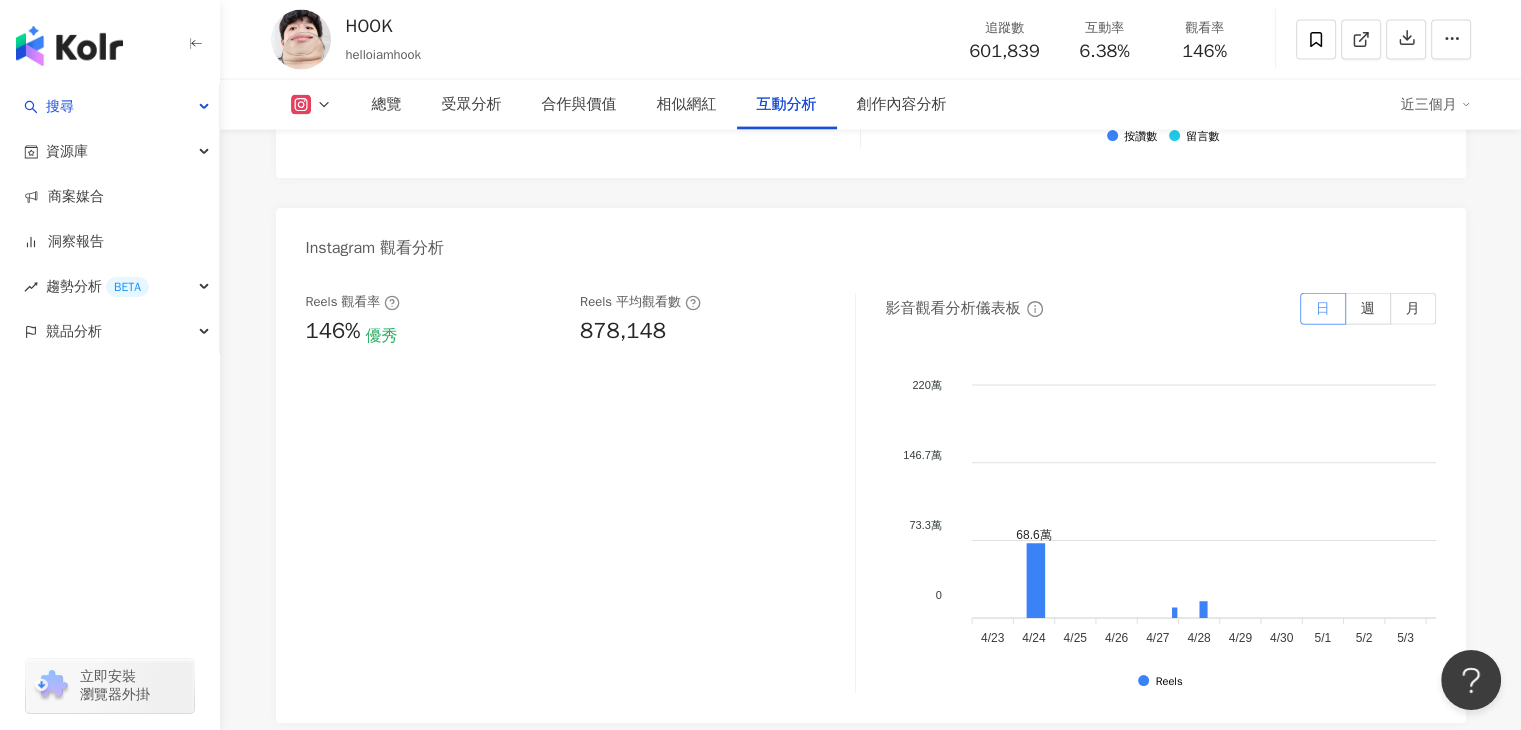 click on "日" at bounding box center [1323, 309] 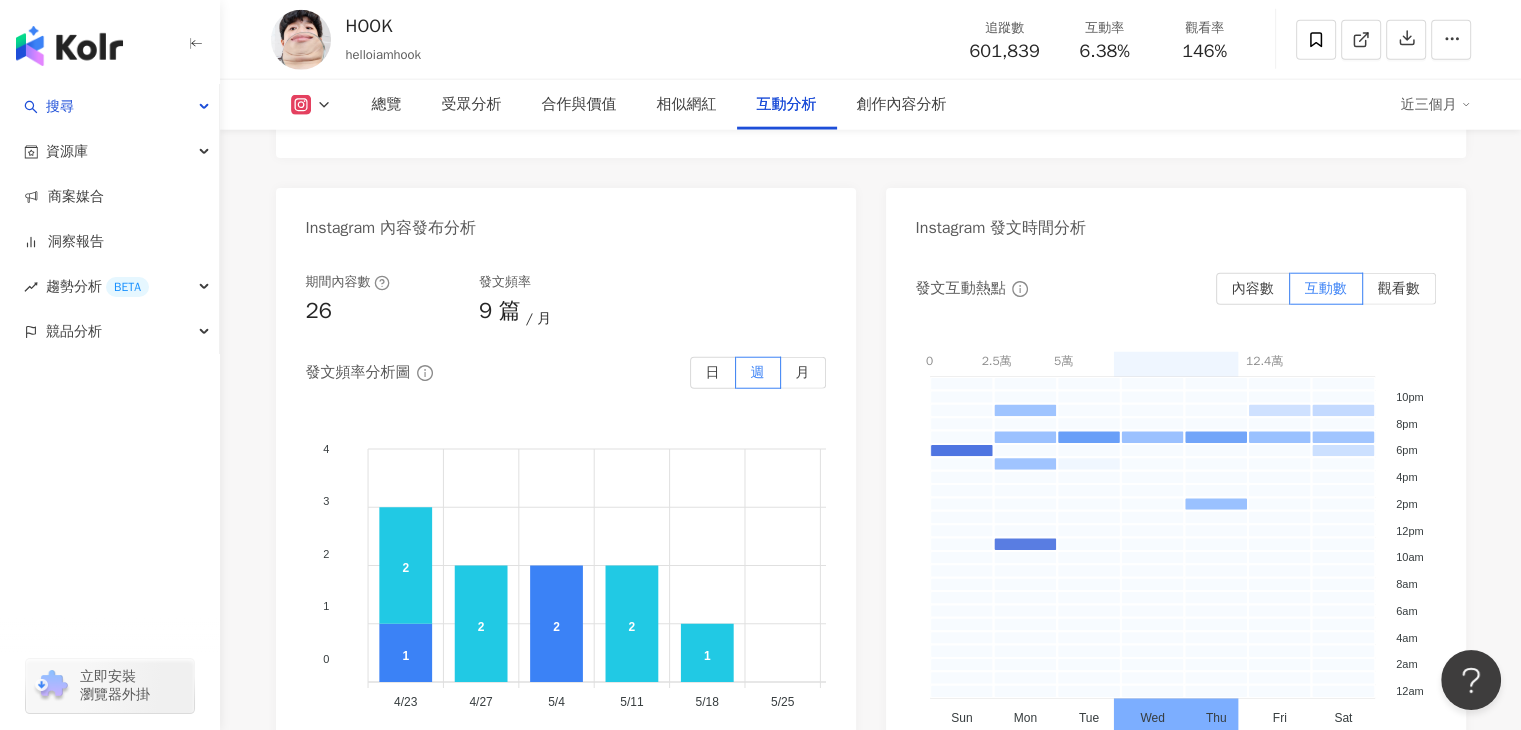 scroll, scrollTop: 5100, scrollLeft: 0, axis: vertical 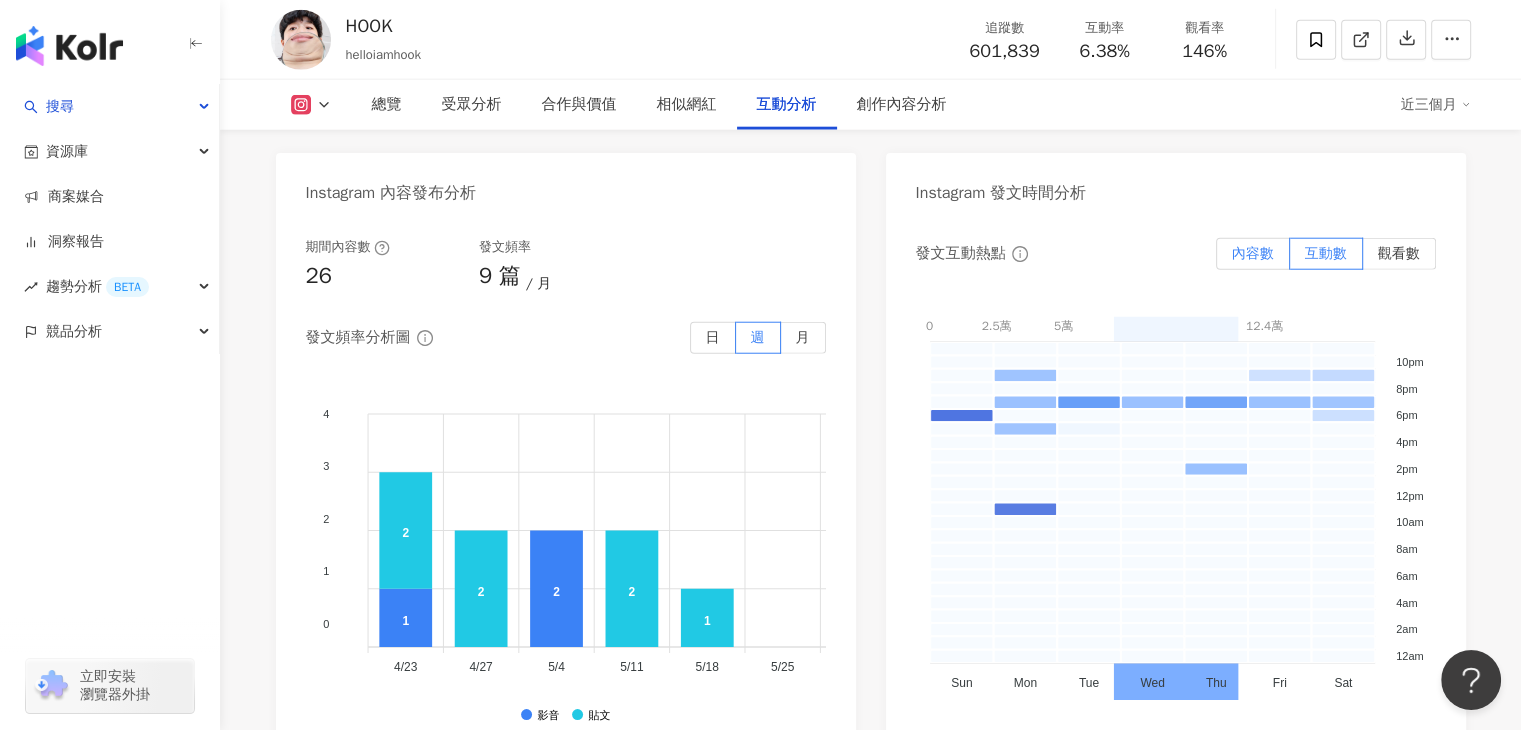 click on "內容數" at bounding box center (1253, 253) 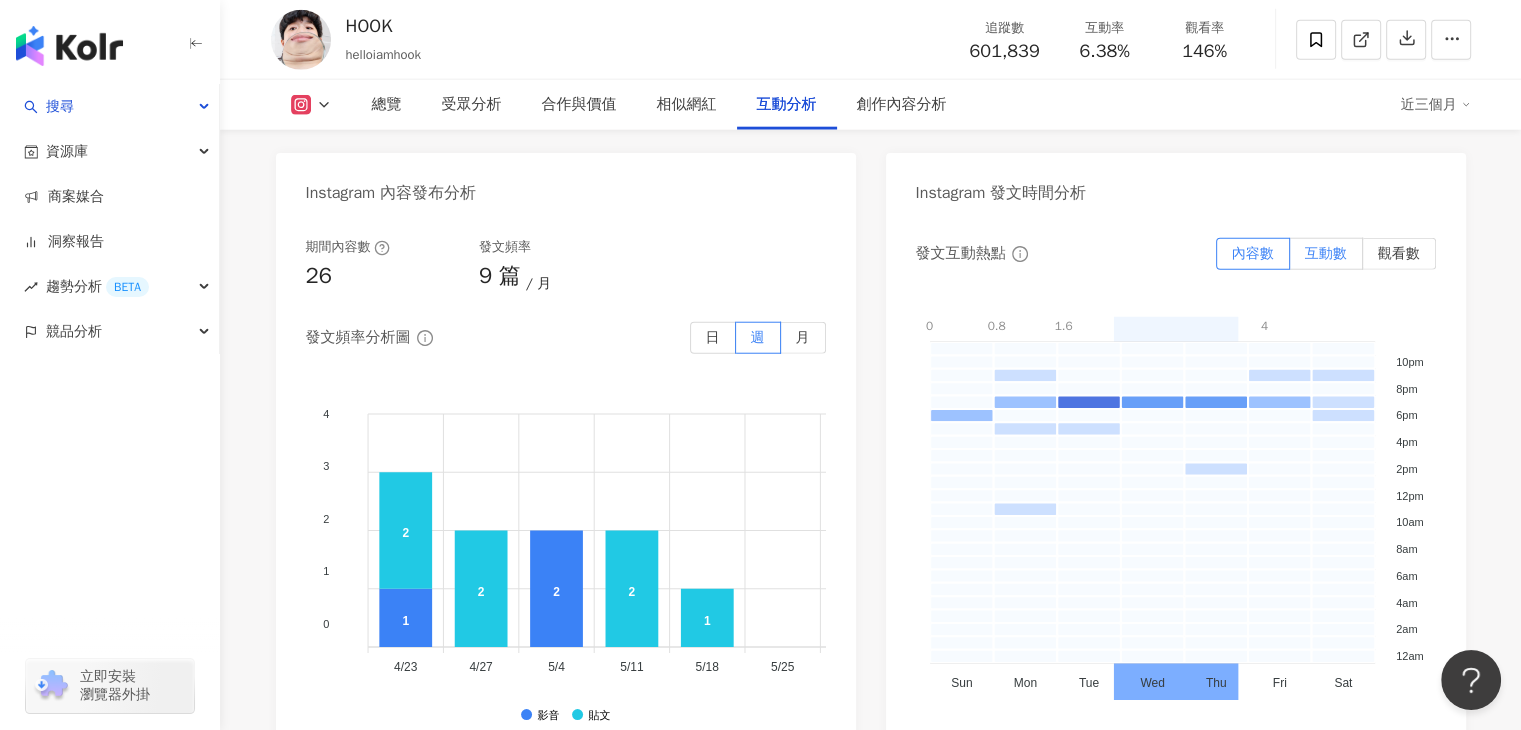 click on "互動數" at bounding box center [1326, 253] 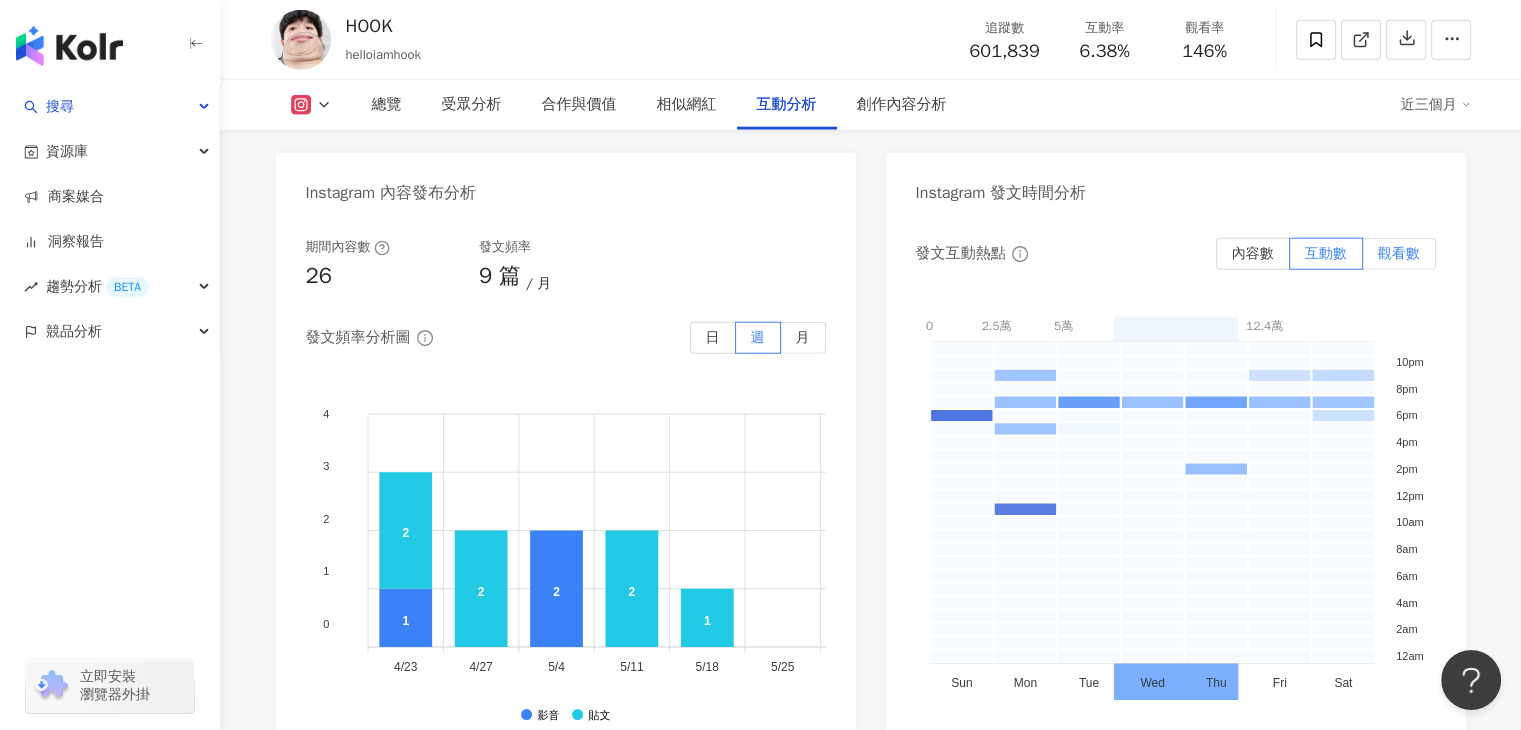 click on "觀看數" at bounding box center [1399, 253] 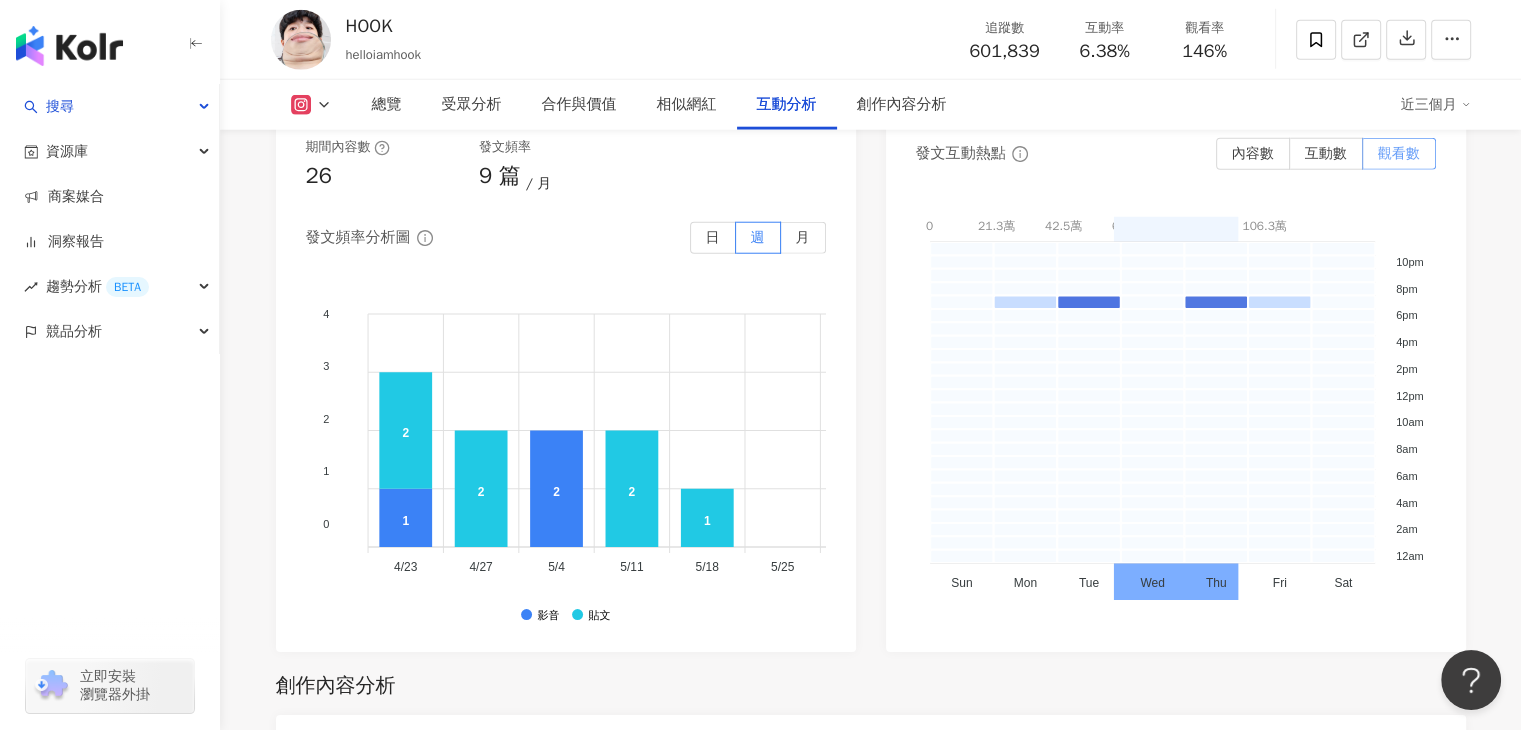 scroll, scrollTop: 5100, scrollLeft: 0, axis: vertical 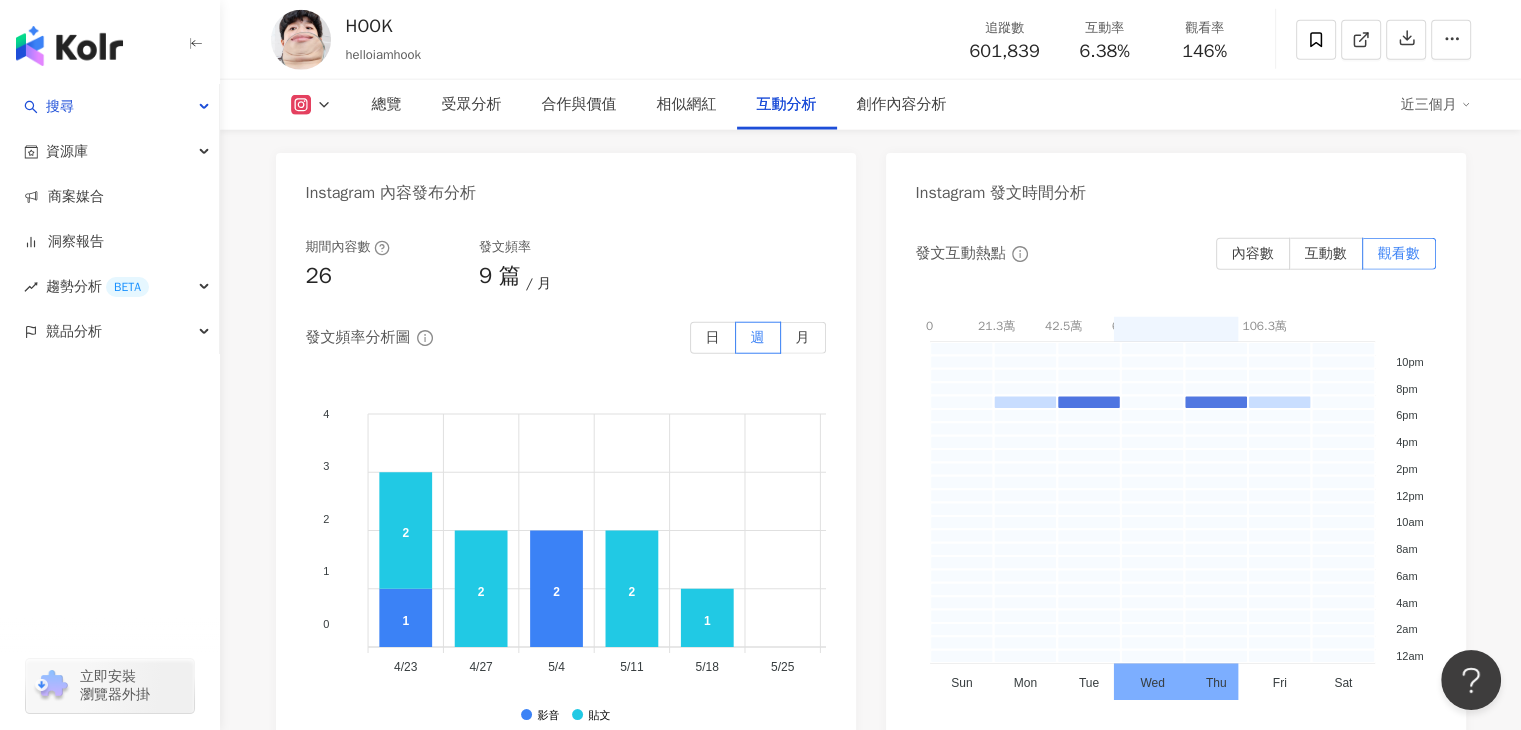 drag, startPoint x: 1520, startPoint y: 16, endPoint x: 934, endPoint y: 194, distance: 612.43774 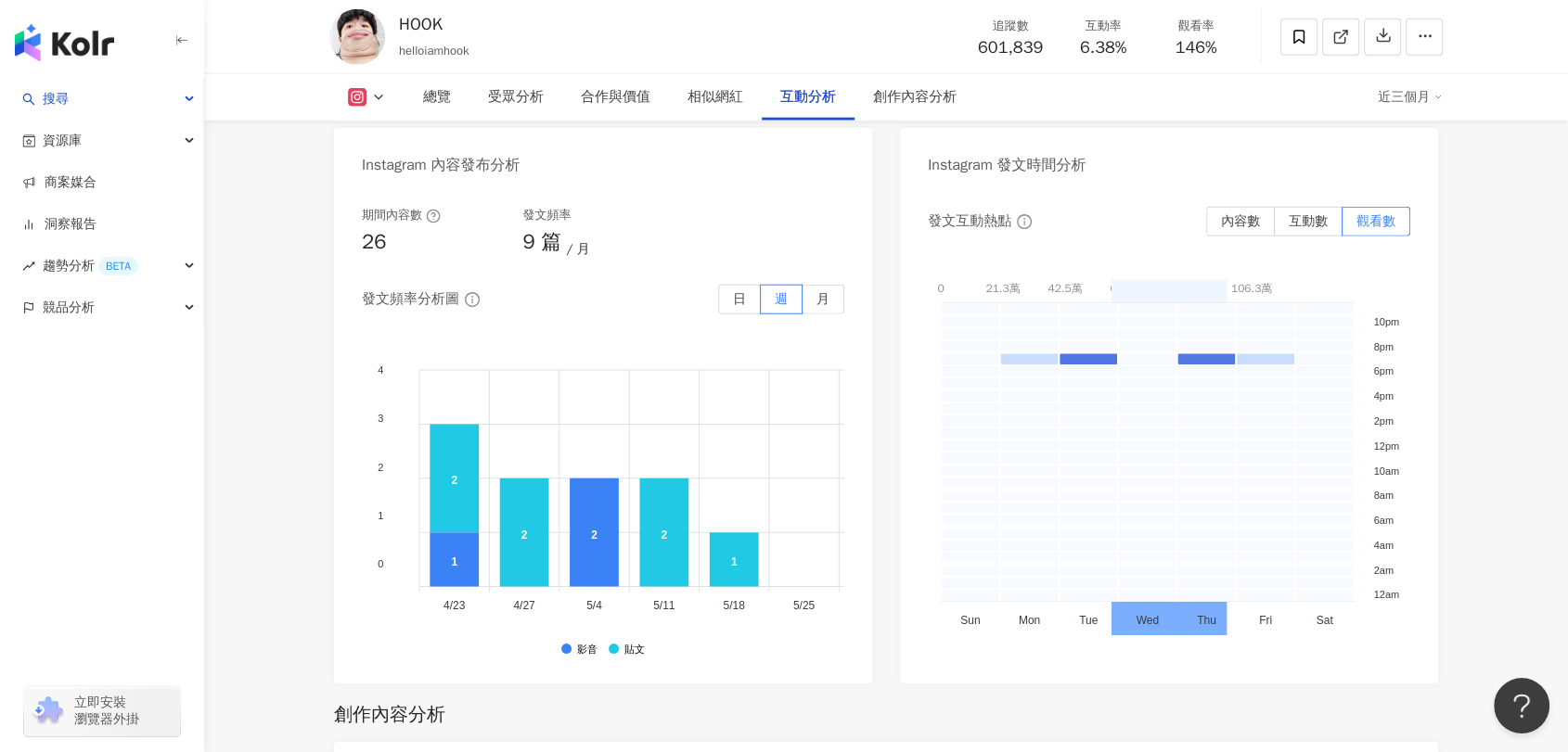 scroll, scrollTop: 4710, scrollLeft: 0, axis: vertical 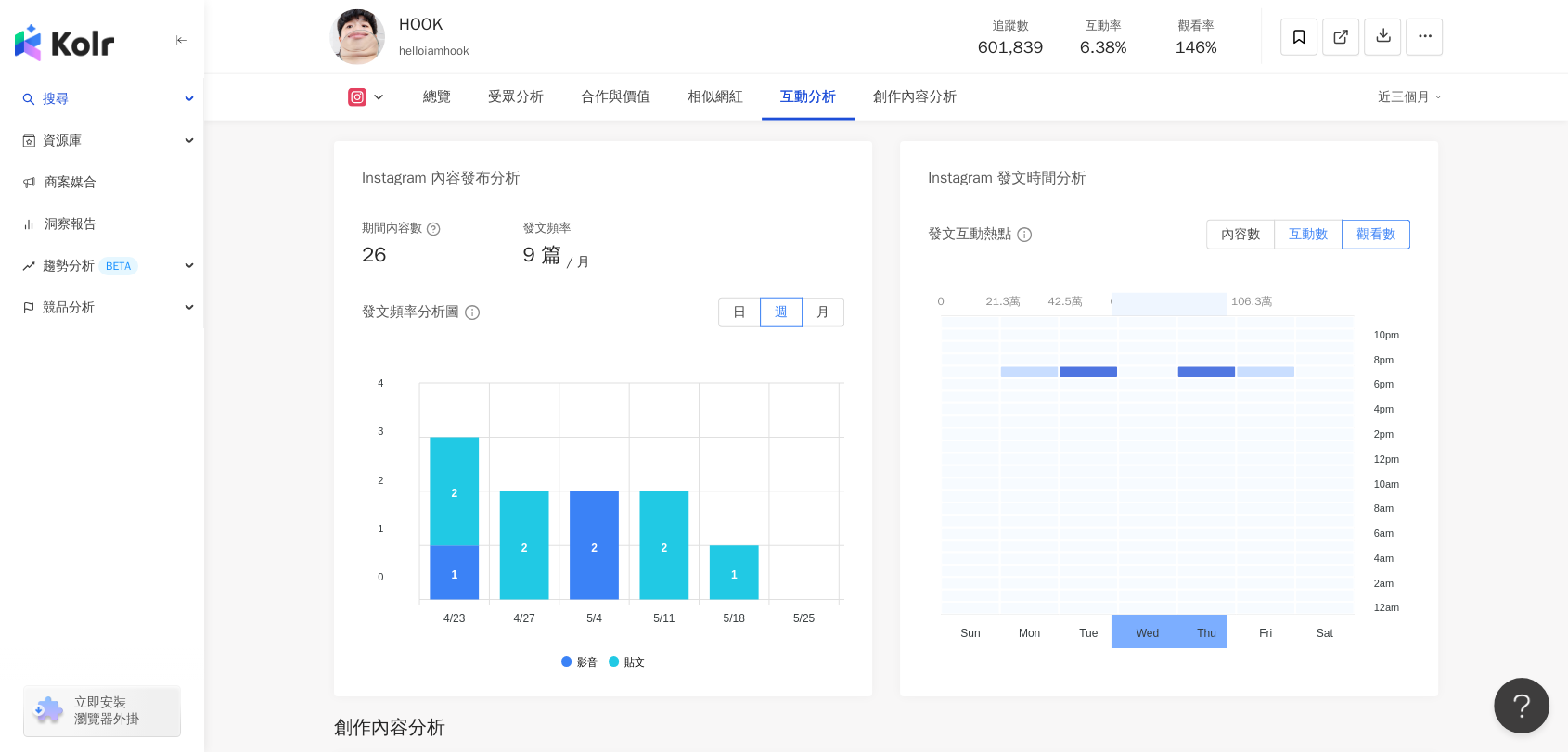 click on "互動數" at bounding box center (1308, 234) 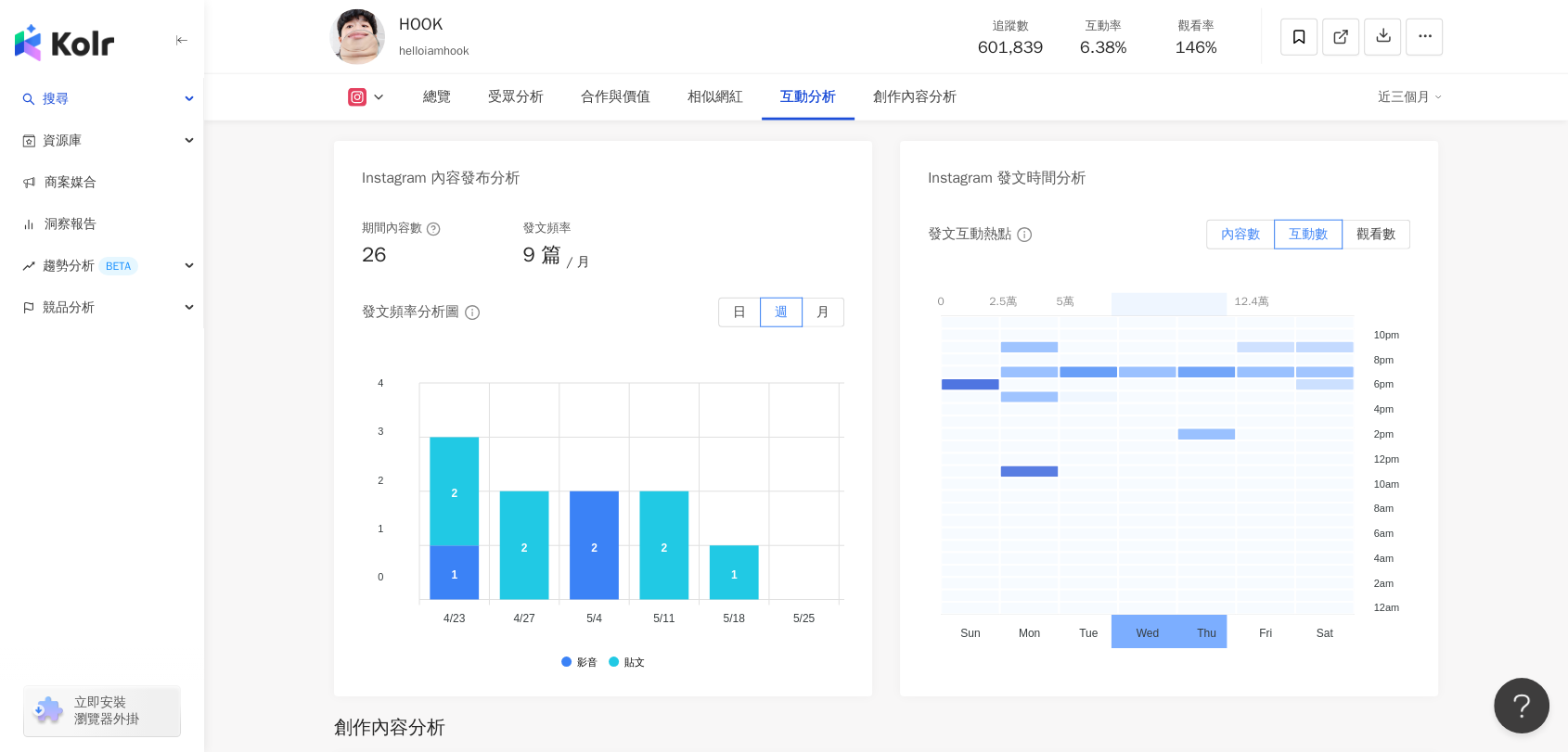 click on "內容數" at bounding box center [1240, 234] 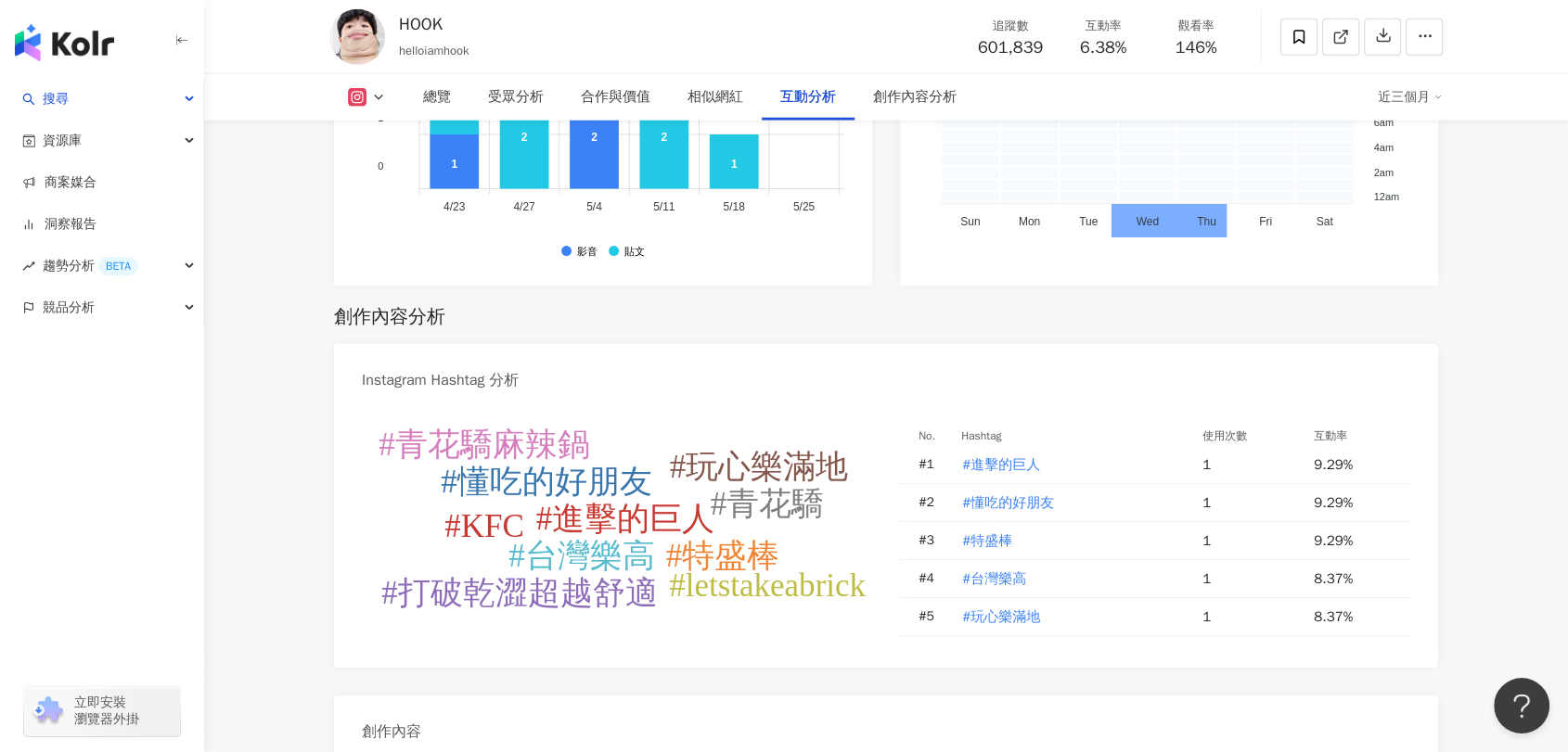 scroll, scrollTop: 5224, scrollLeft: 0, axis: vertical 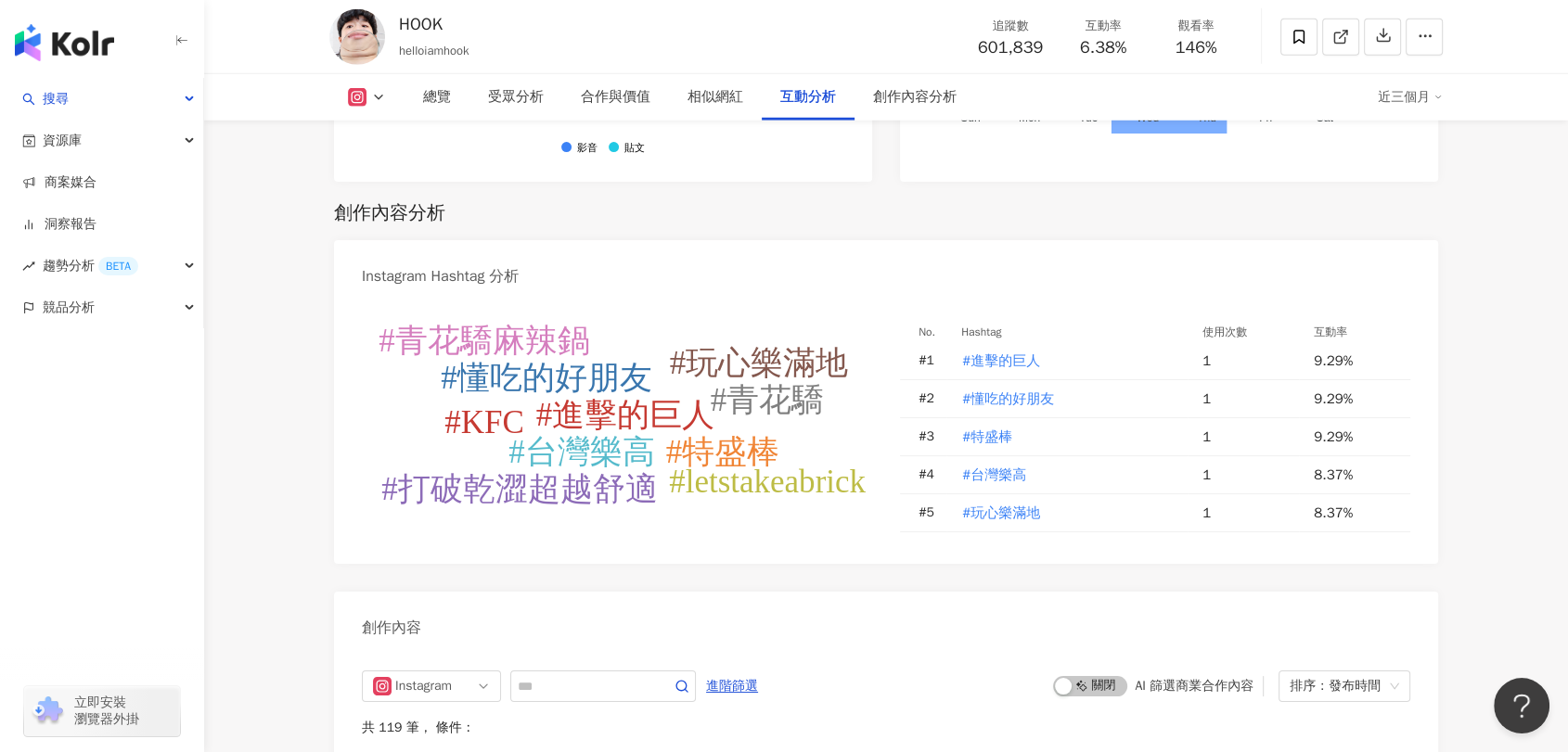 click on "創作內容分析 Instagram Hashtag 分析 #進擊的巨人 #懂吃的好朋友 #特盛棒 #台灣樂高 #玩心樂滿地 #letstakeabrick #青花驕 #青花驕麻辣鍋 #打破乾澀超越舒適 #KFC No. Hashtag 使用次數 互動率 # 1 #進擊的巨人 1 9.29% # 2 #懂吃的好朋友 1 9.29% # 3 #特盛棒 1 9.29% # 4 #台灣樂高 1 8.37% # 5 #玩心樂滿地 1 8.37% 創作內容 Instagram 進階篩選 啟動 關閉 AI 篩選商業合作內容 排序：發布時間 共 119 筆 ，   條件： 預估觸及數：55.4萬 [DATE] 我喜歡可以開玩笑的男人 6.8萬 71 法政社會 [DEMOGRAPHIC_DATA] 預估觸及數：21萬 [DATE] 終寓於始 2.5萬 62 日常話題 商業合作 預估觸及數：7萬 [DATE] 7,748 33 醫療與健康 商業合作 預估觸及數：45.3萬 [DATE] 5.6萬 128 美食 商業合作 預估觸及數：13.2萬 [DATE] 1.6萬 42 美食 商業合作 預估觸及數：76.7萬 [DATE] 5萬 139 106.3萬 預估觸及數：40.2萬 [DATE] 最近在幫朋友抄心經喔 4.9萬 66 [DATE]" at bounding box center (886, 1009) 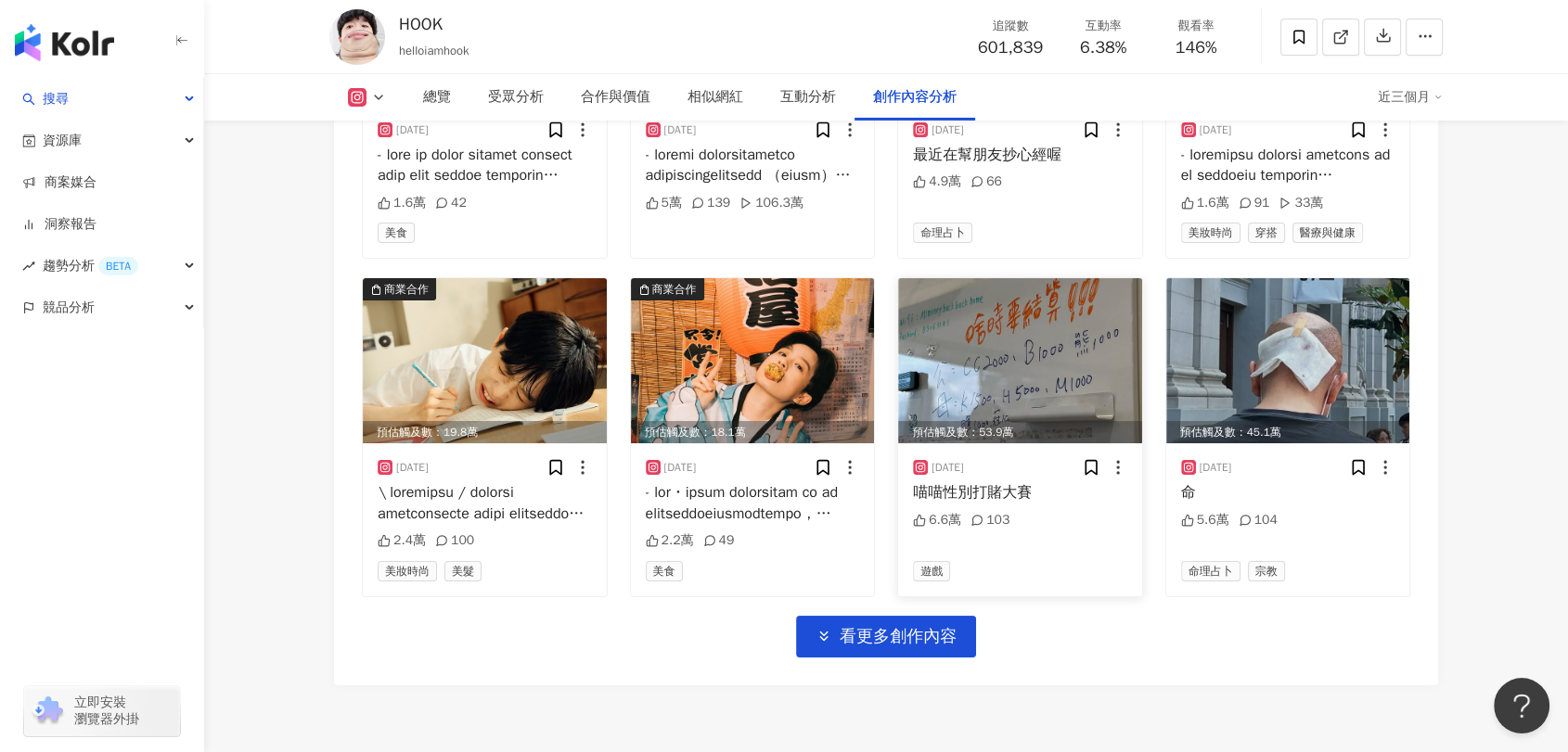 scroll, scrollTop: 6528, scrollLeft: 0, axis: vertical 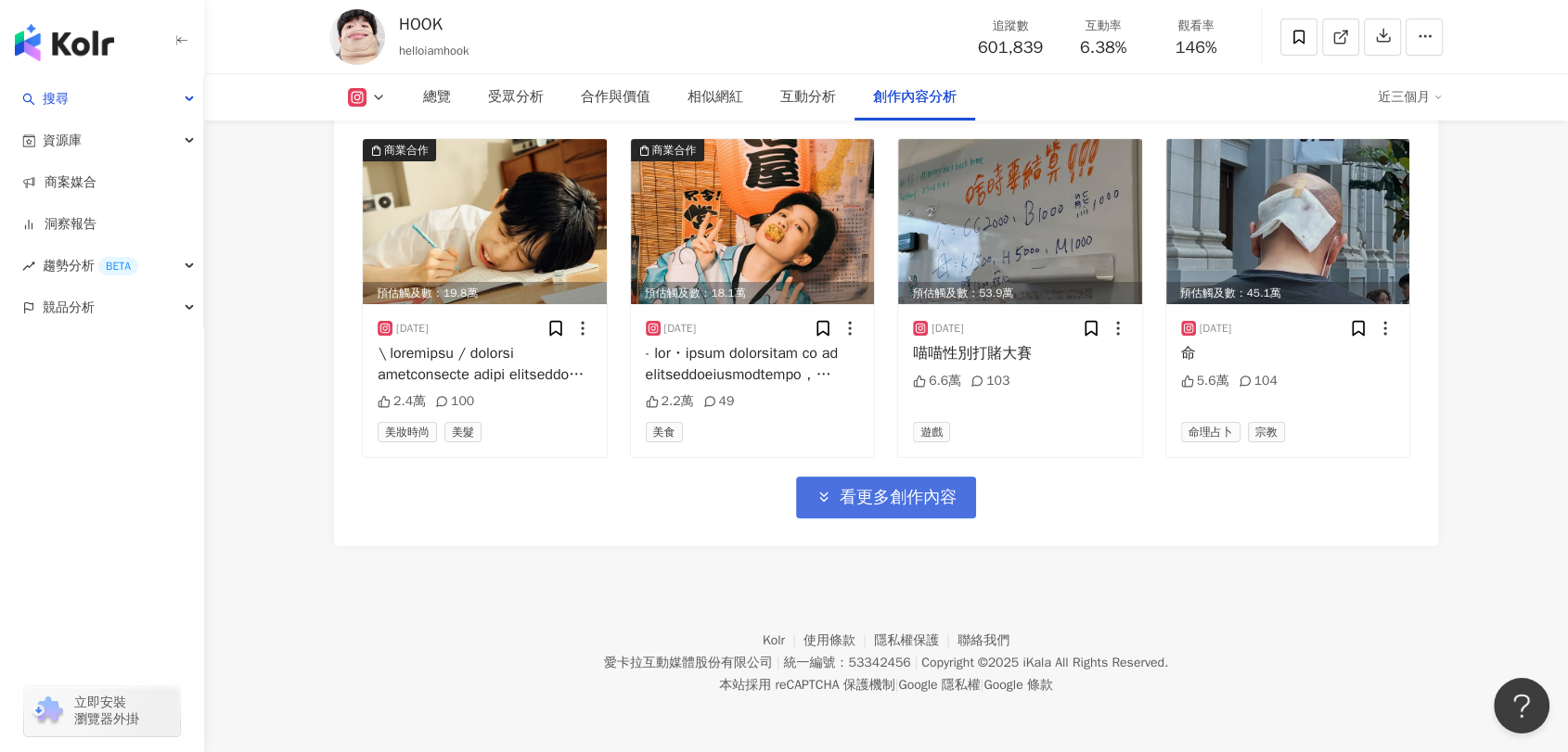 click on "看更多創作內容" at bounding box center (898, 498) 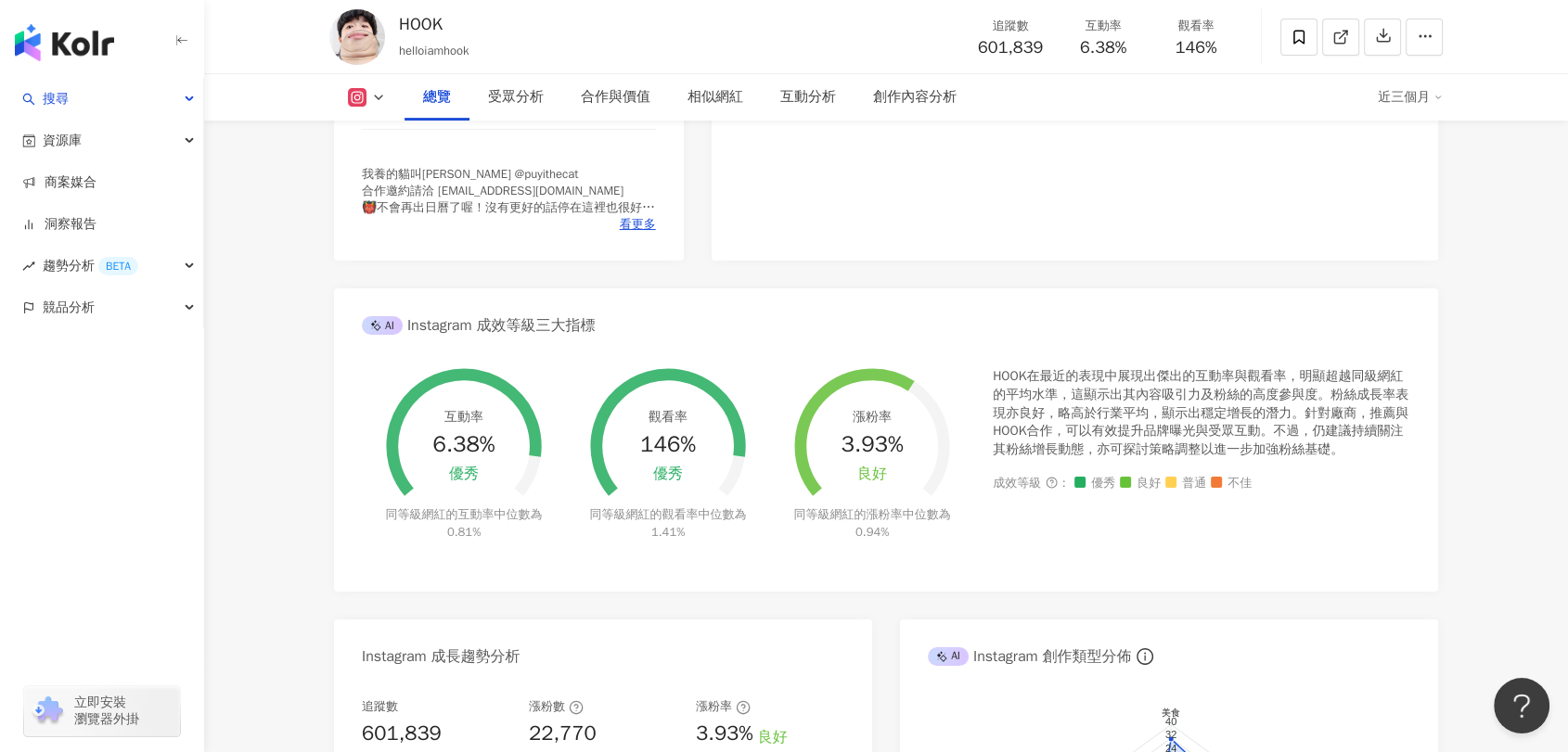 scroll, scrollTop: 450, scrollLeft: 0, axis: vertical 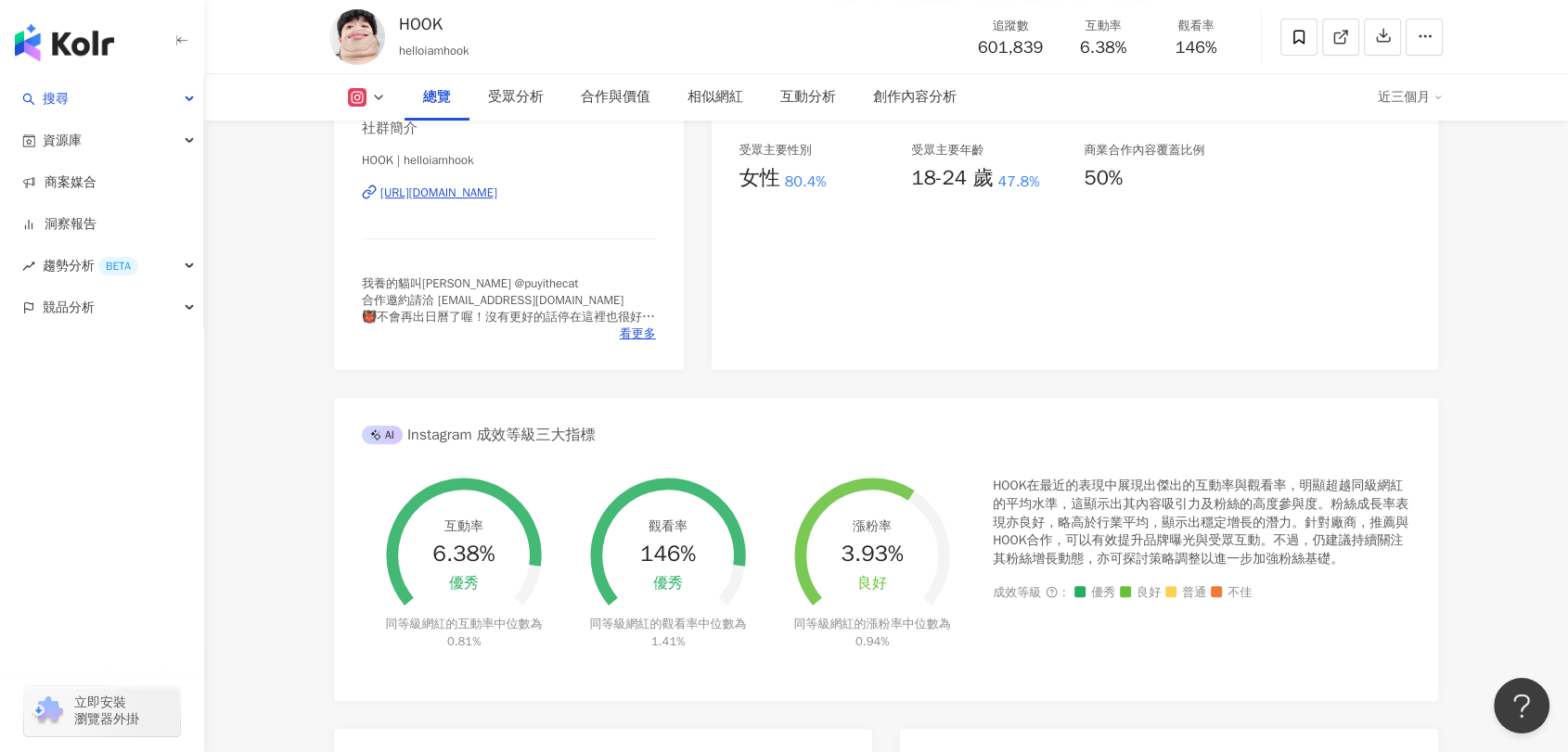 click at bounding box center [366, 97] 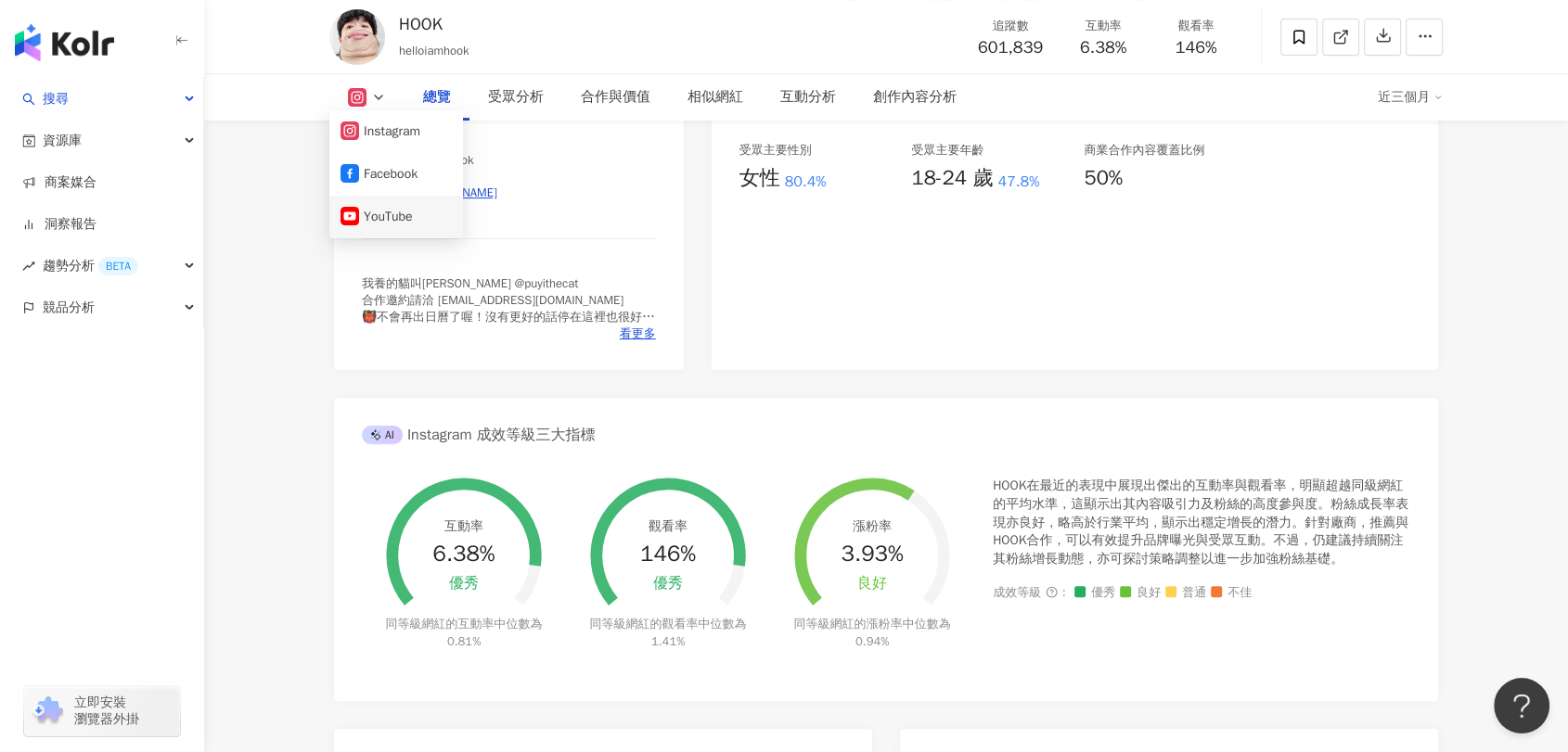 click on "YouTube" at bounding box center [396, 217] 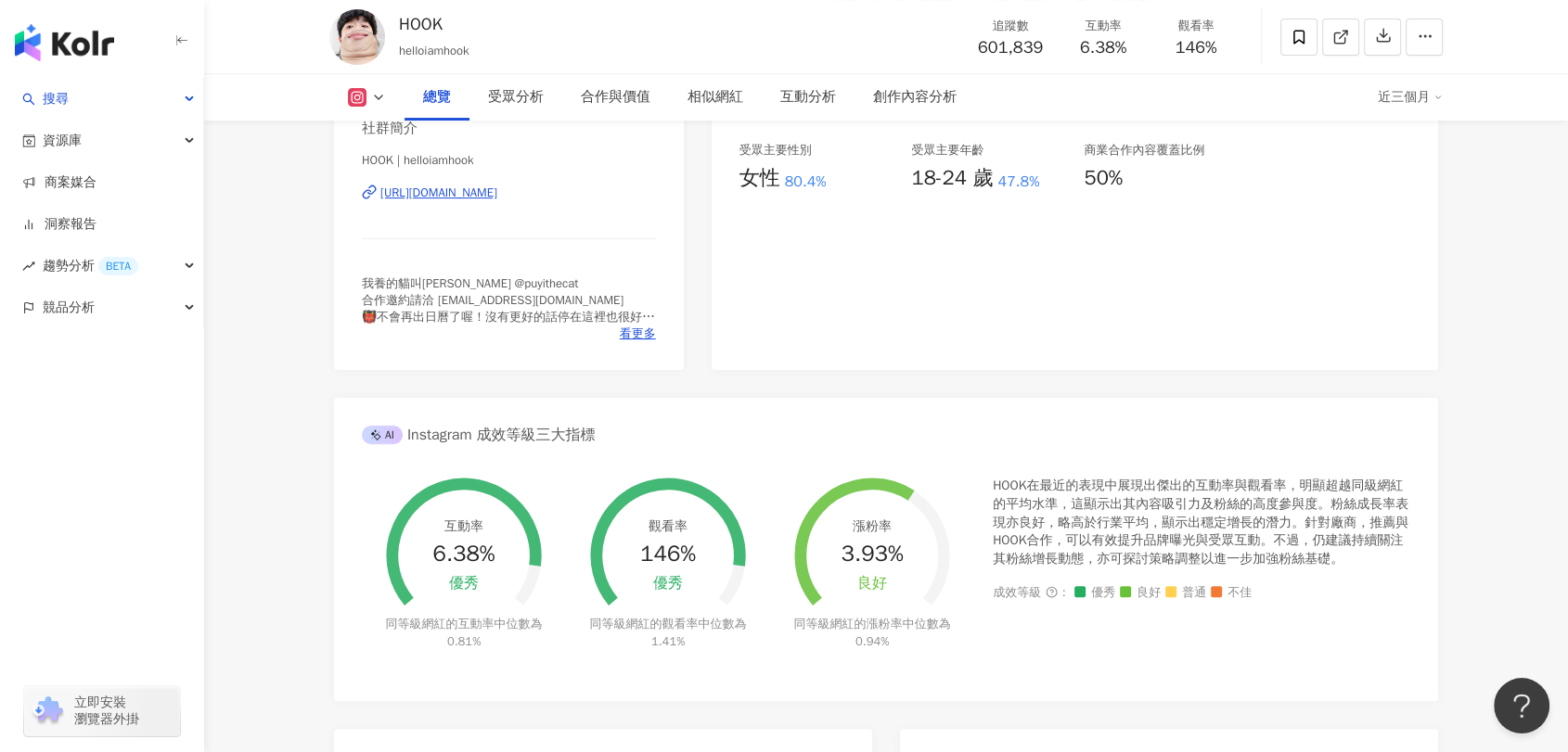 click at bounding box center [366, 97] 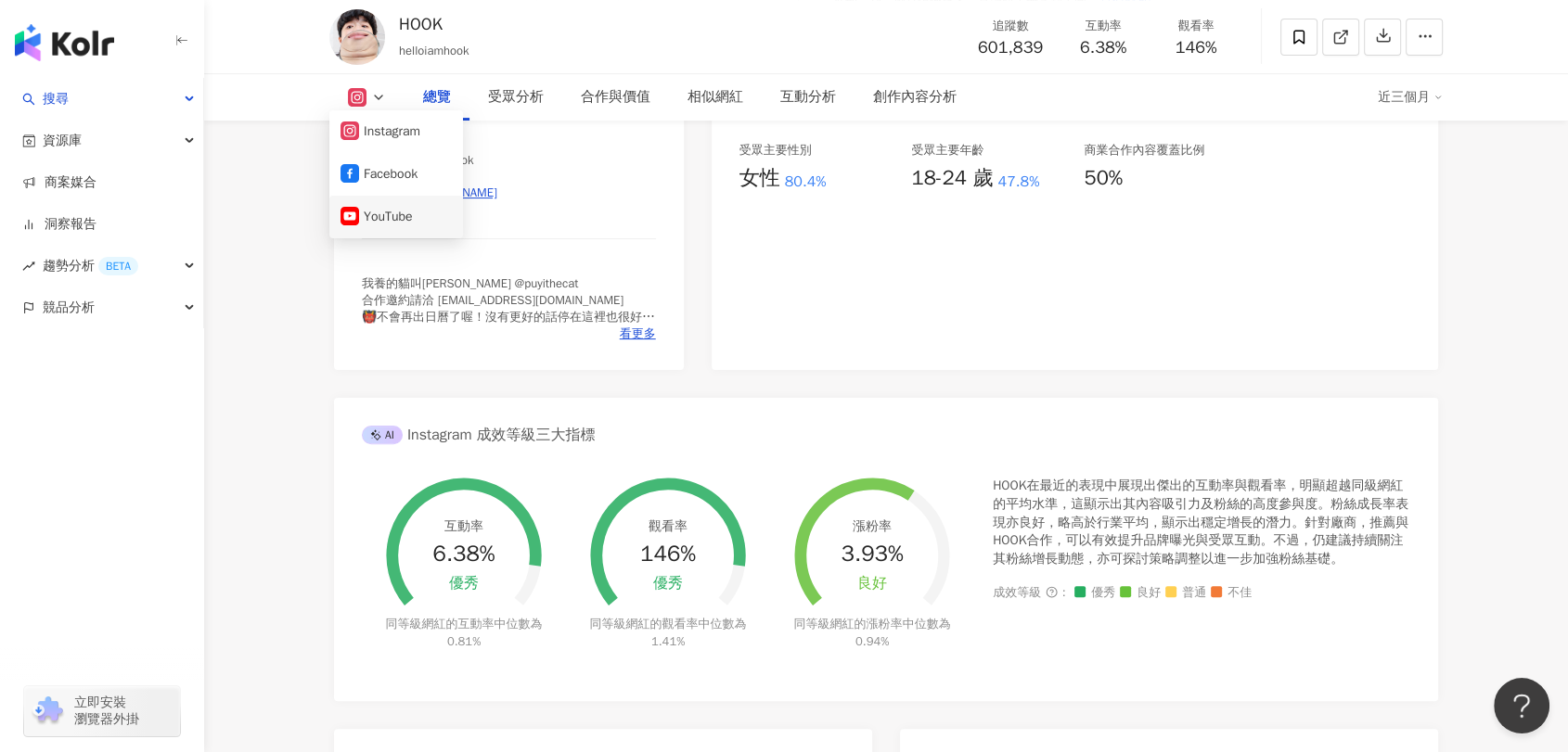 click on "YouTube" at bounding box center [396, 217] 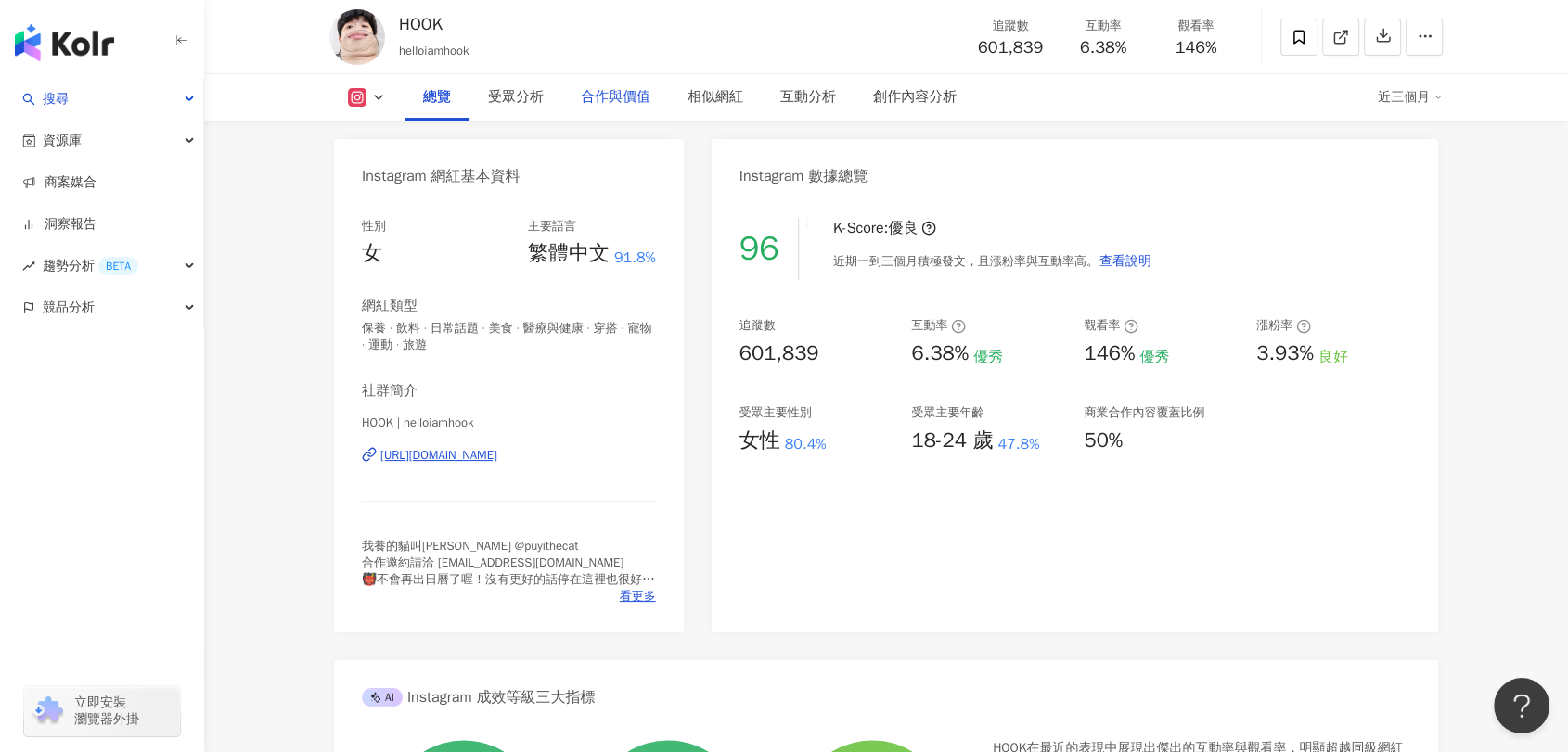 scroll, scrollTop: 0, scrollLeft: 0, axis: both 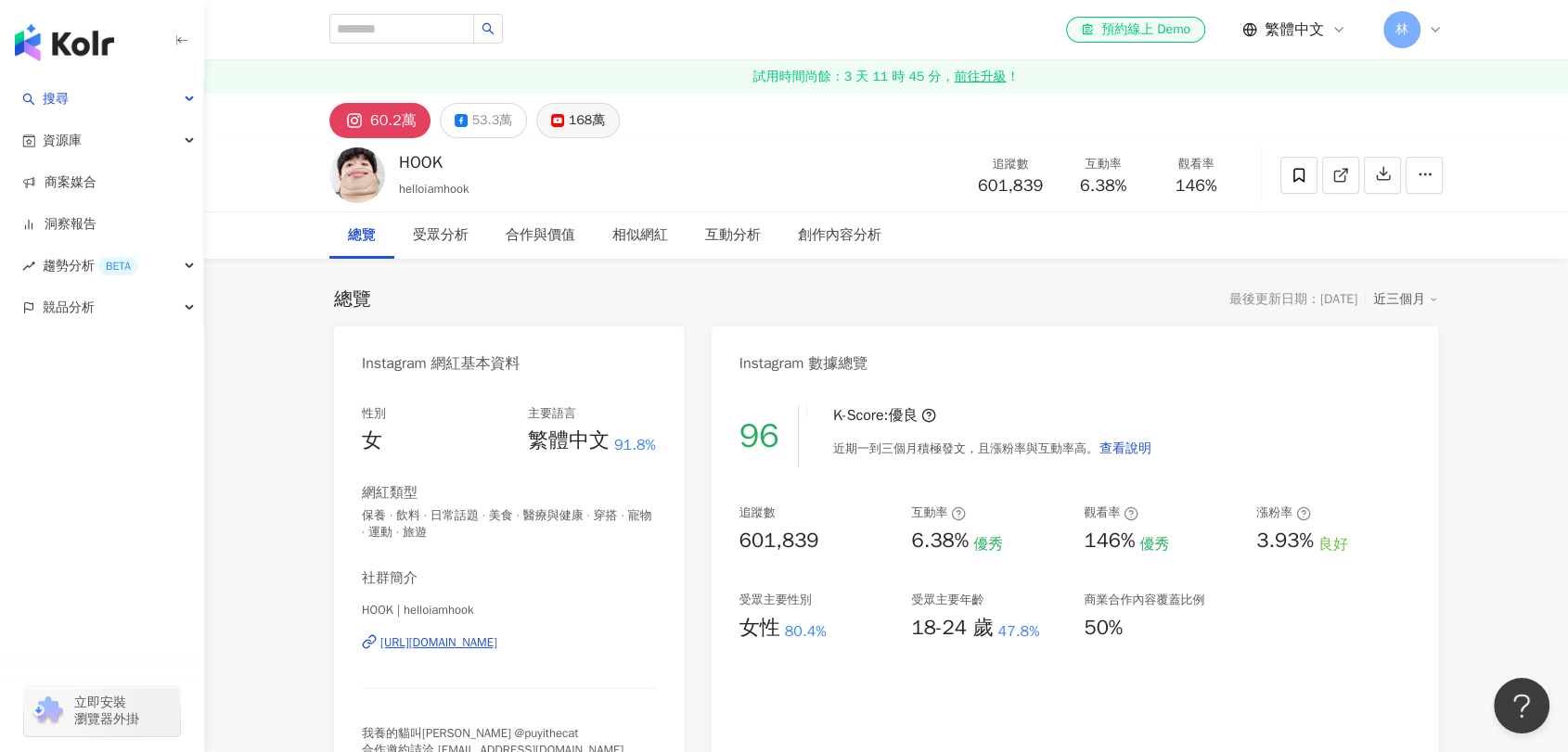 click on "168萬" at bounding box center [586, 121] 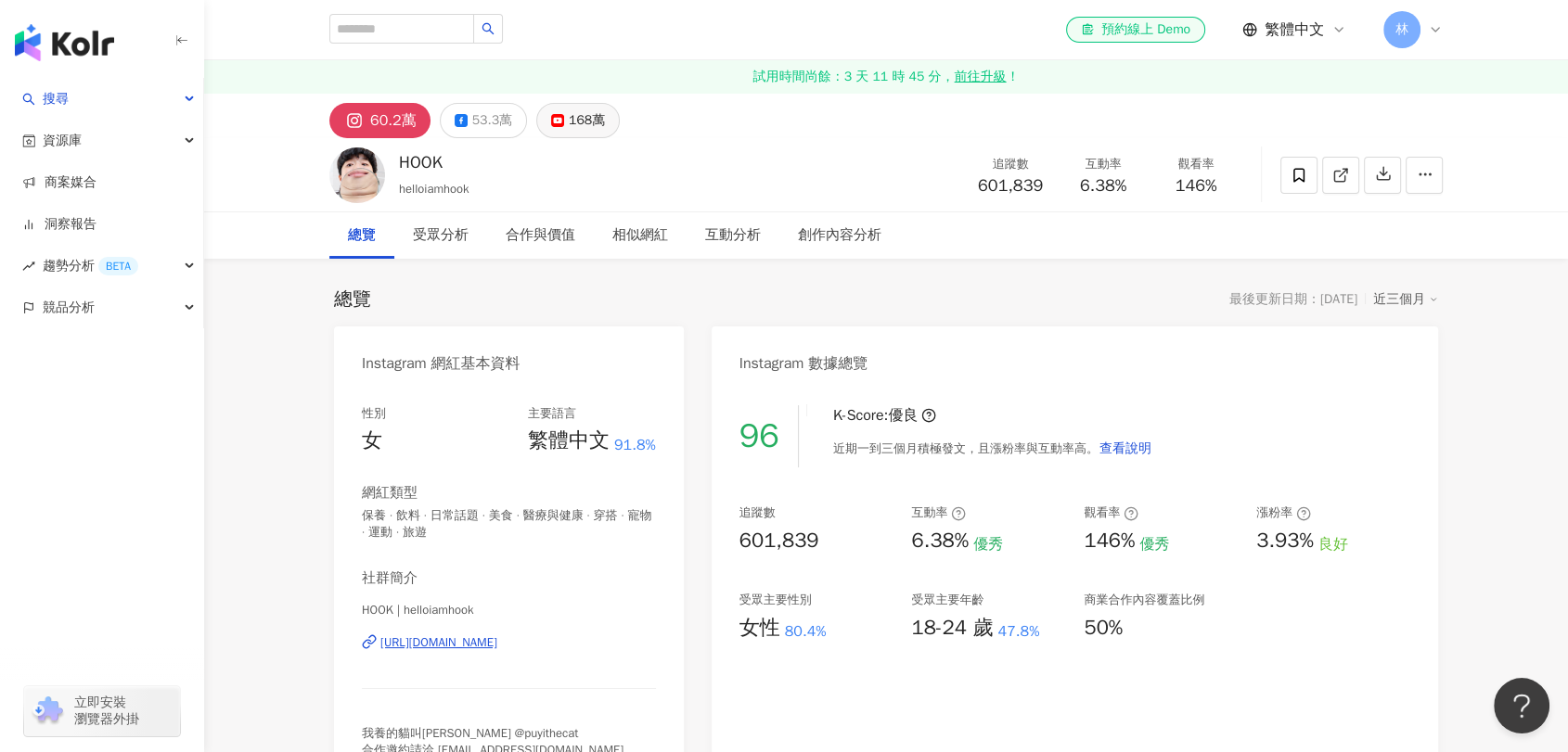 click on "168萬" at bounding box center [586, 121] 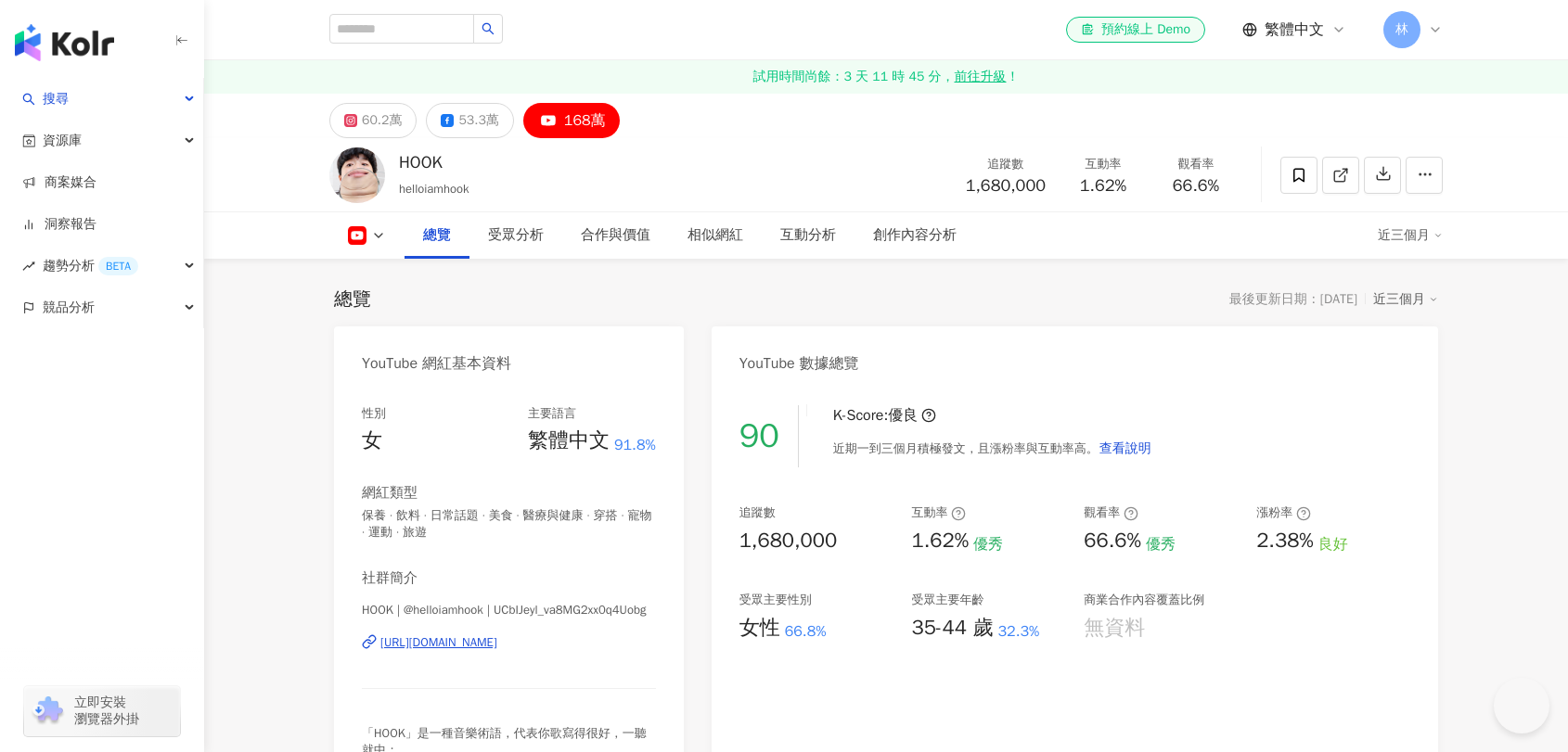 scroll, scrollTop: 831, scrollLeft: 0, axis: vertical 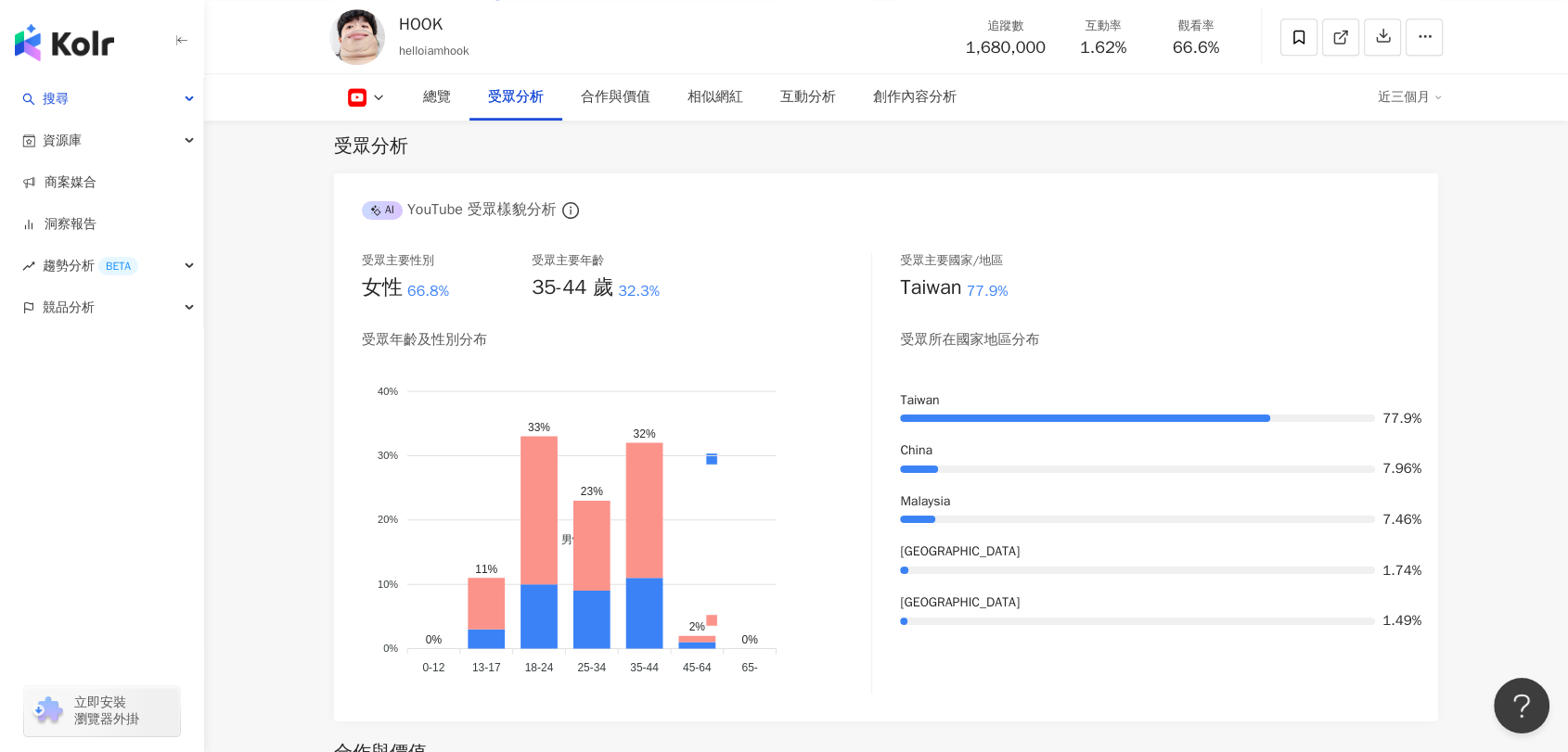 type 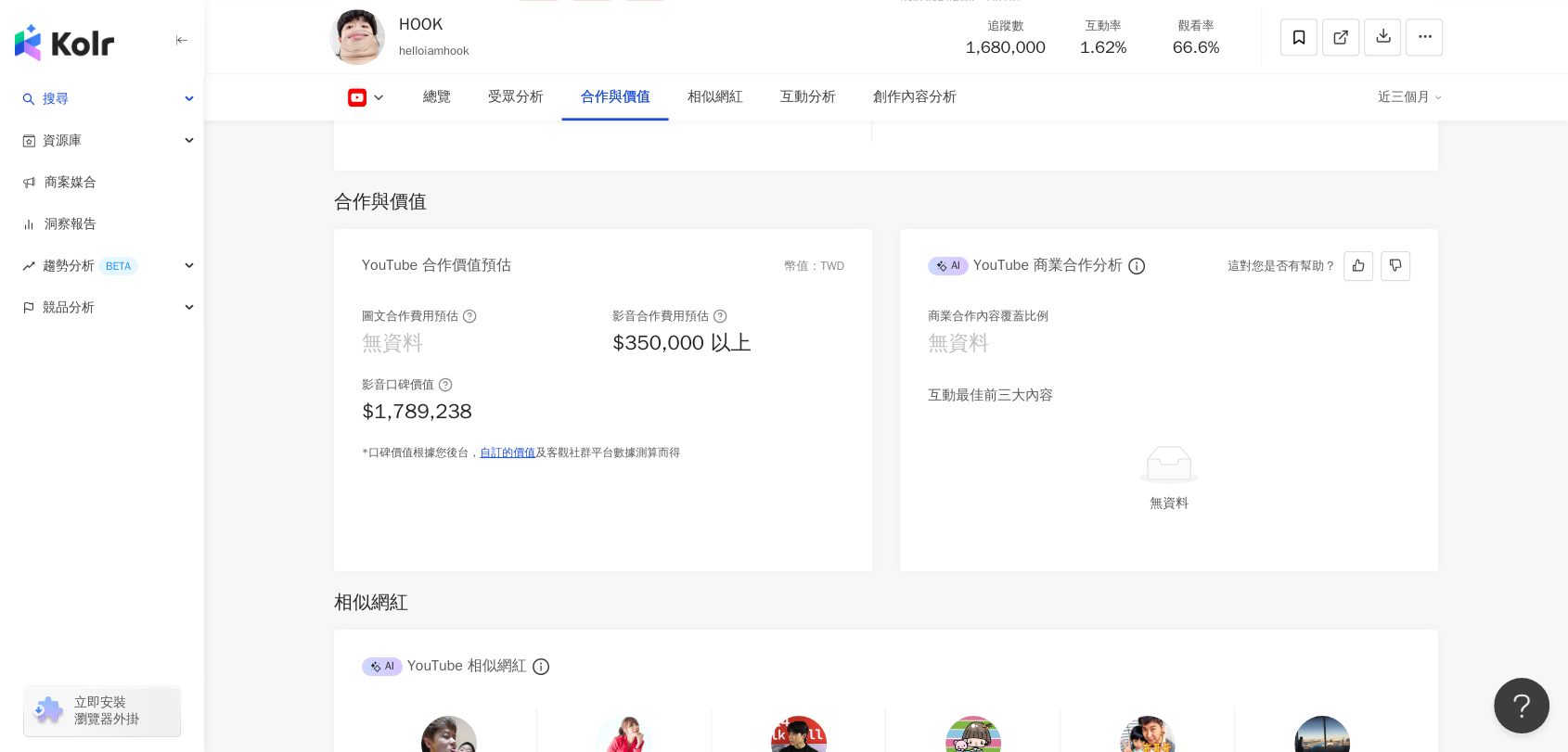 scroll, scrollTop: 2163, scrollLeft: 0, axis: vertical 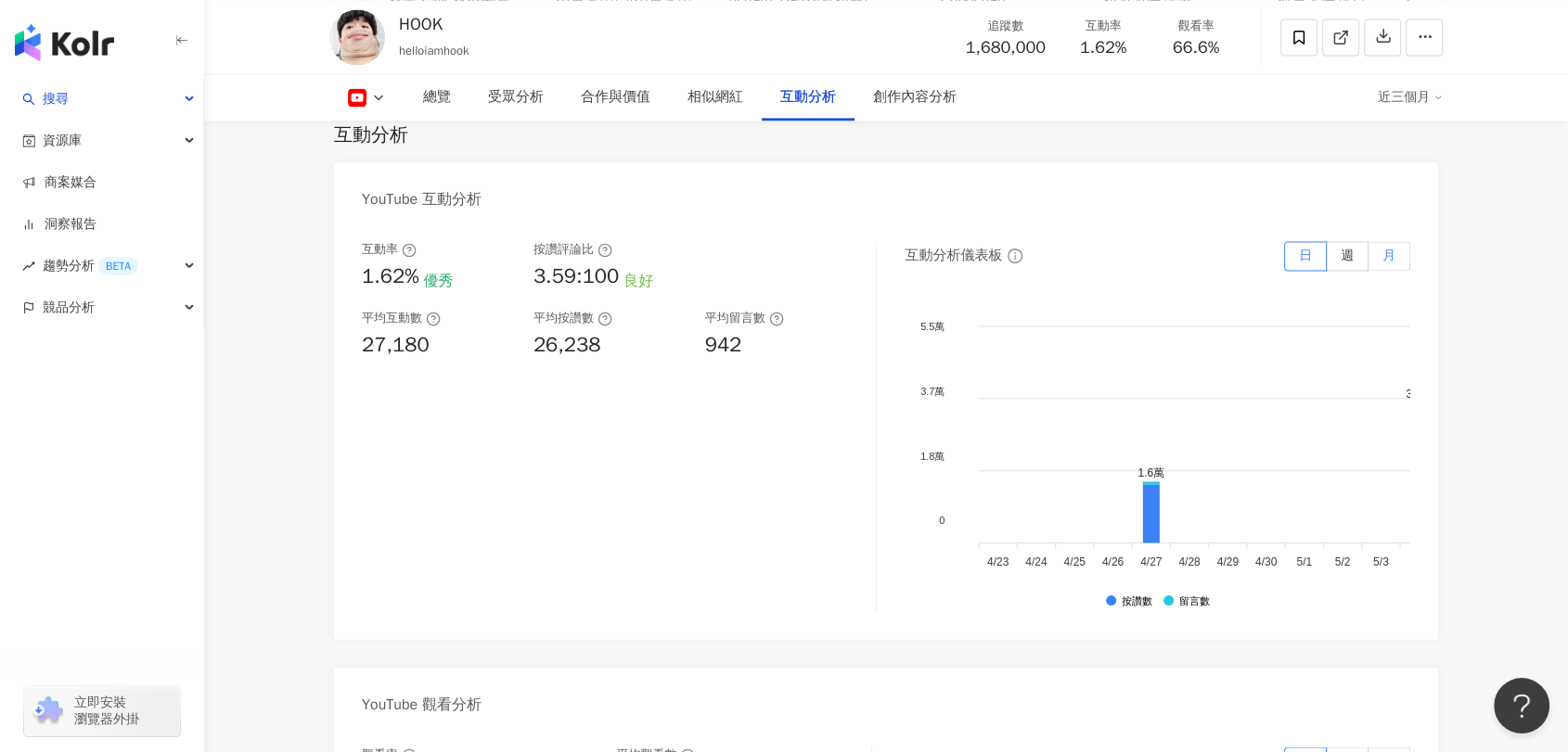 click on "月" at bounding box center [1389, 256] 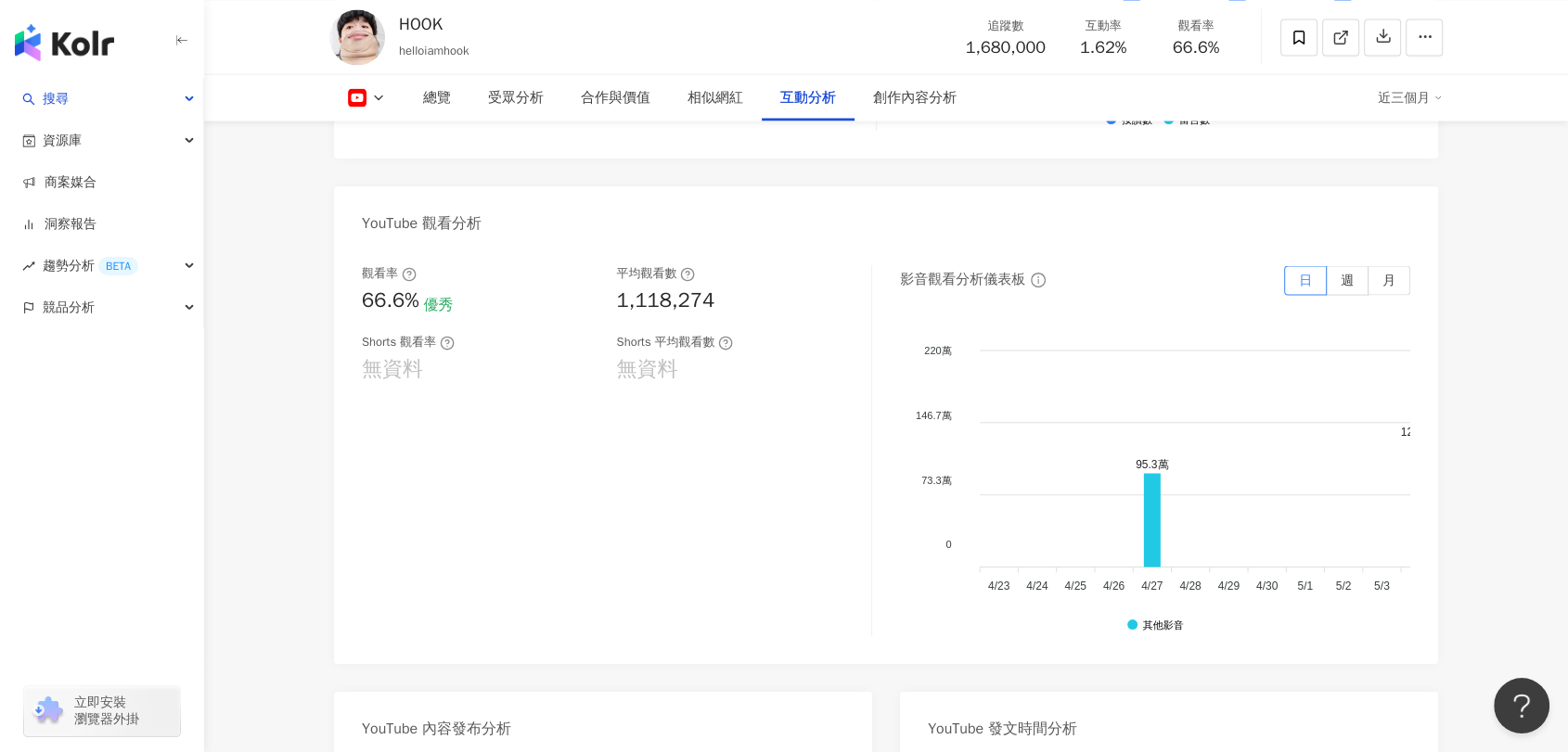 scroll, scrollTop: 3502, scrollLeft: 0, axis: vertical 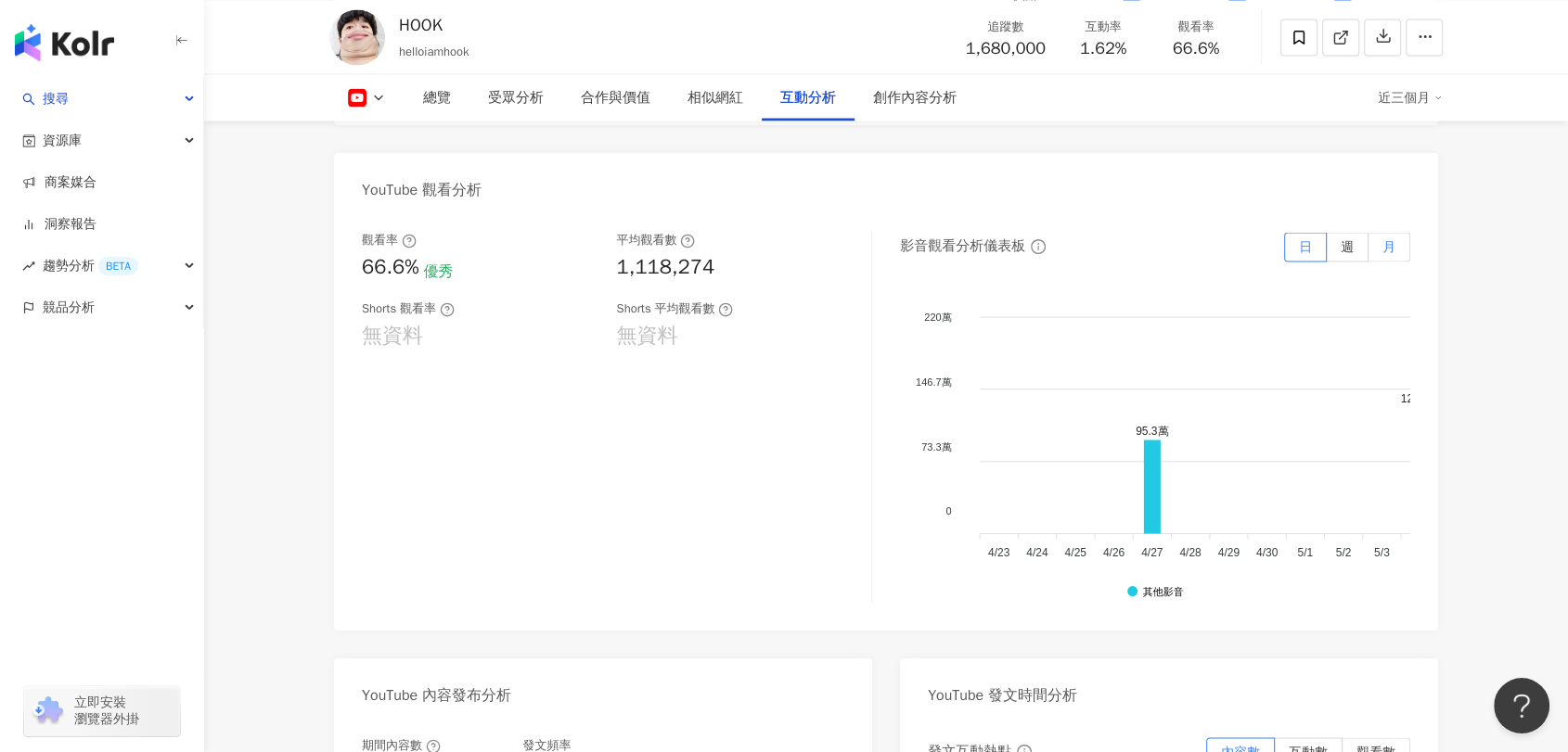 click on "月" at bounding box center (1389, 247) 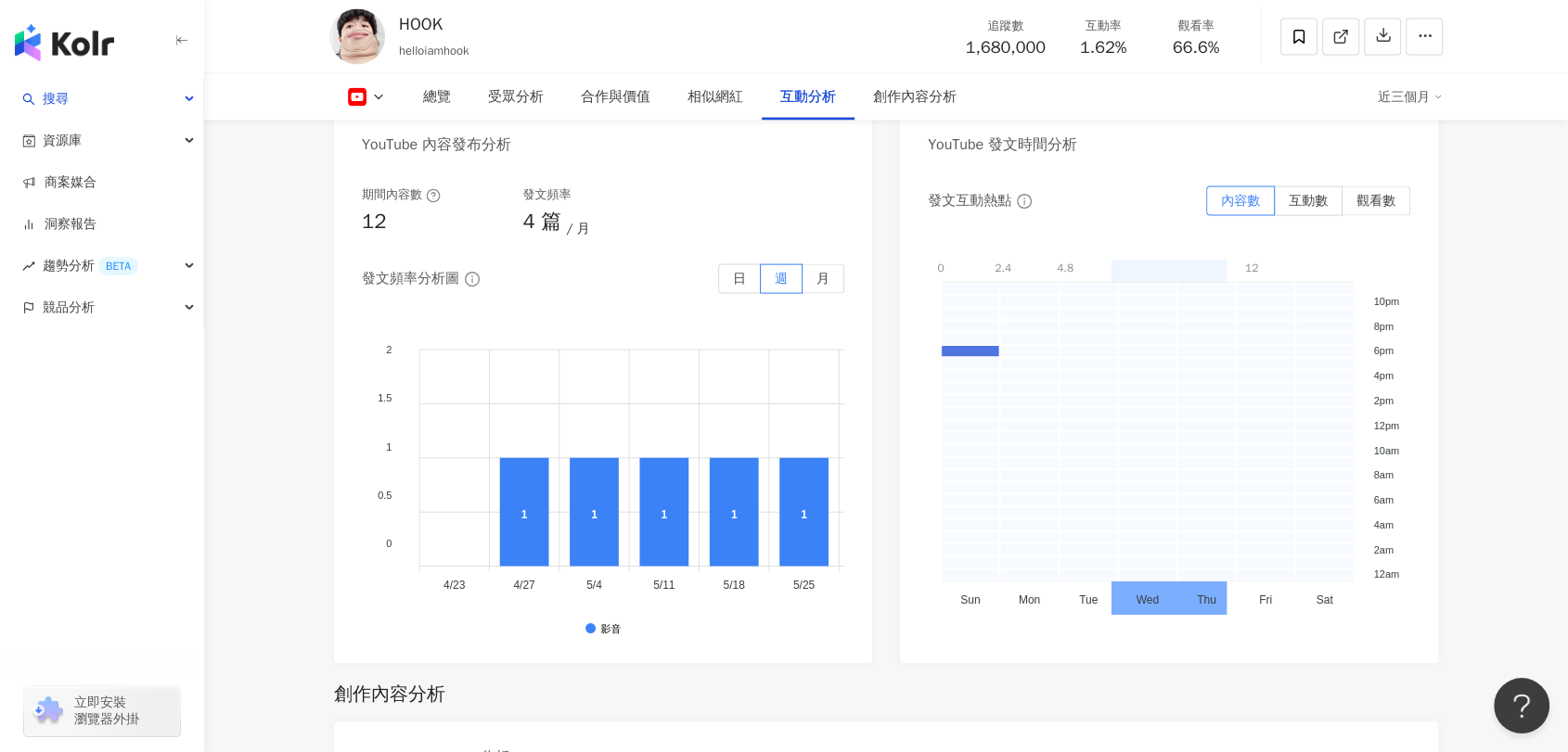 scroll, scrollTop: 4018, scrollLeft: 0, axis: vertical 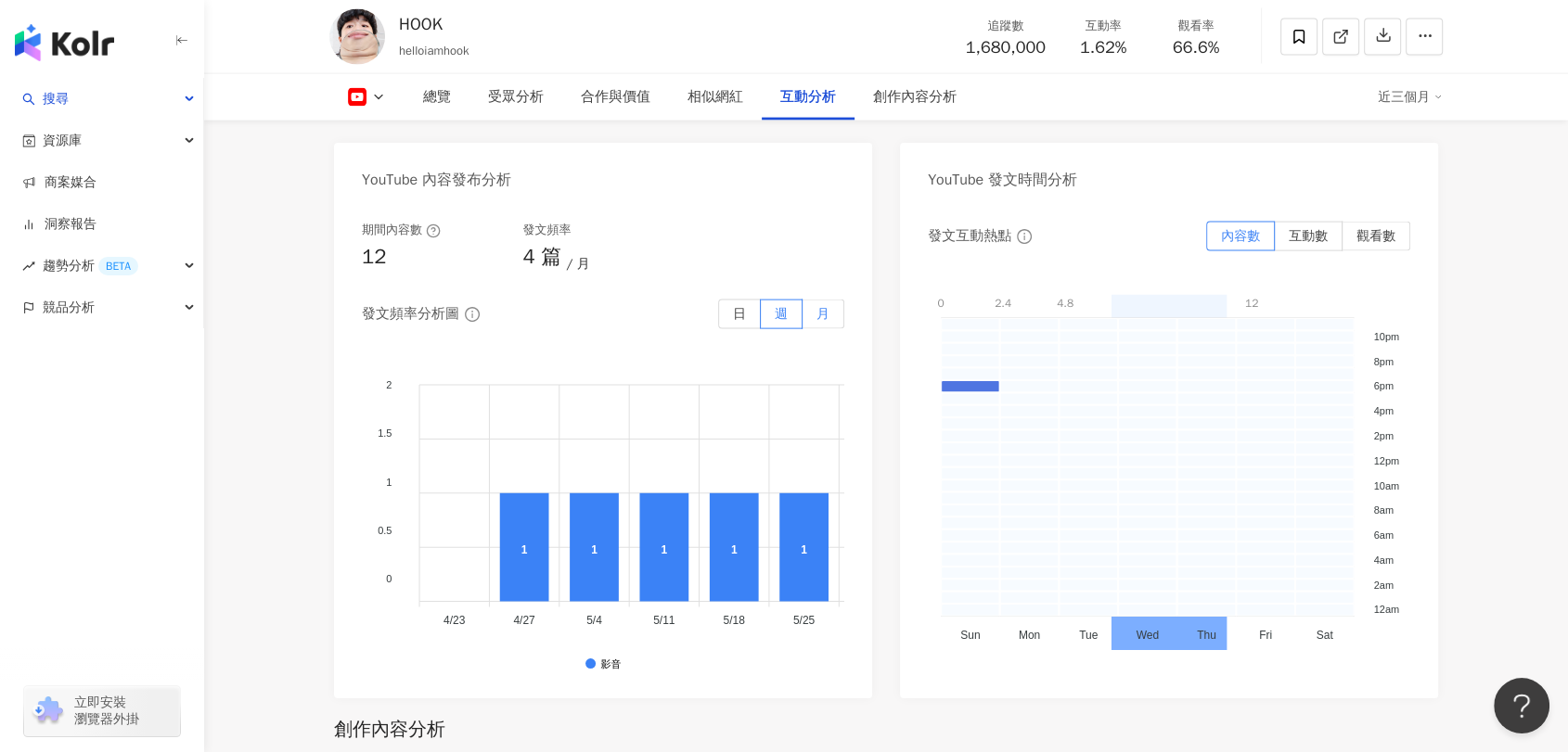 click on "月" at bounding box center (823, 313) 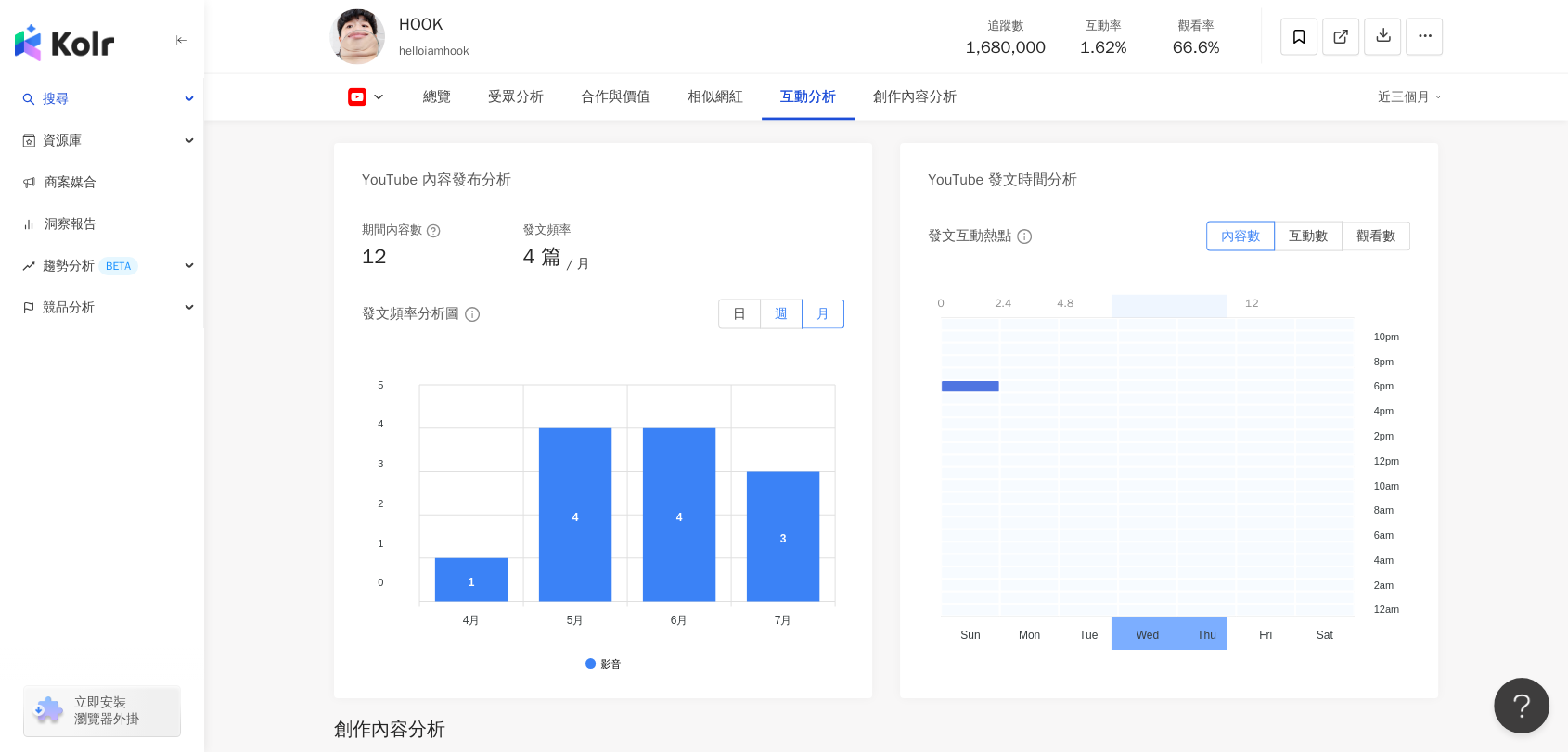 click on "週" at bounding box center (781, 313) 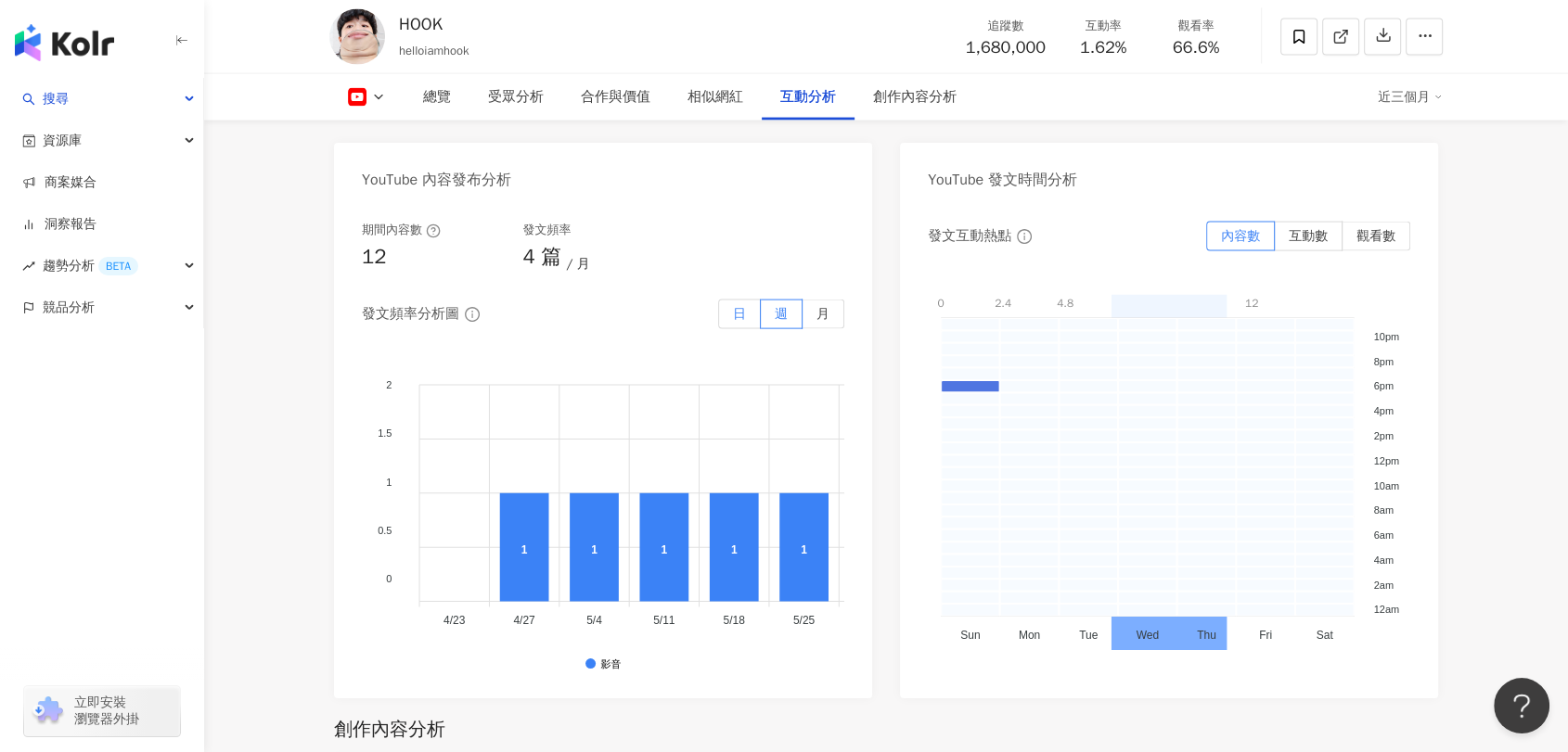 click on "日" at bounding box center (739, 313) 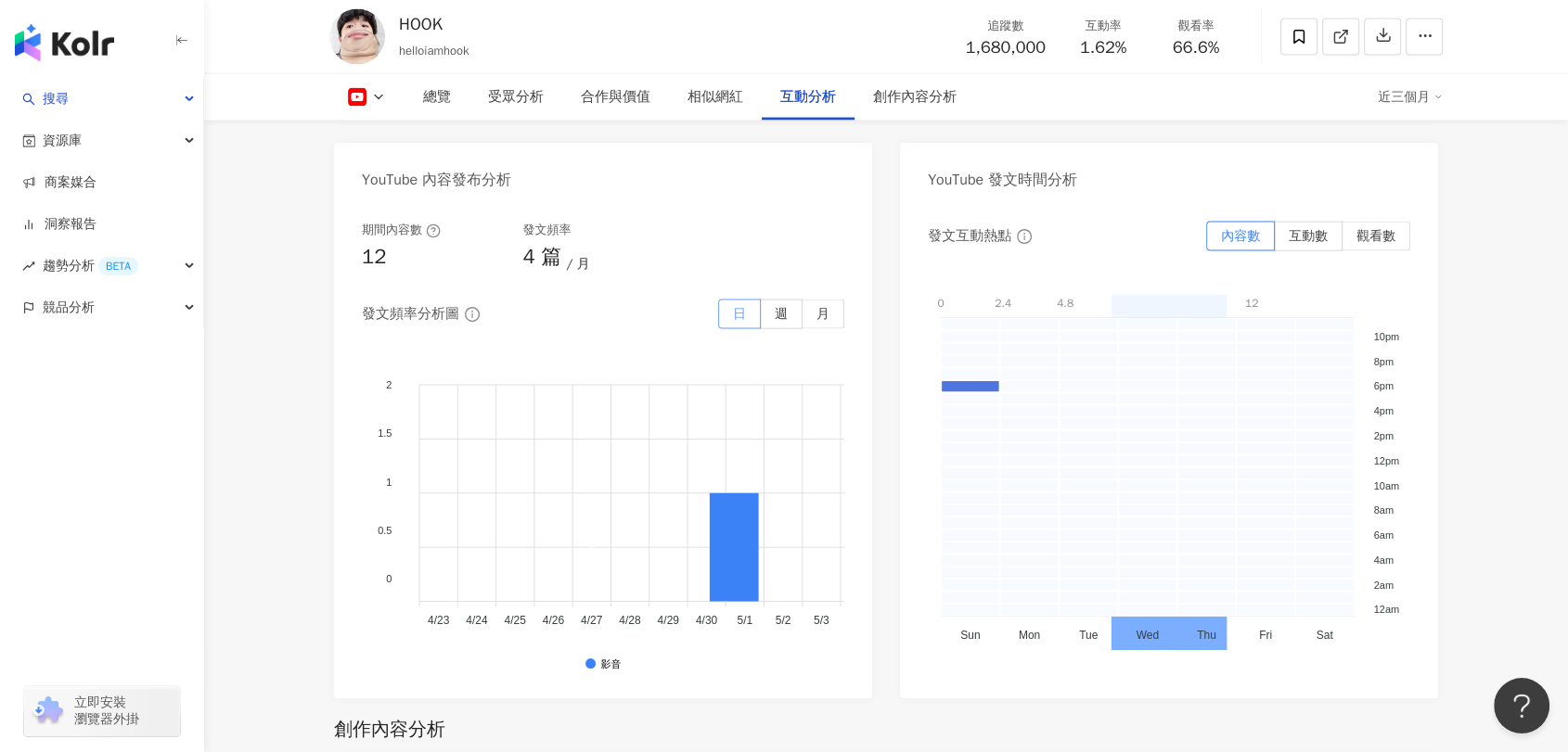 click at bounding box center [739, 314] 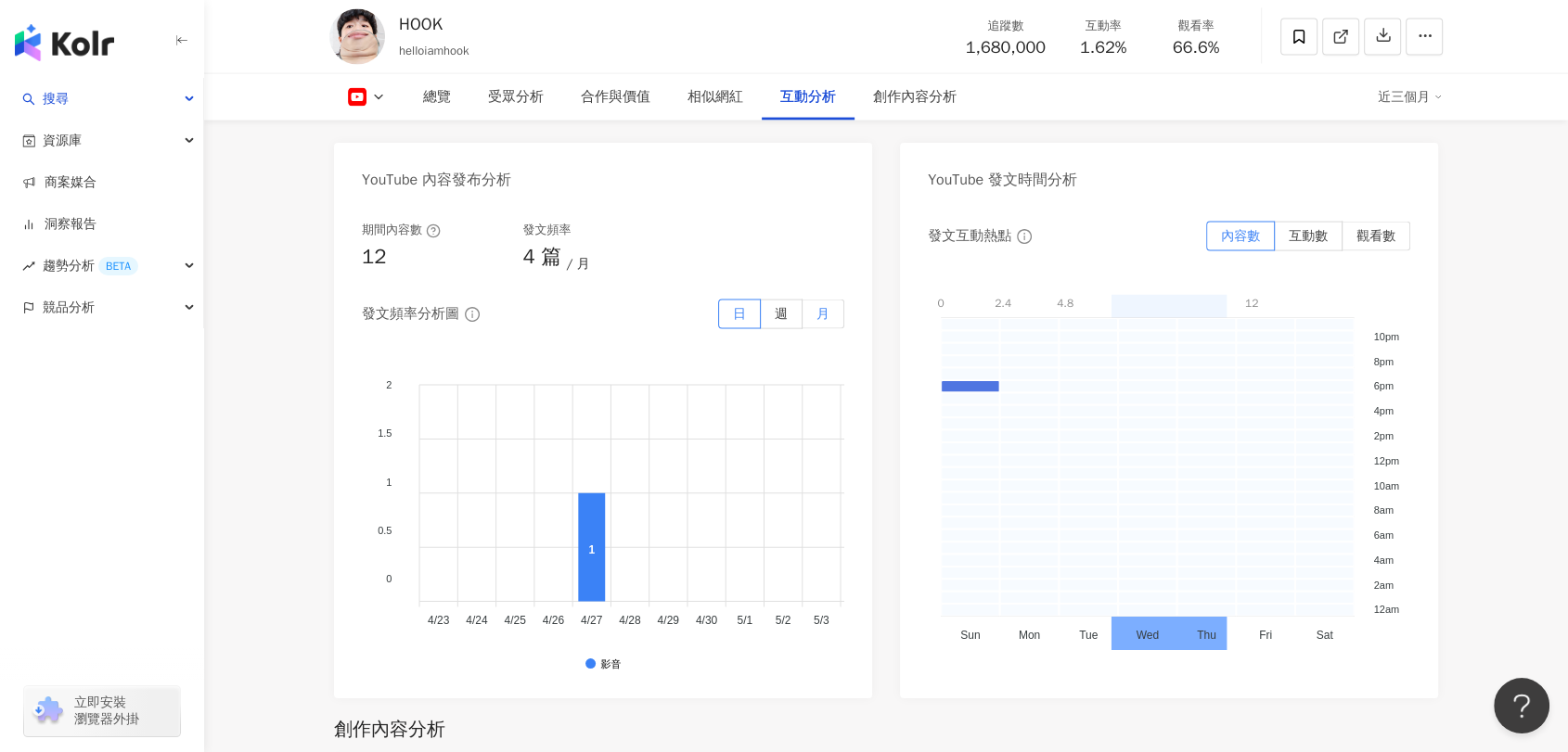 click on "月" at bounding box center (823, 314) 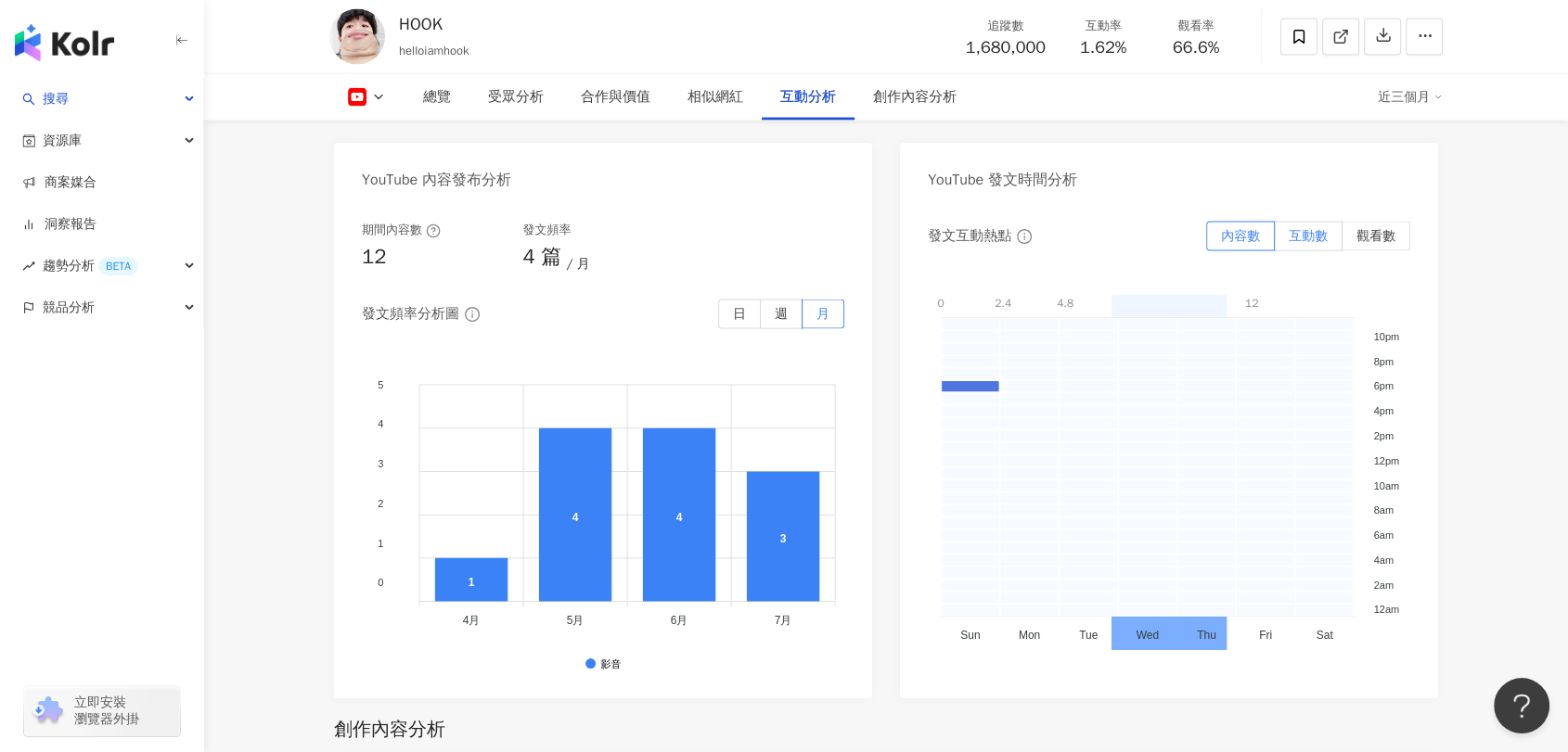 click on "互動數" at bounding box center [1308, 236] 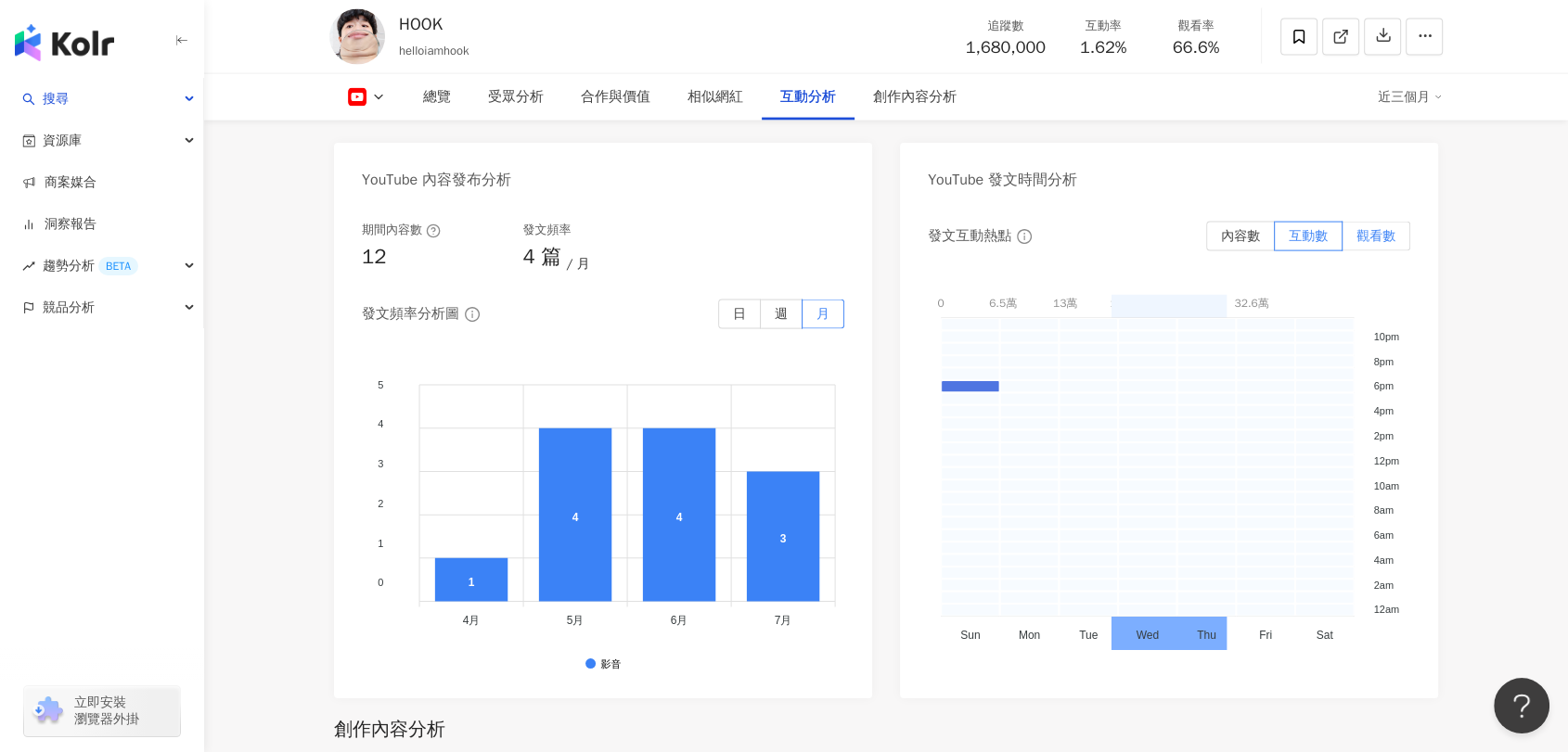 click on "觀看數" at bounding box center (1376, 236) 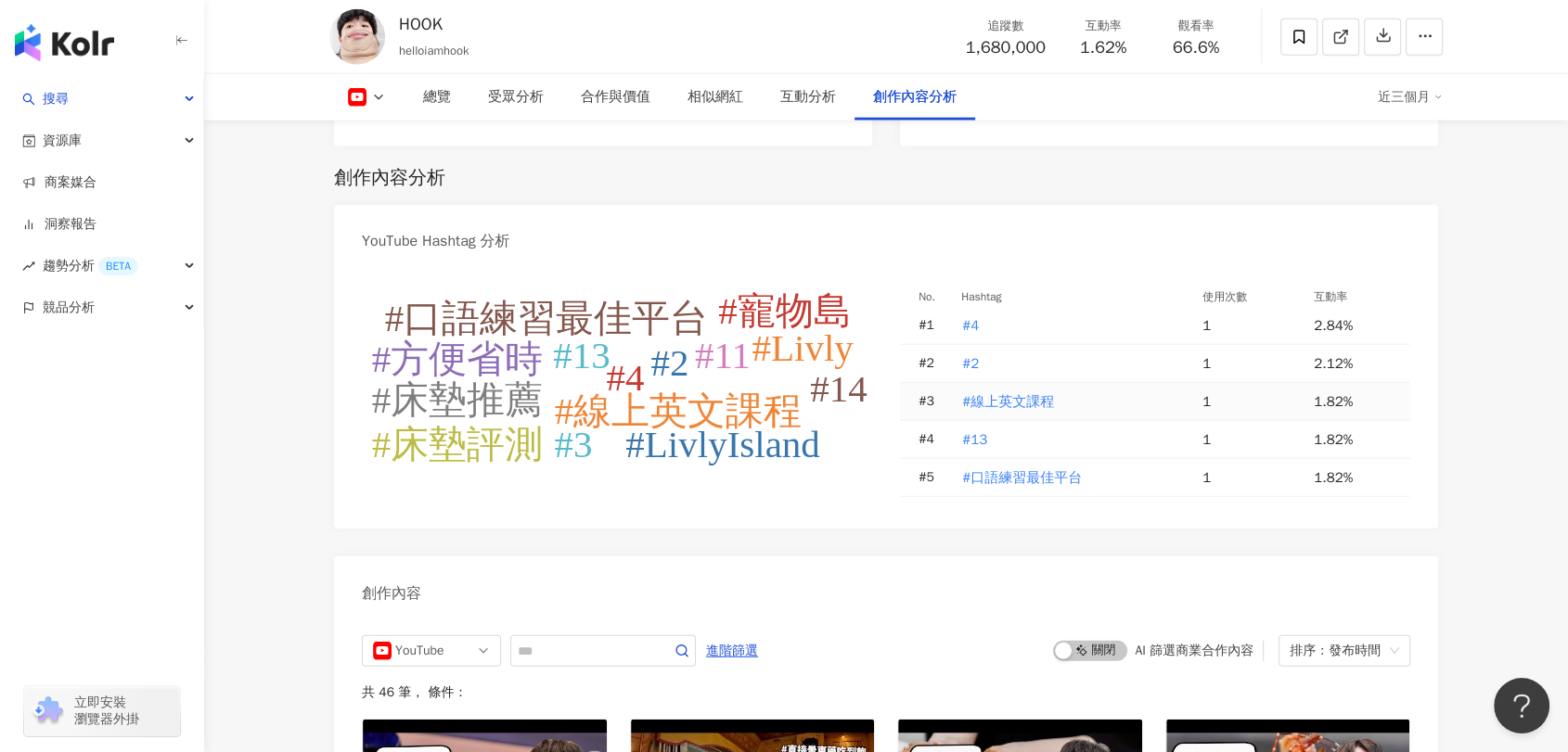scroll, scrollTop: 4532, scrollLeft: 0, axis: vertical 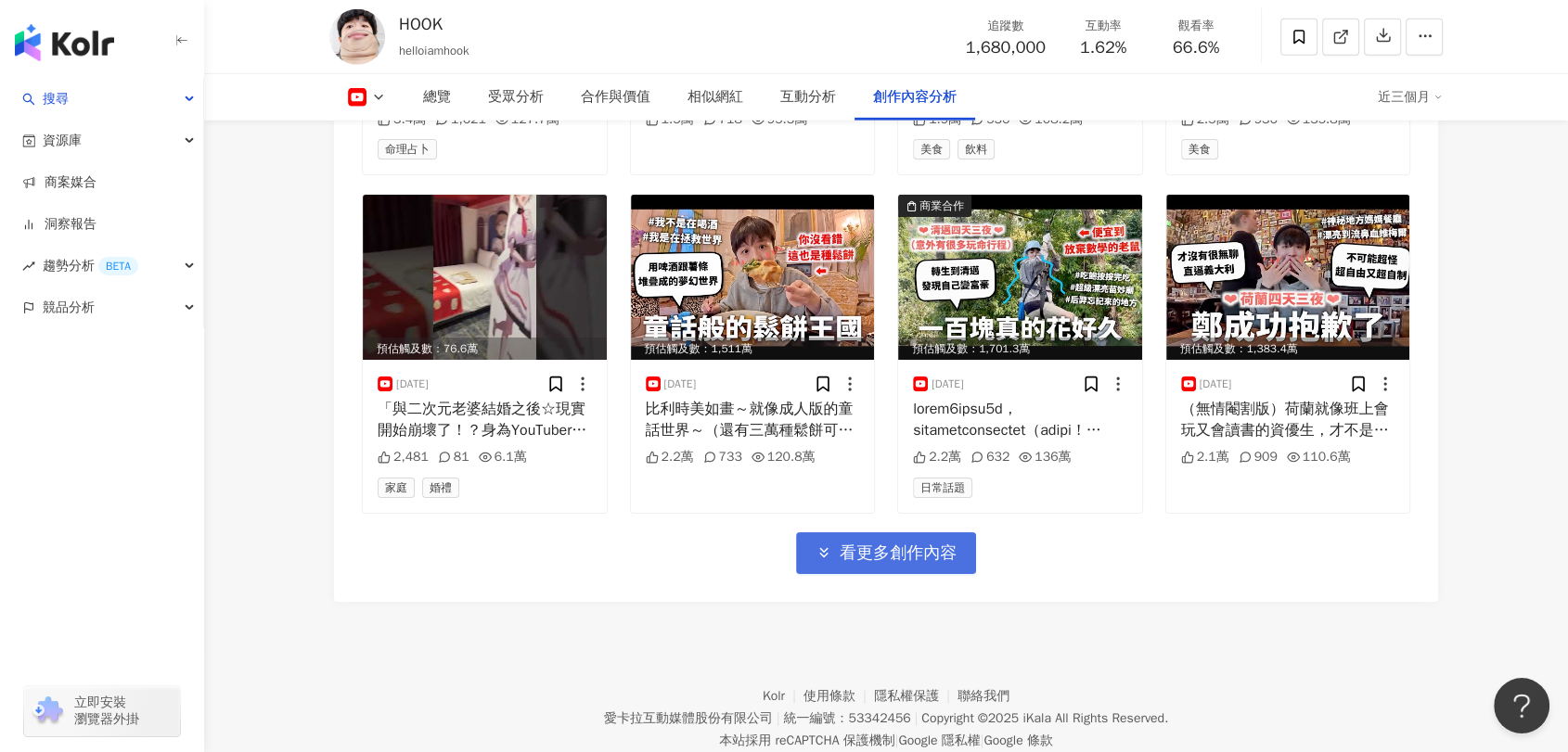click on "看更多創作內容" at bounding box center (898, 554) 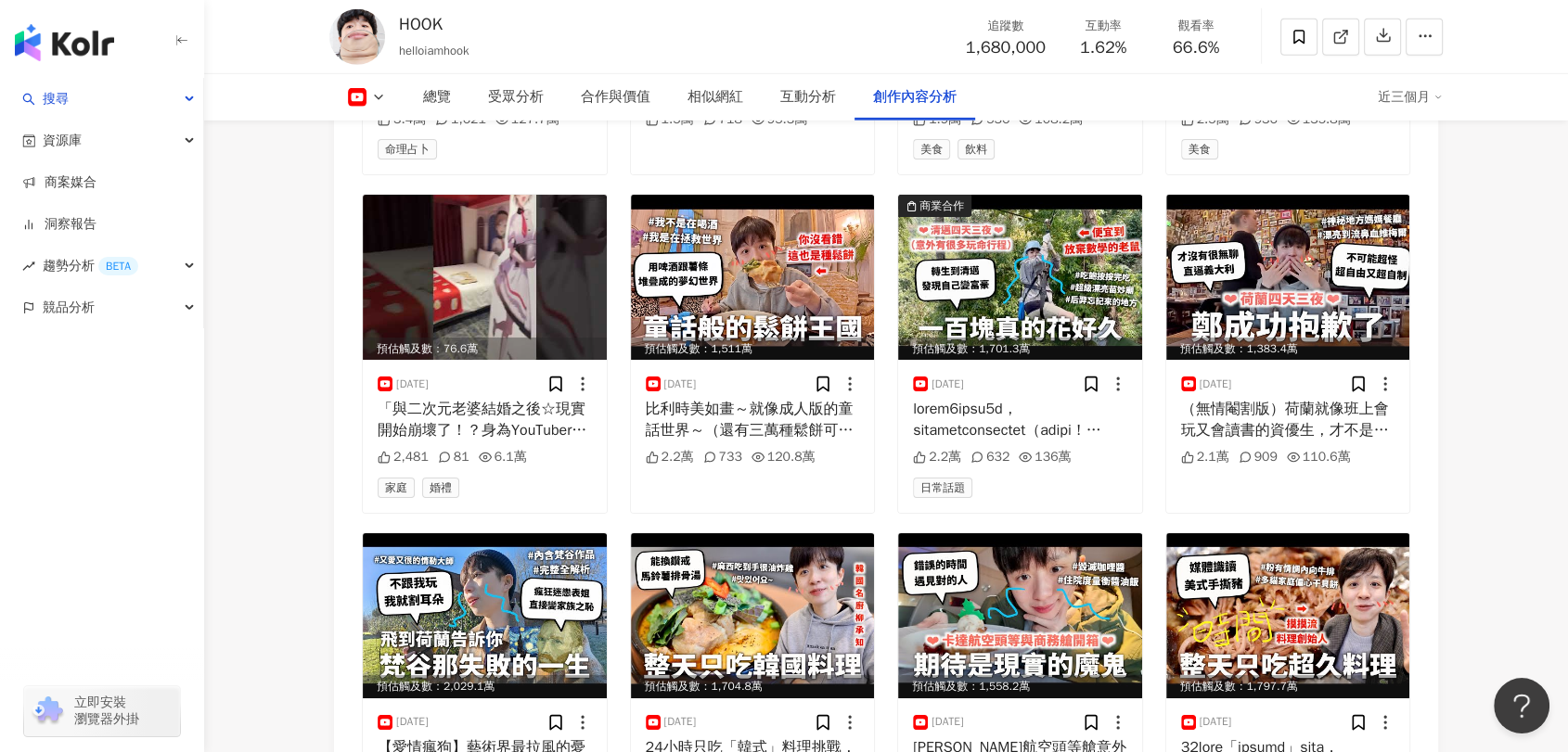 drag, startPoint x: 1523, startPoint y: 0, endPoint x: 1252, endPoint y: 502, distance: 570.4779 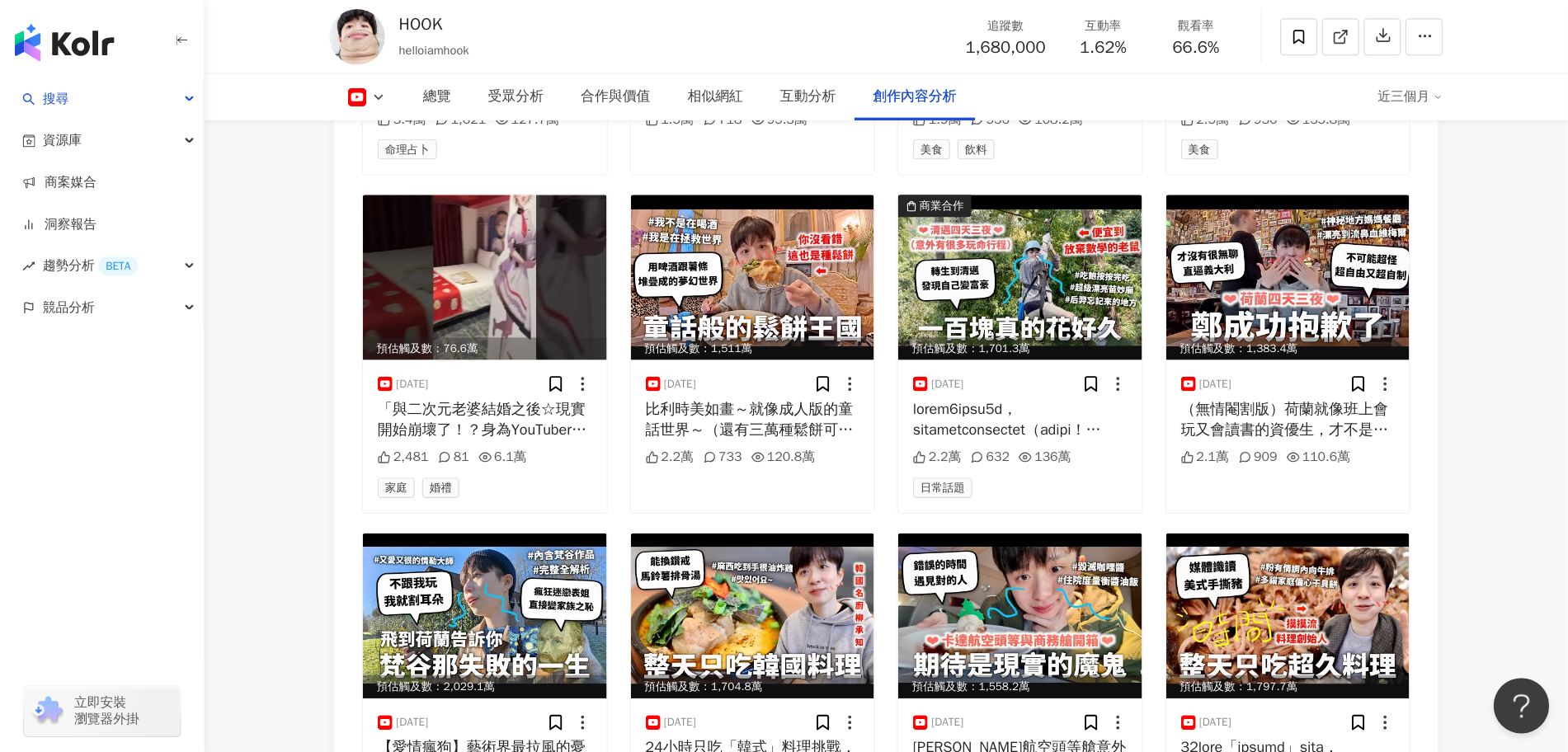 scroll, scrollTop: 5130, scrollLeft: 0, axis: vertical 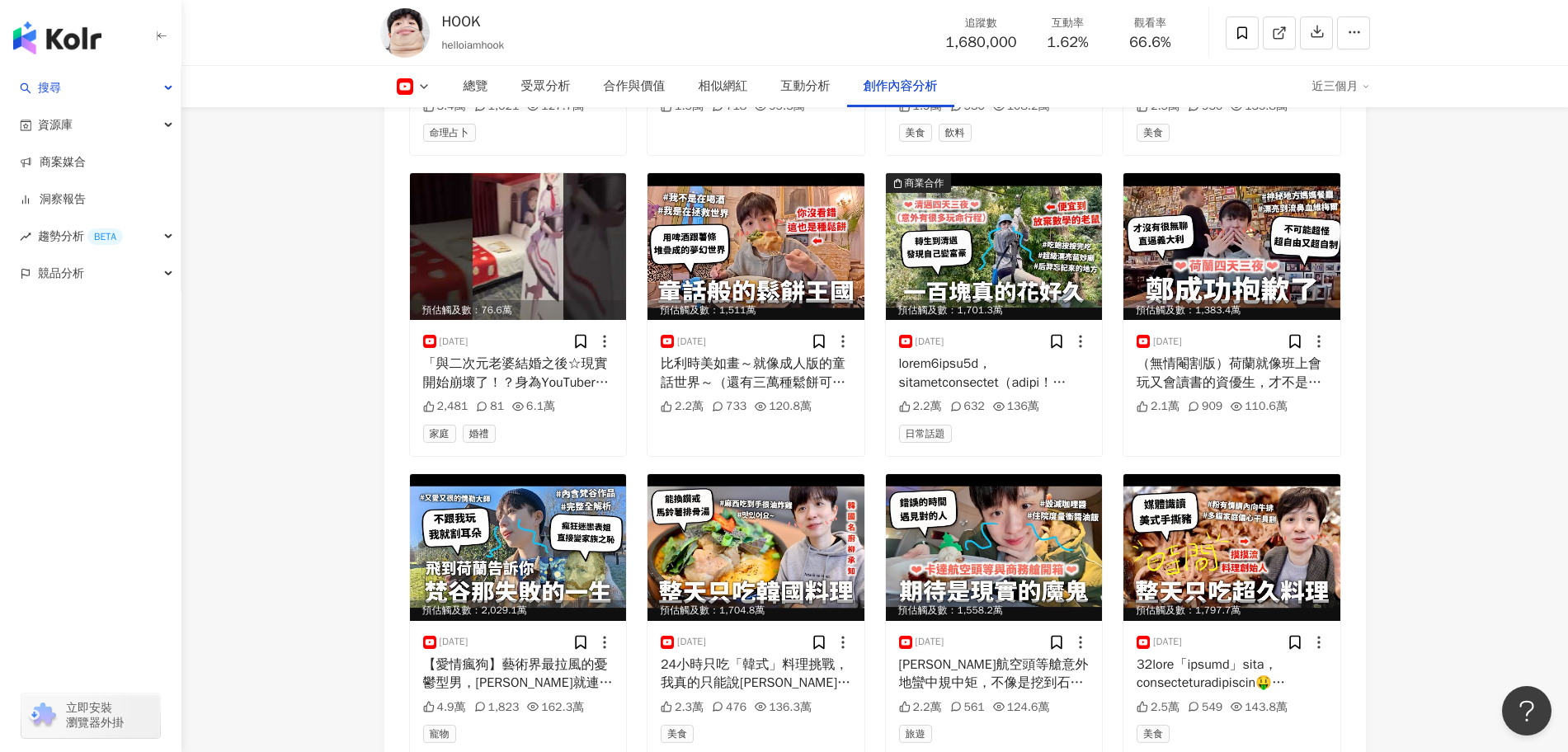 click on "60.2萬 53.3萬 168萬 HOOK helloiamhook 追蹤數 1,680,000 互動率 1.62% 觀看率 66.6% 總覽 受眾分析 合作與價值 相似網紅 互動分析 創作內容分析 近三個月 總覽 最後更新日期：2025/7/22 近三個月 YouTube 網紅基本資料 性別   女 主要語言   繁體中文 91.8% 網紅類型 保養 · 飲料 · 日常話題 · 美食 · 醫療與健康 · 穿搭 · 寵物 · 運動 · 旅遊 社群簡介 HOOK | @helloiamhook | UCbIJeyl_va8MG2xx0q4Uobg https://www.youtube.com/channel/UCbIJeyl_va8MG2xx0q4Uobg 「HOOK」是一種音樂術語，代表你歌寫得很好，一聽就中；
而我取名叫「HOOK」，則是希望我的影片能讓你一看就中。
實驗型 ｜歷史型｜媽媽比我好笑型 YouTuber
合作邀約請洽：互可工作室
Email：info@hookuniverse.com.tw
（沒有私人帳號也沒有玩交友軟體）
（只有YouTube, Facebook, instagram）
看更多 YouTube 數據總覽 90 K-Score :   優良 查看說明 追蹤數   1,680,000 互動率   1.62%" at bounding box center (874, -1806) 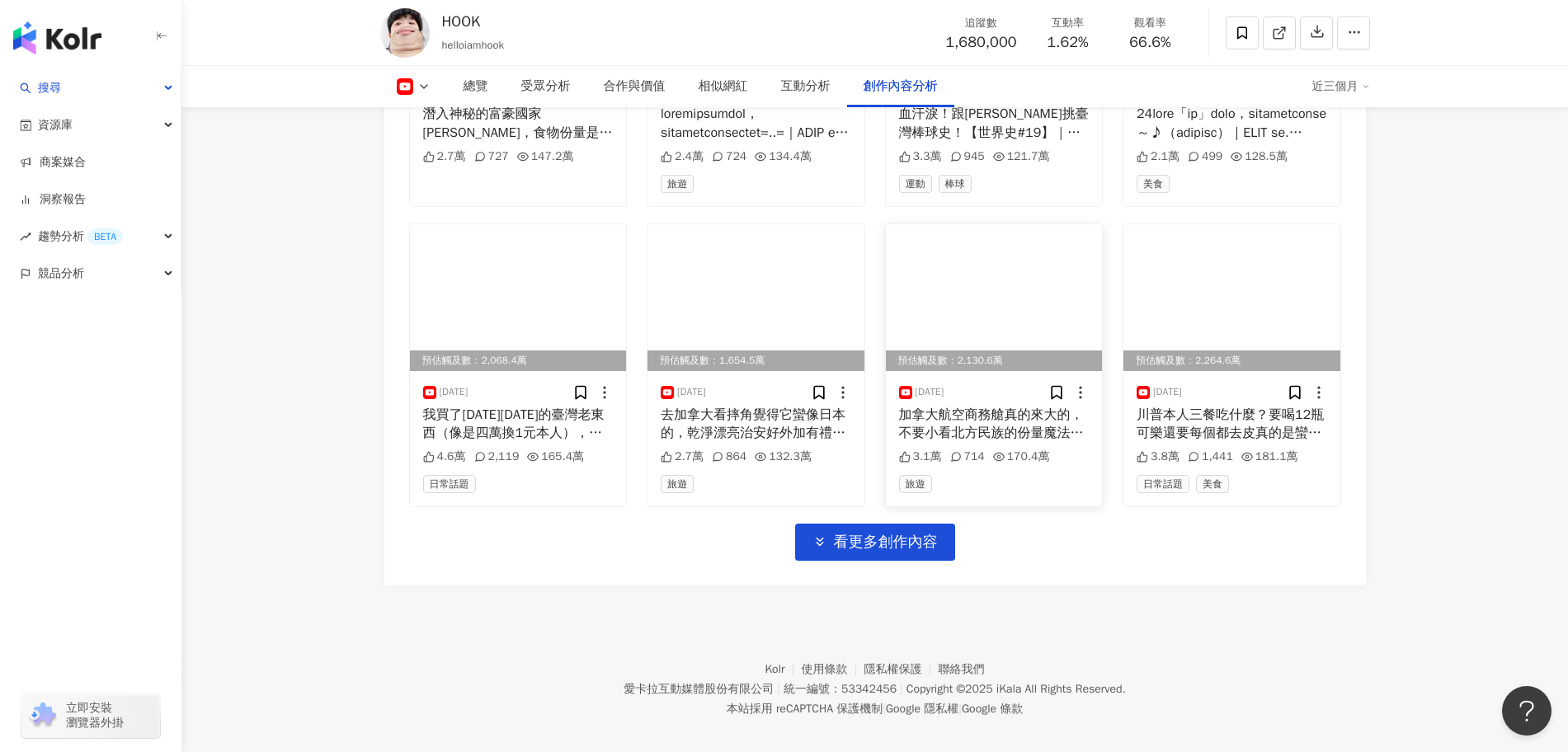 scroll, scrollTop: 5997, scrollLeft: 0, axis: vertical 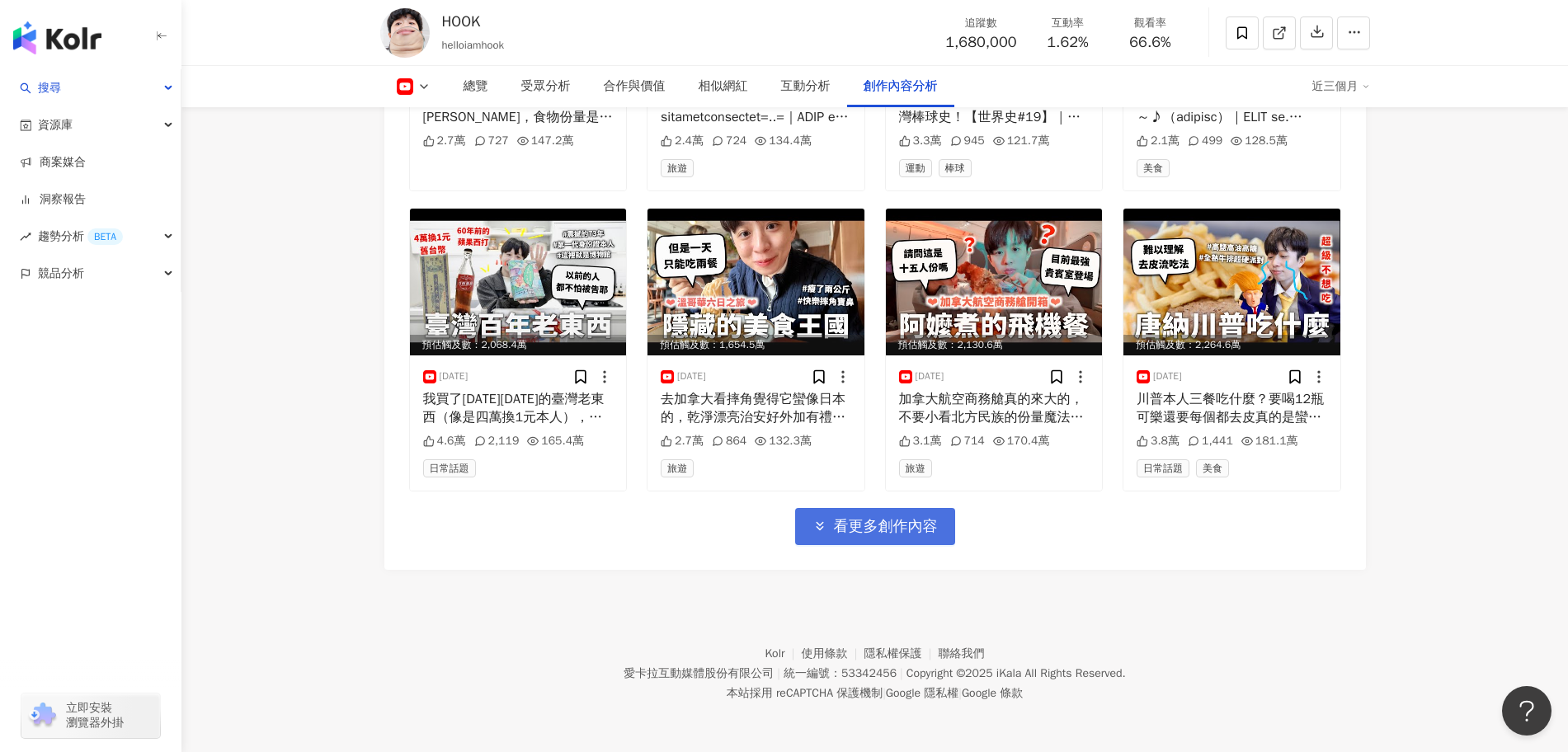 click on "看更多創作內容" at bounding box center [875, 526] 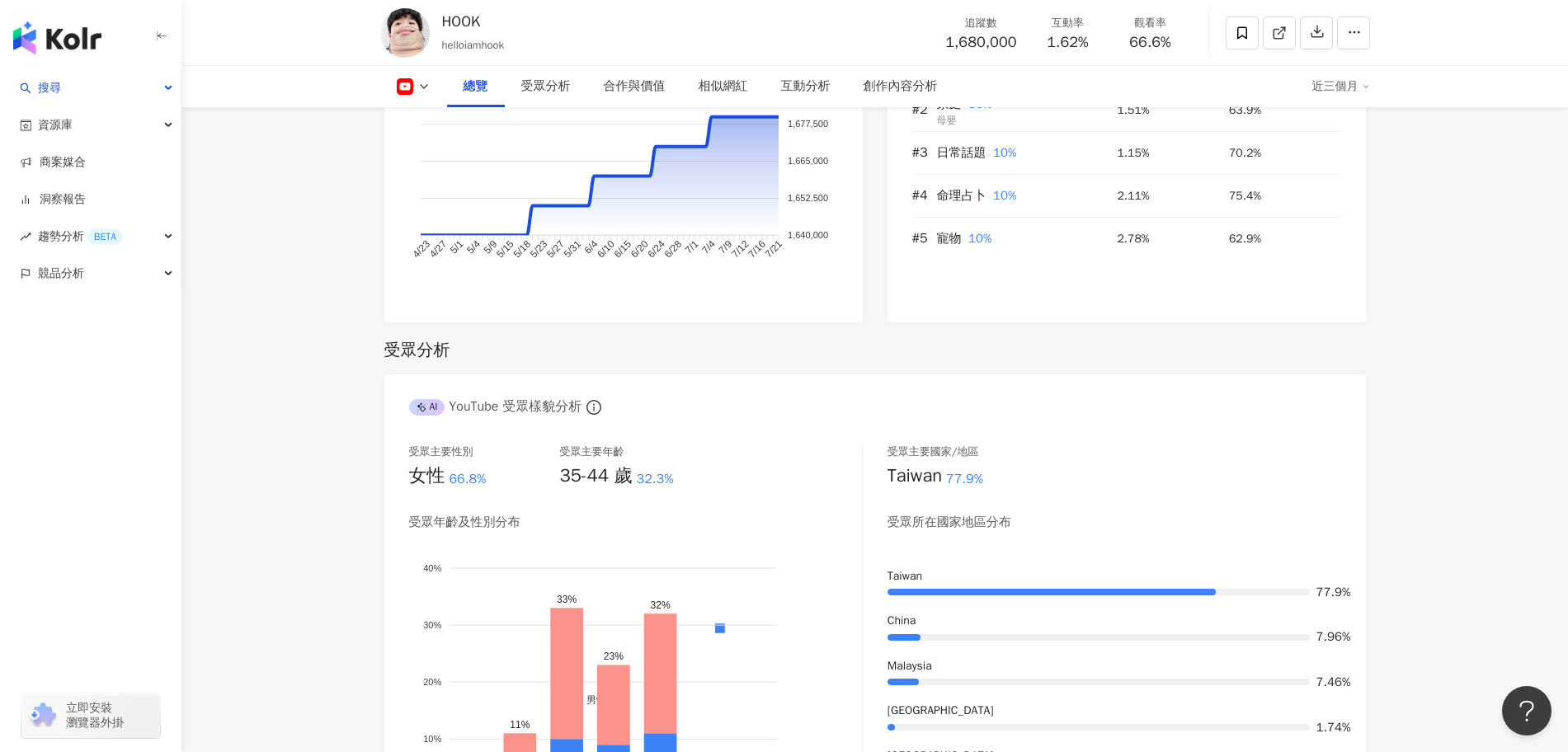 scroll, scrollTop: 637, scrollLeft: 0, axis: vertical 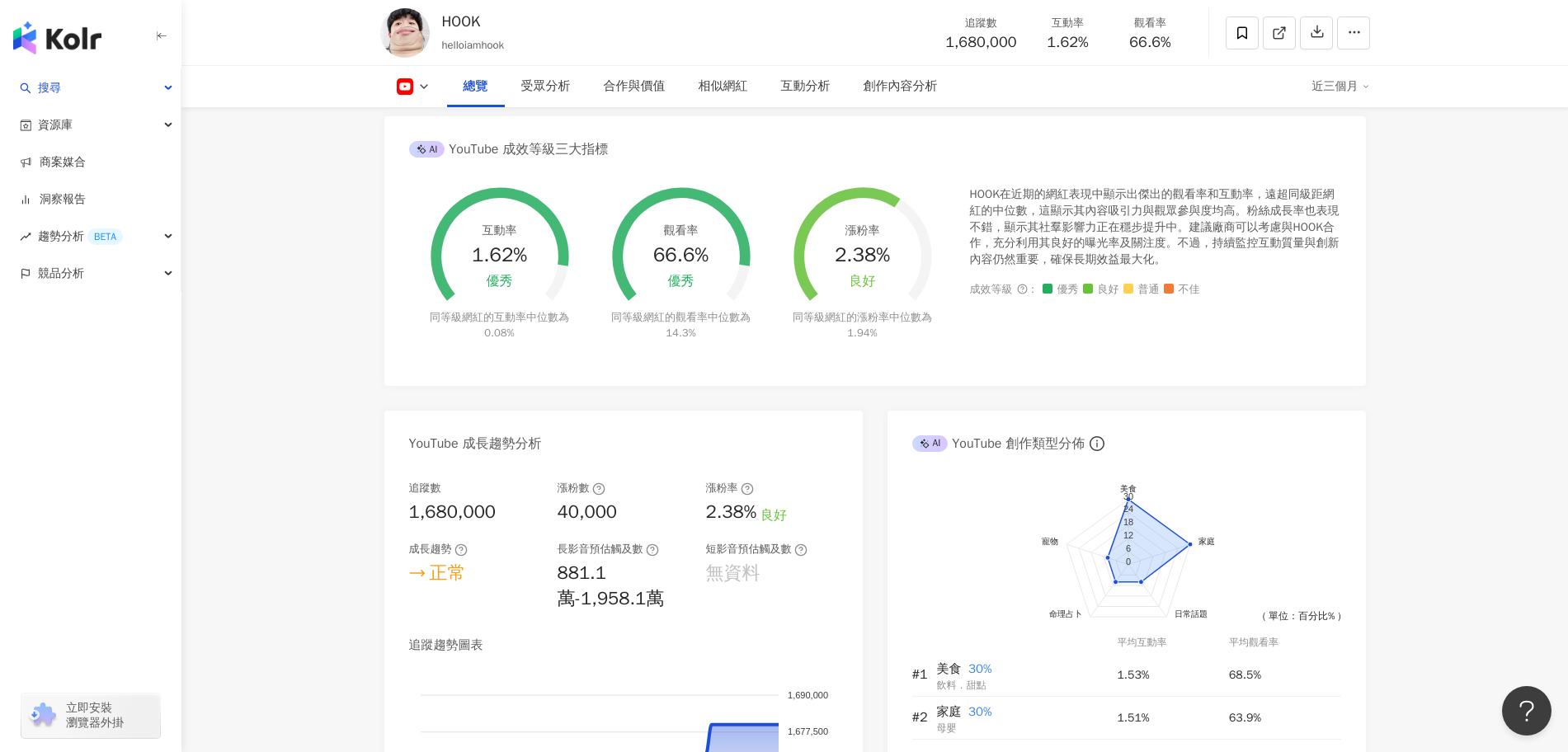click on "近三個月" at bounding box center (1341, 87) 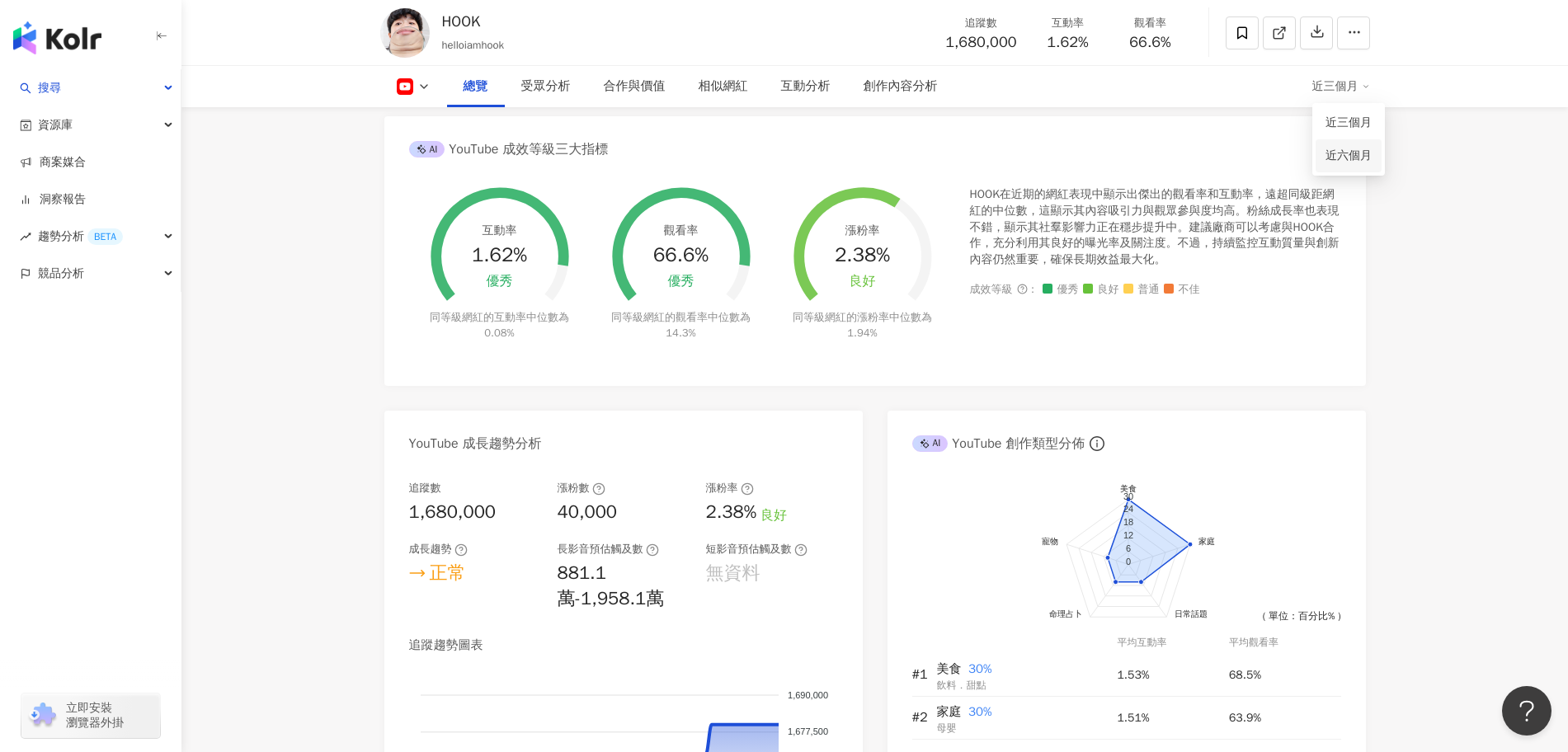 click on "近六個月" at bounding box center (1349, 156) 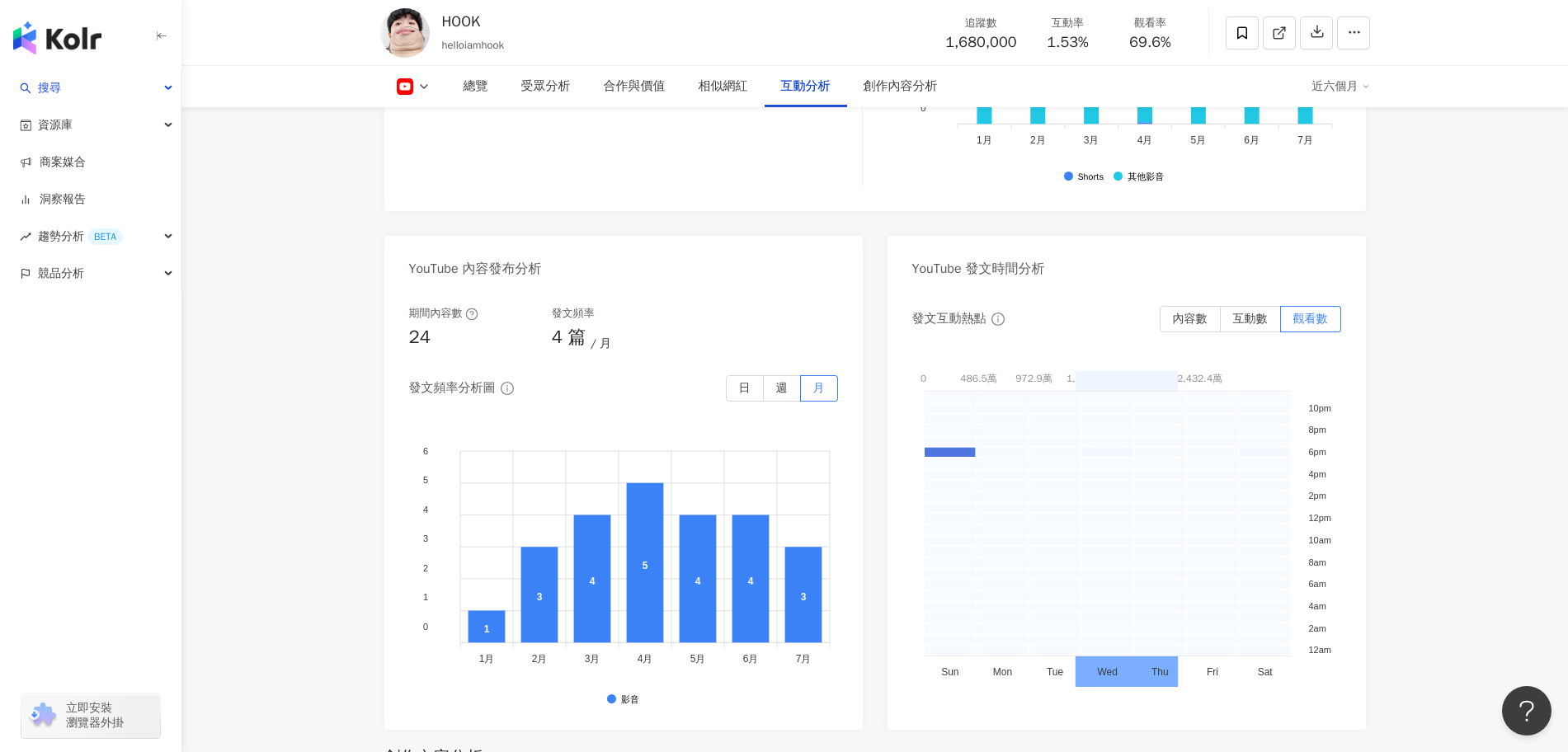 scroll, scrollTop: 3523, scrollLeft: 0, axis: vertical 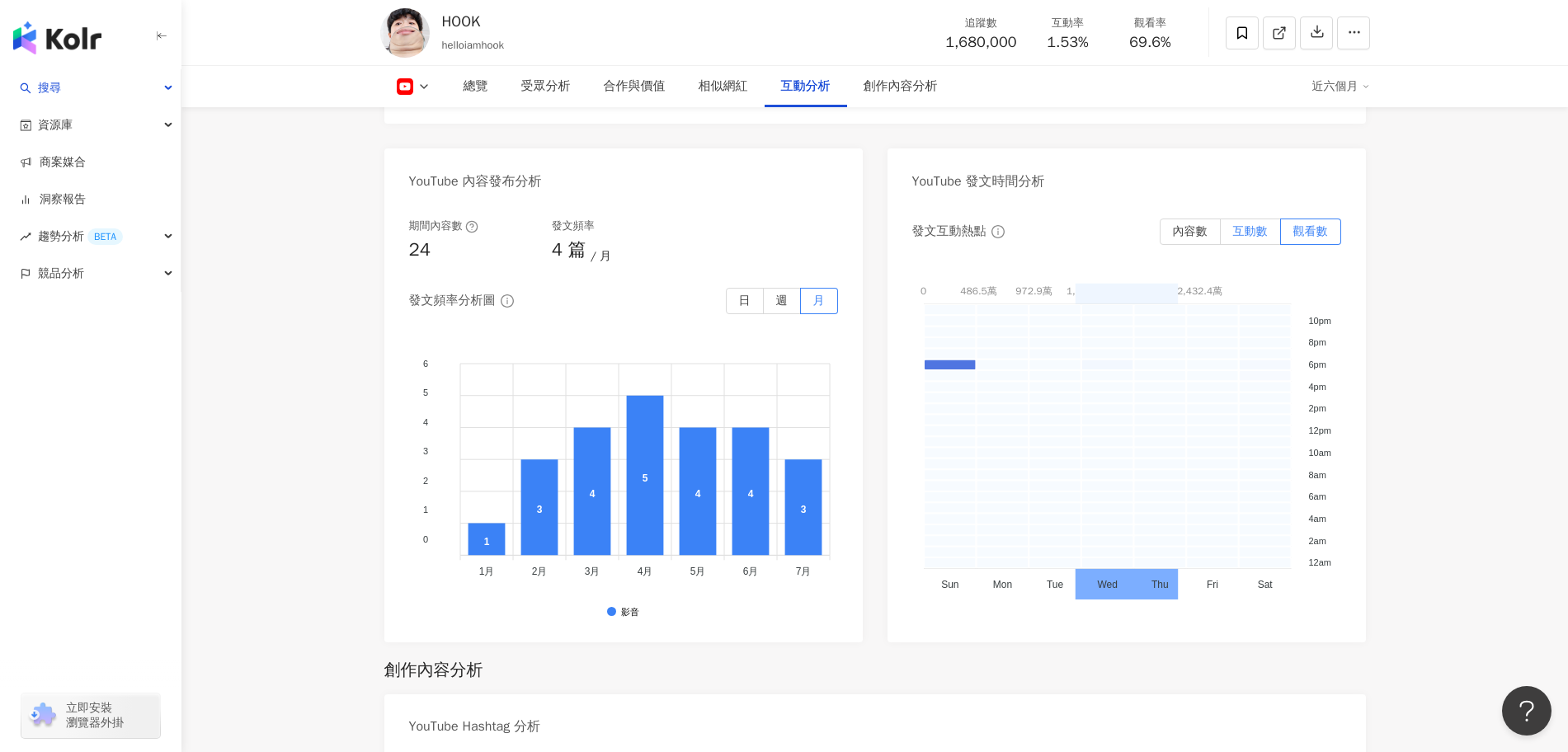 click on "互動數" at bounding box center [1250, 231] 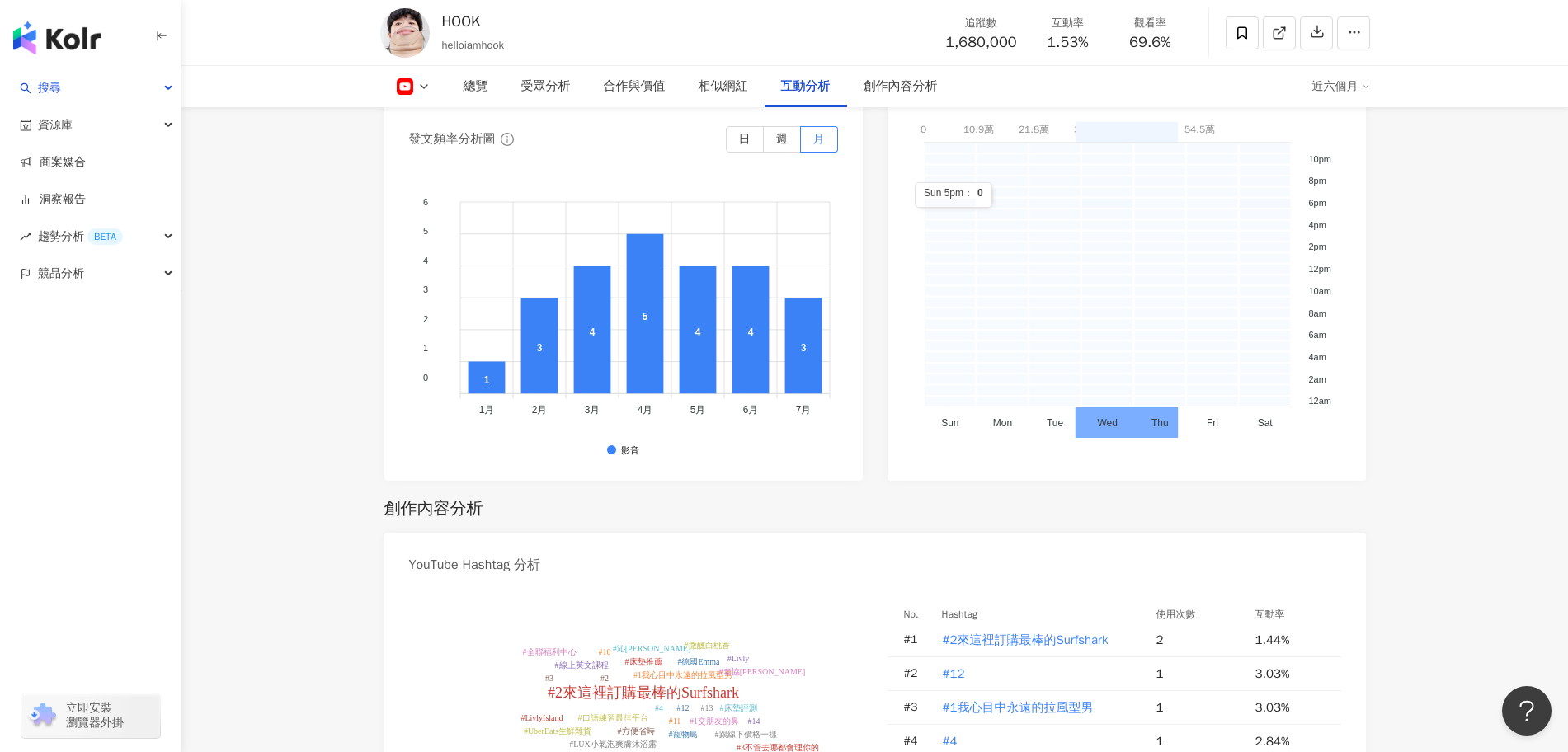 scroll, scrollTop: 3523, scrollLeft: 0, axis: vertical 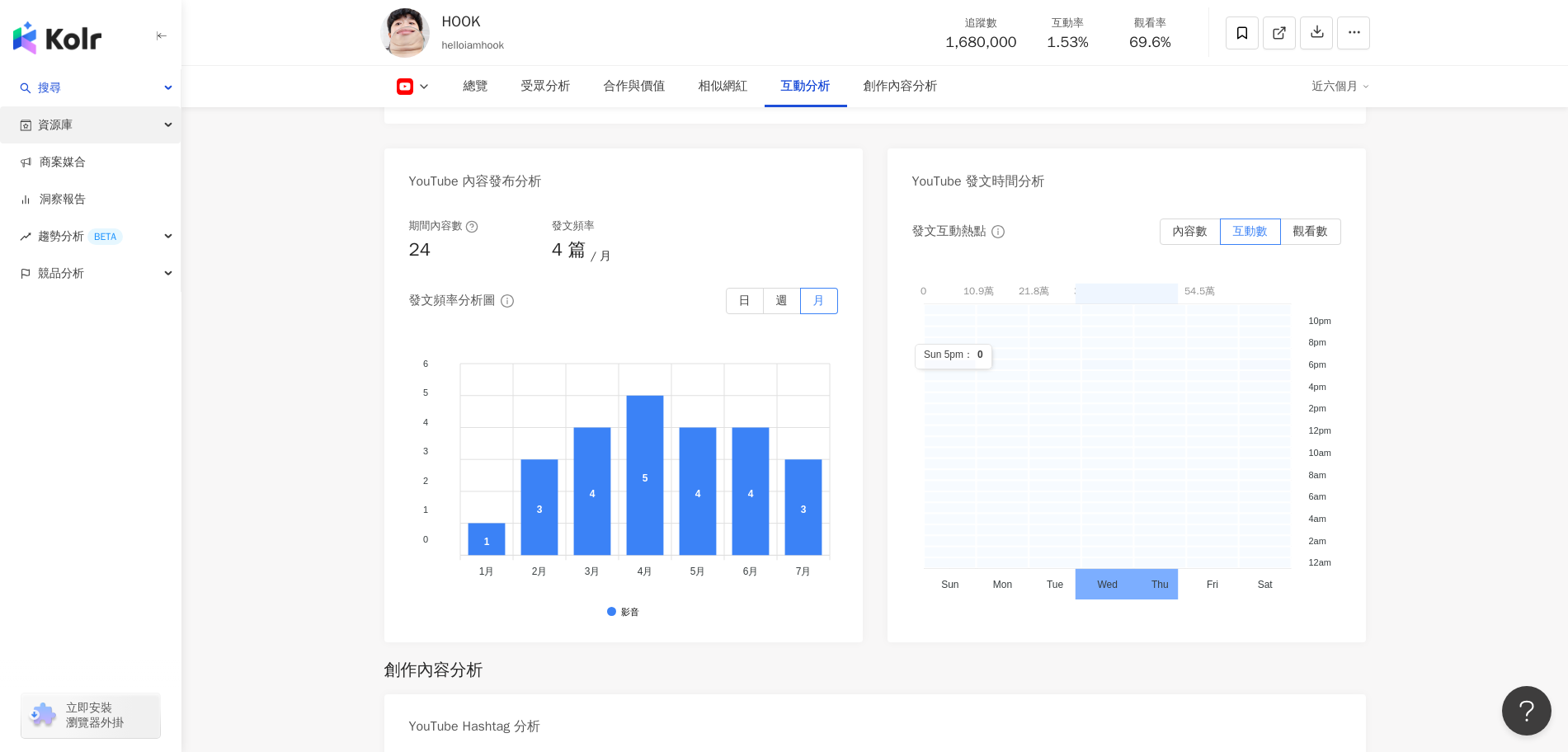 click on "資源庫" at bounding box center (90, 125) 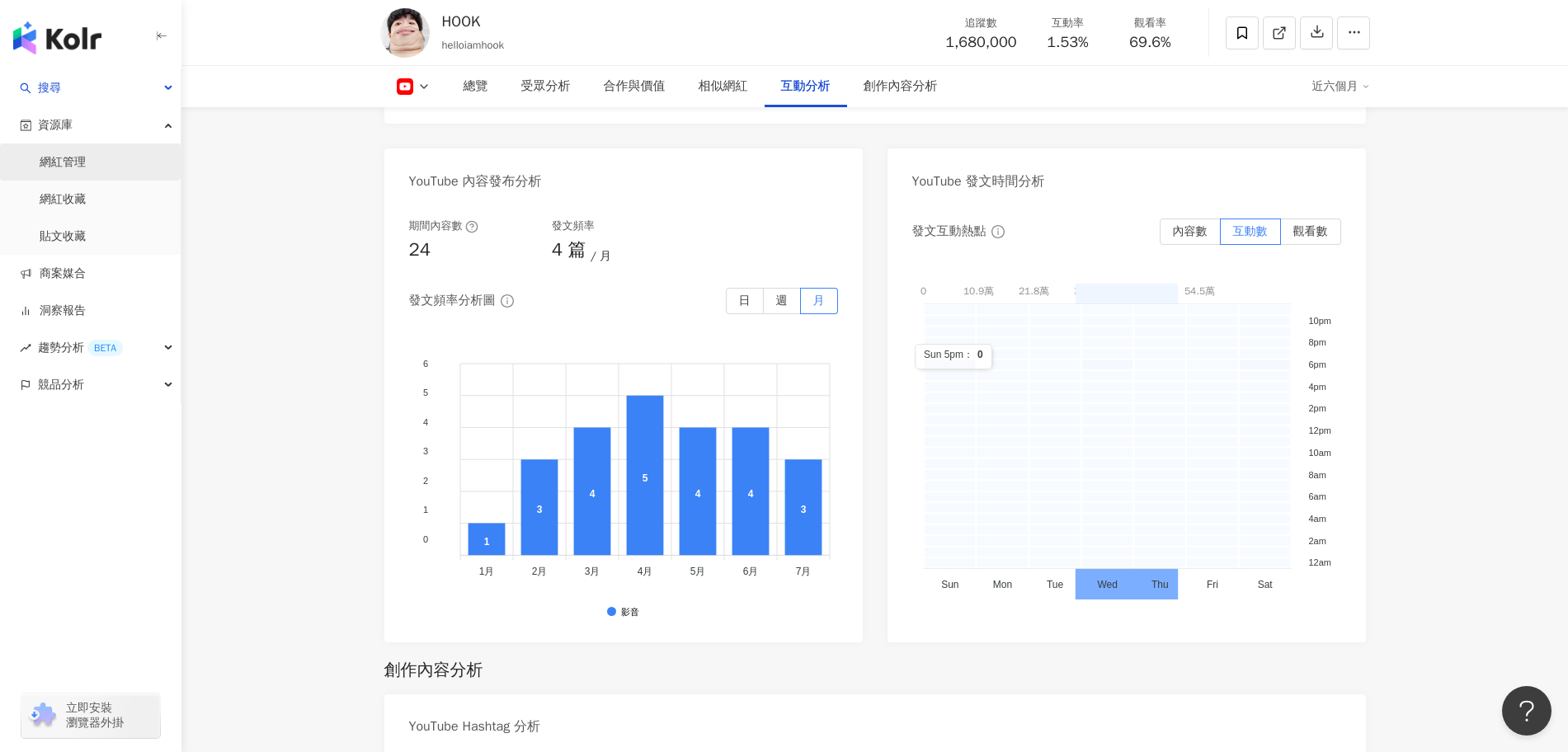 click on "網紅管理" at bounding box center [63, 162] 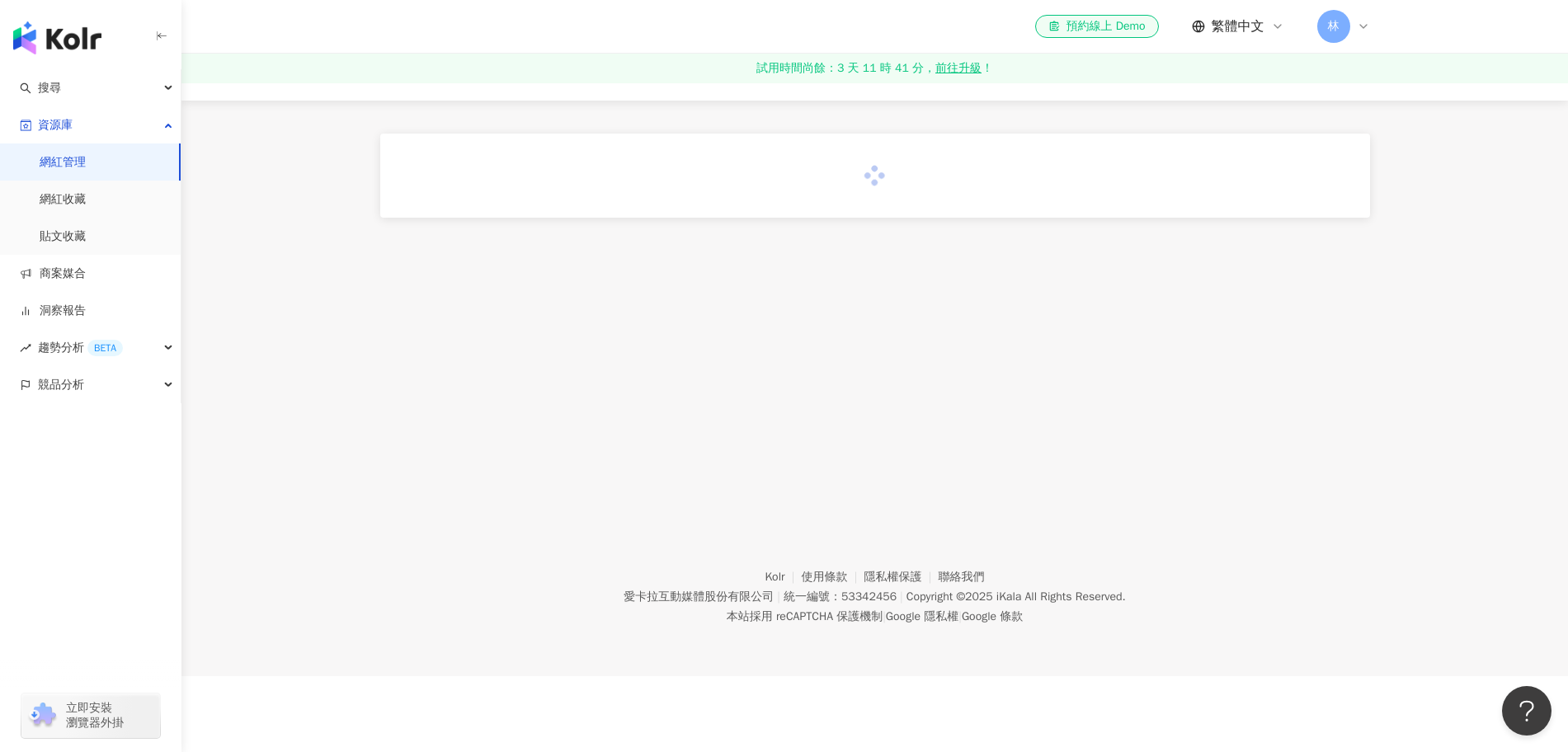 scroll, scrollTop: 0, scrollLeft: 0, axis: both 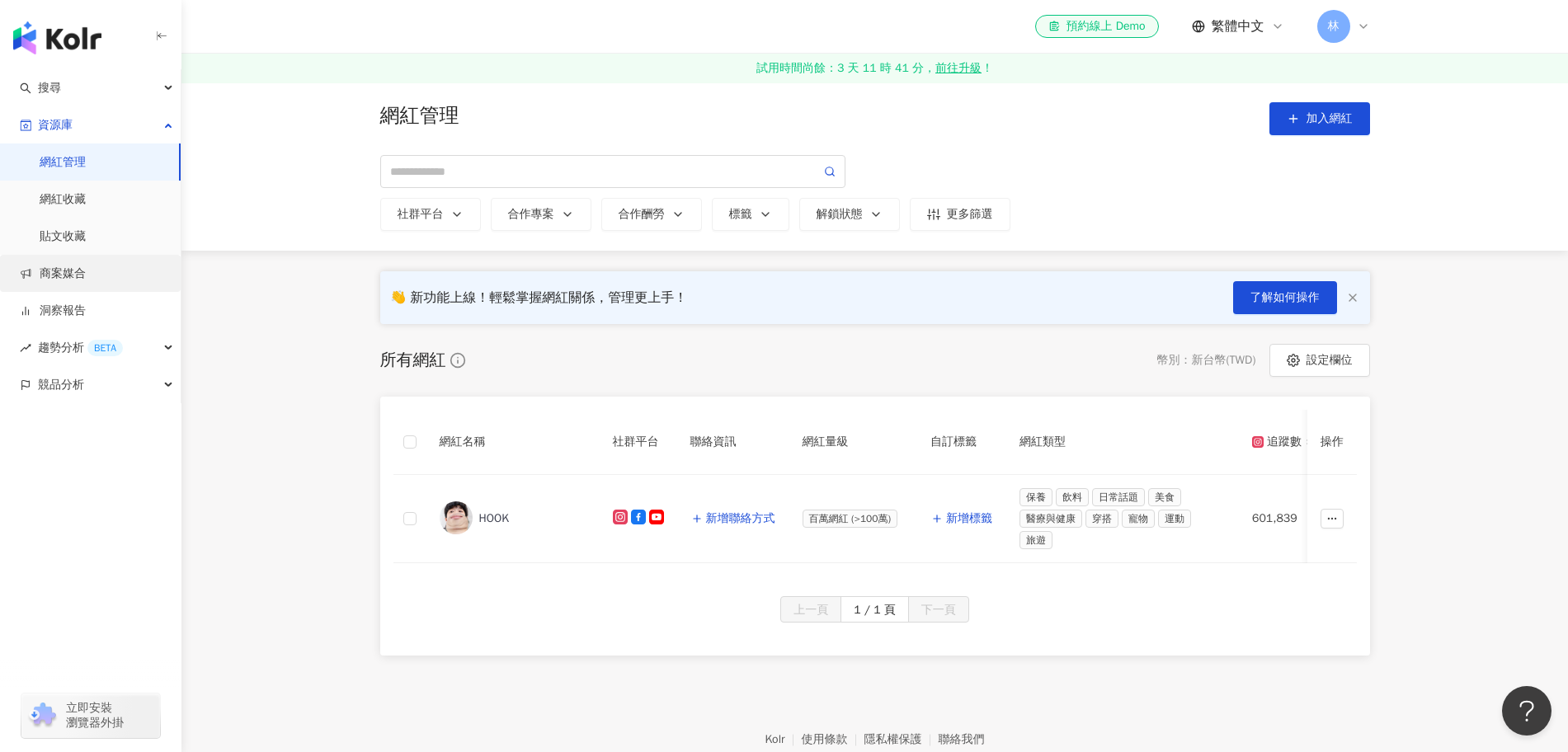 click on "商案媒合" at bounding box center [53, 274] 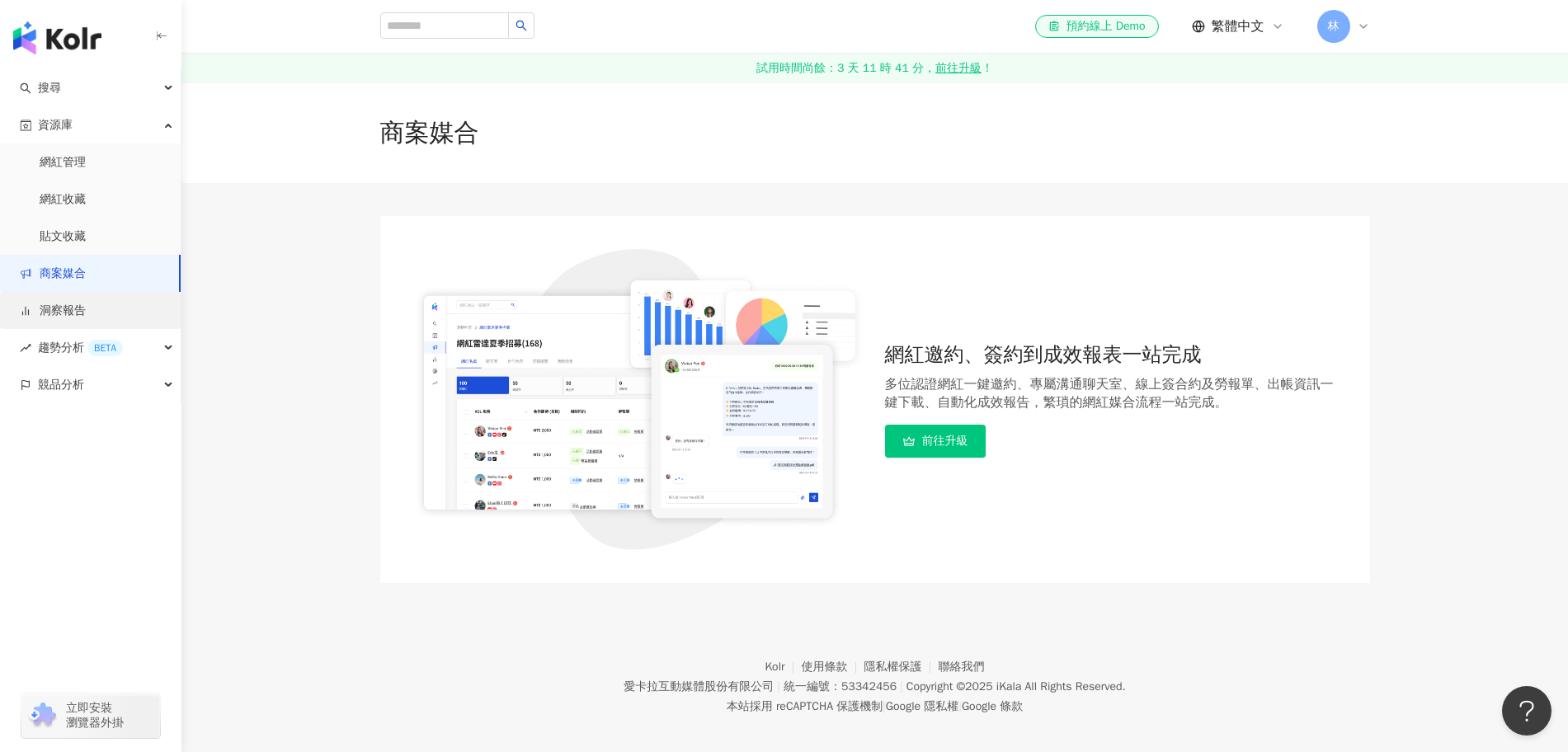 click on "洞察報告" at bounding box center [53, 311] 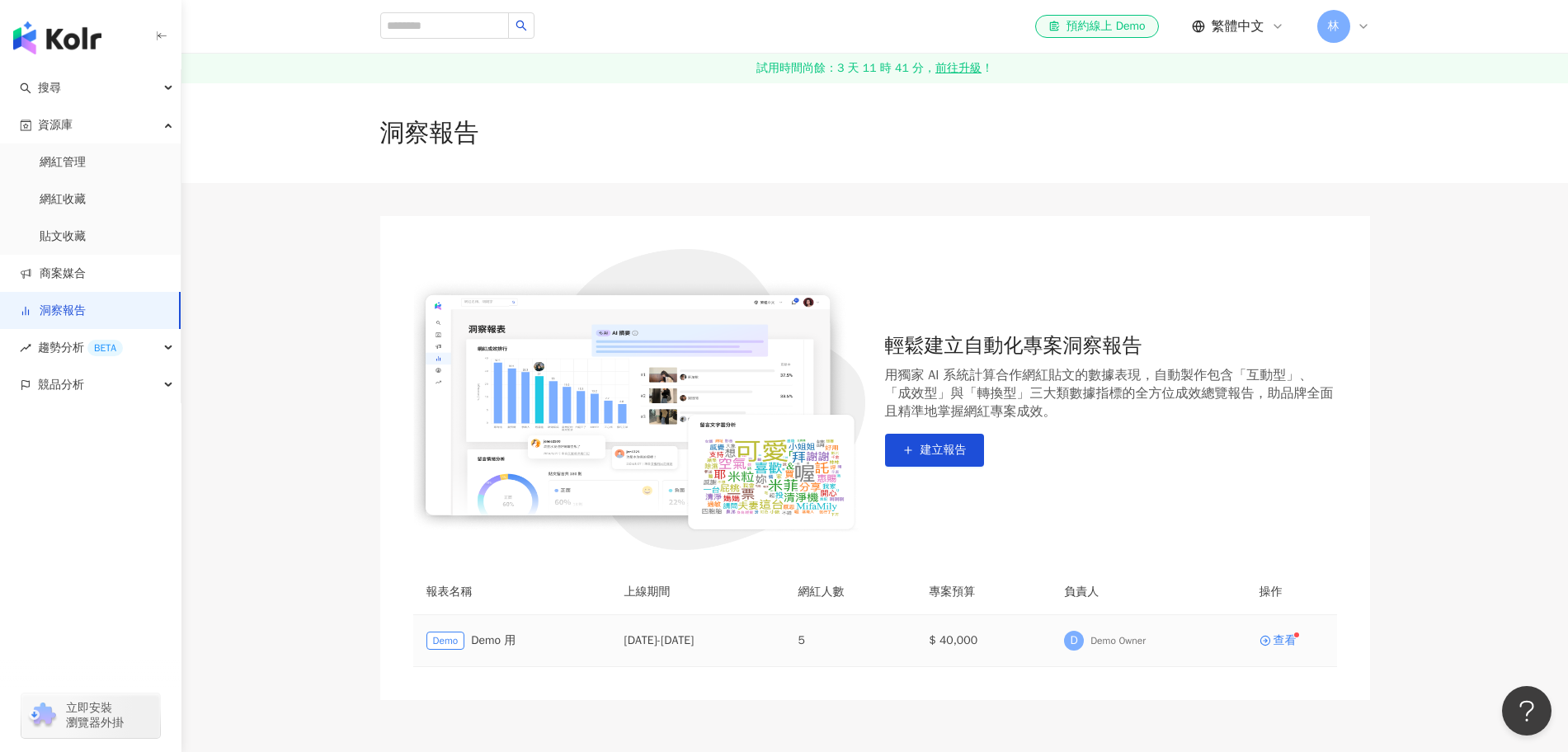 click on "2025/3/1  -  2025/3/31" at bounding box center (698, 641) 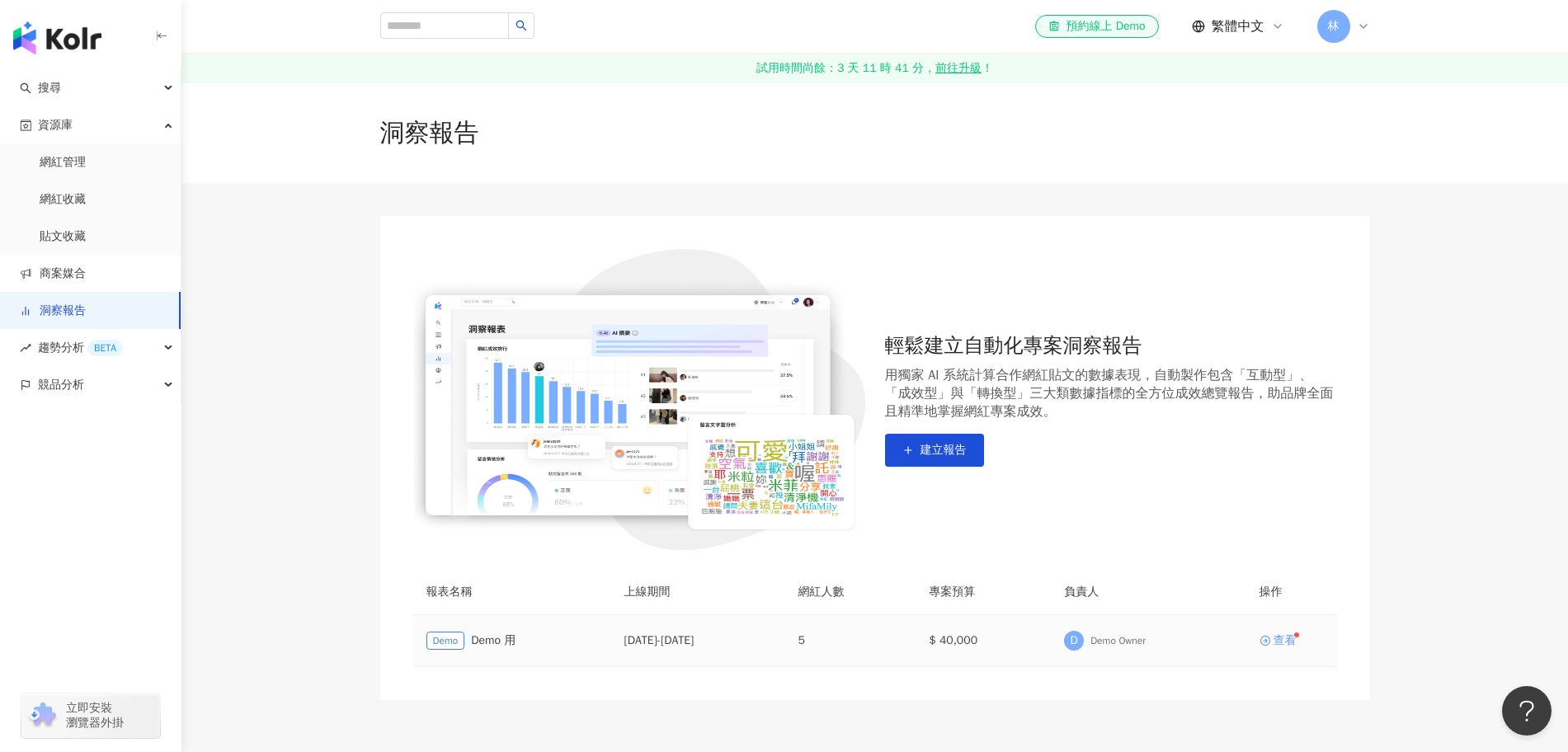 click on "查看" at bounding box center [1285, 641] 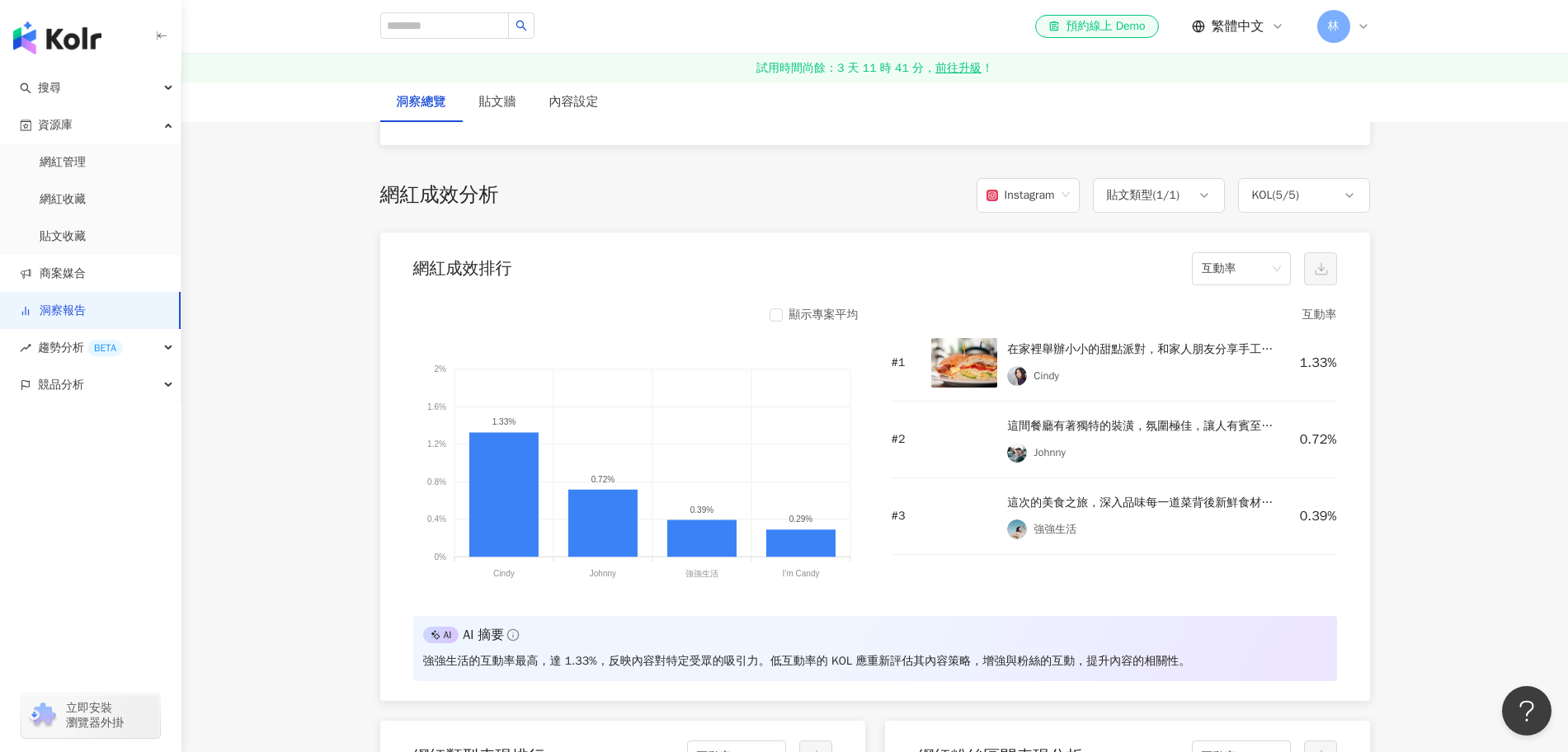 scroll, scrollTop: 1237, scrollLeft: 0, axis: vertical 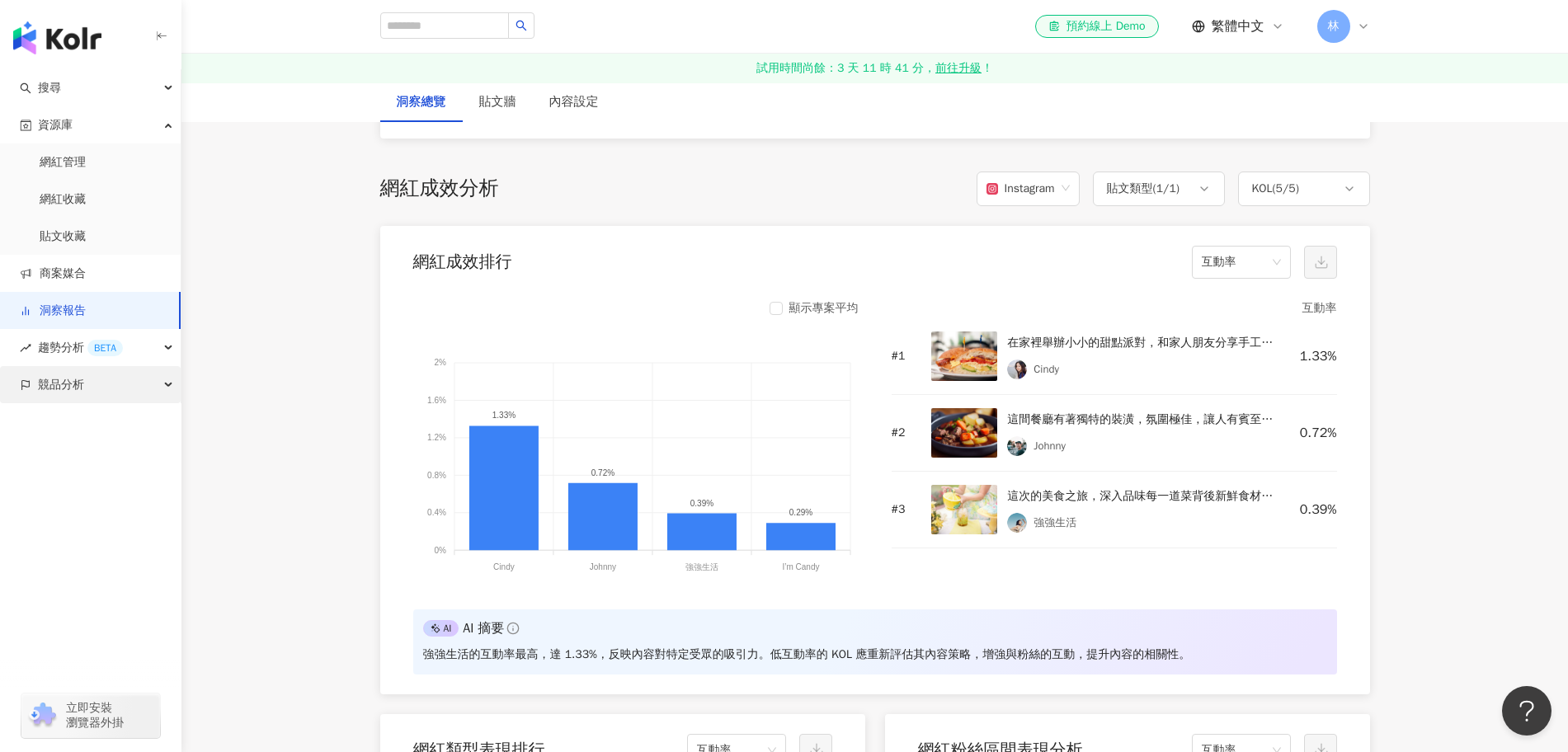 click on "競品分析" at bounding box center (61, 384) 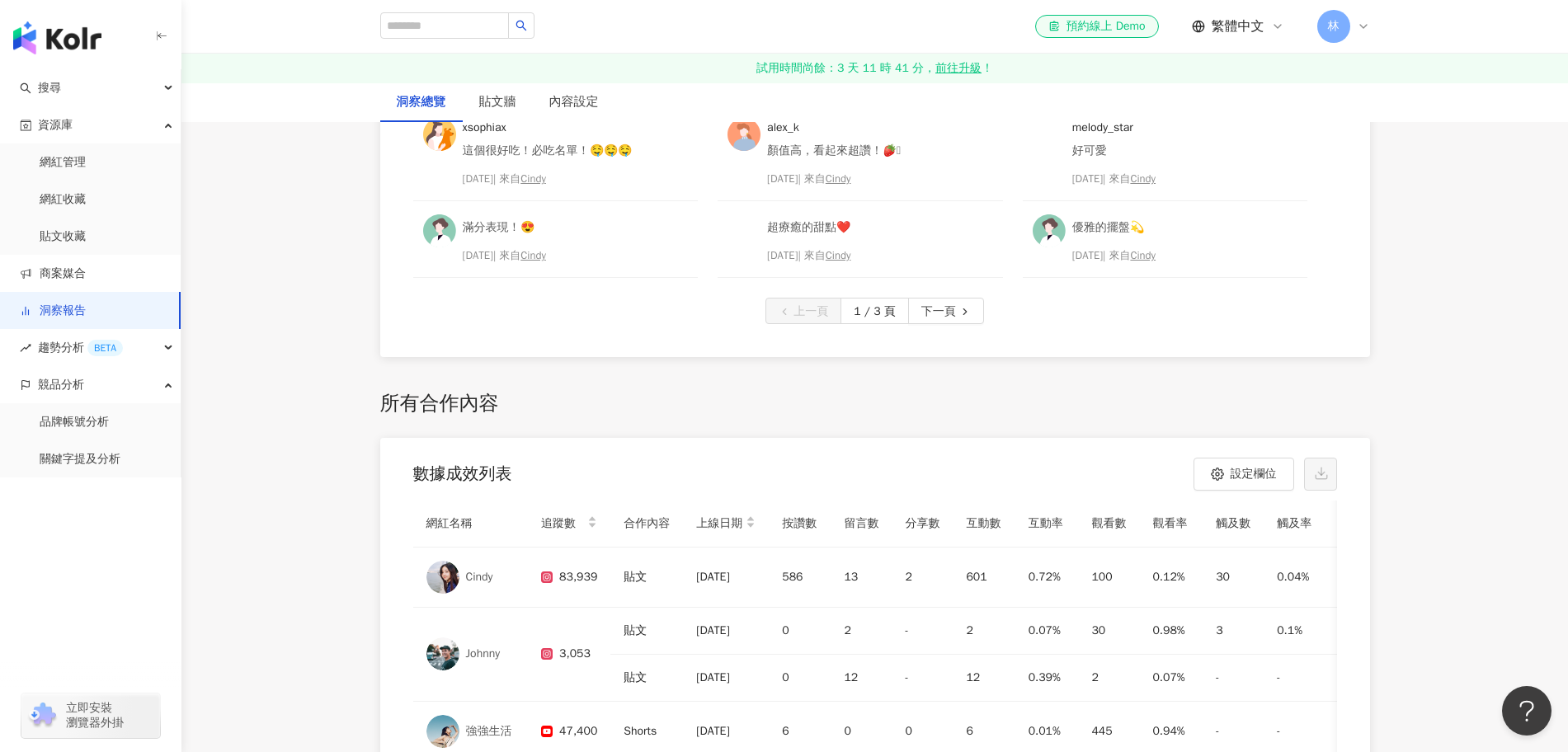 scroll, scrollTop: 4611, scrollLeft: 0, axis: vertical 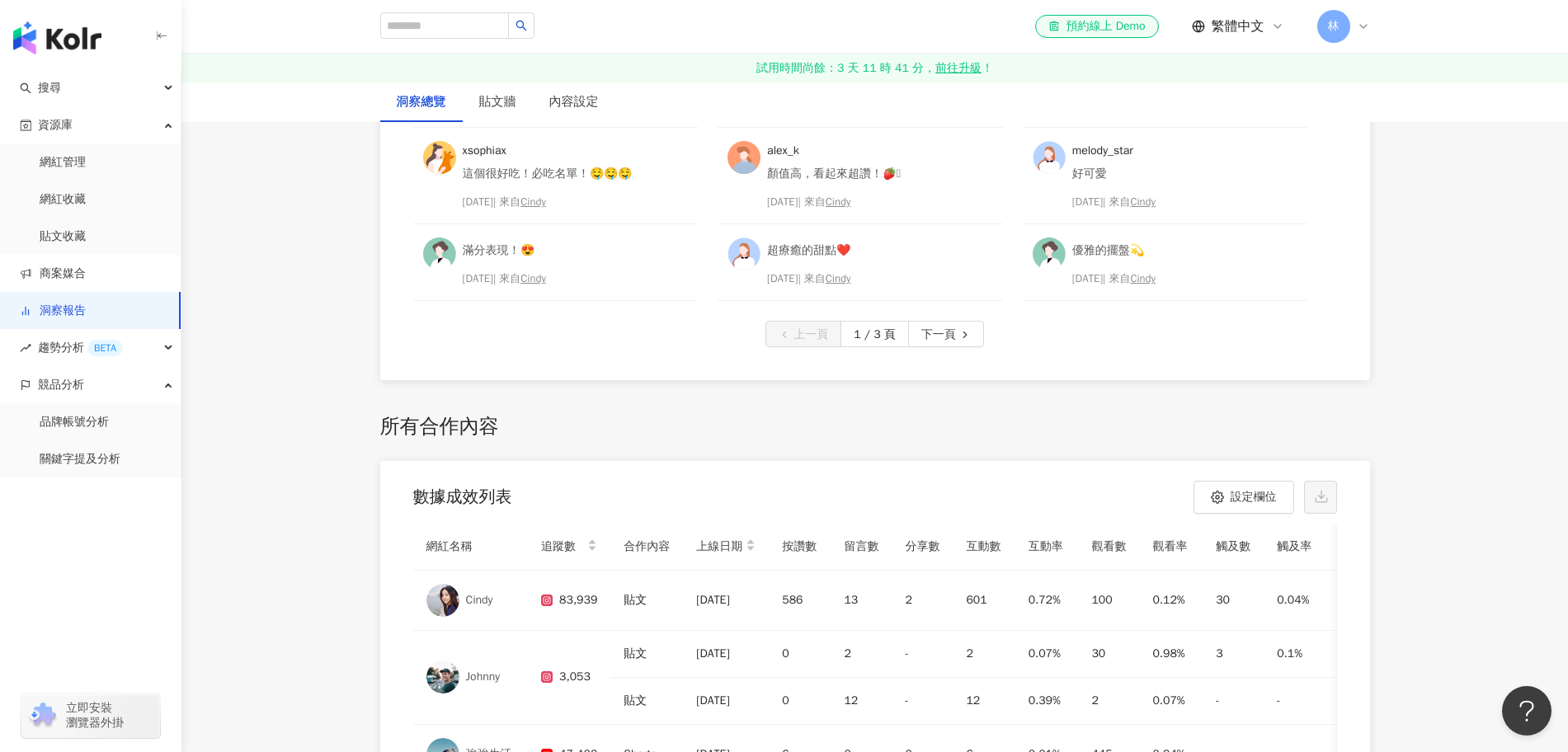 click on "林" at bounding box center [1334, 26] 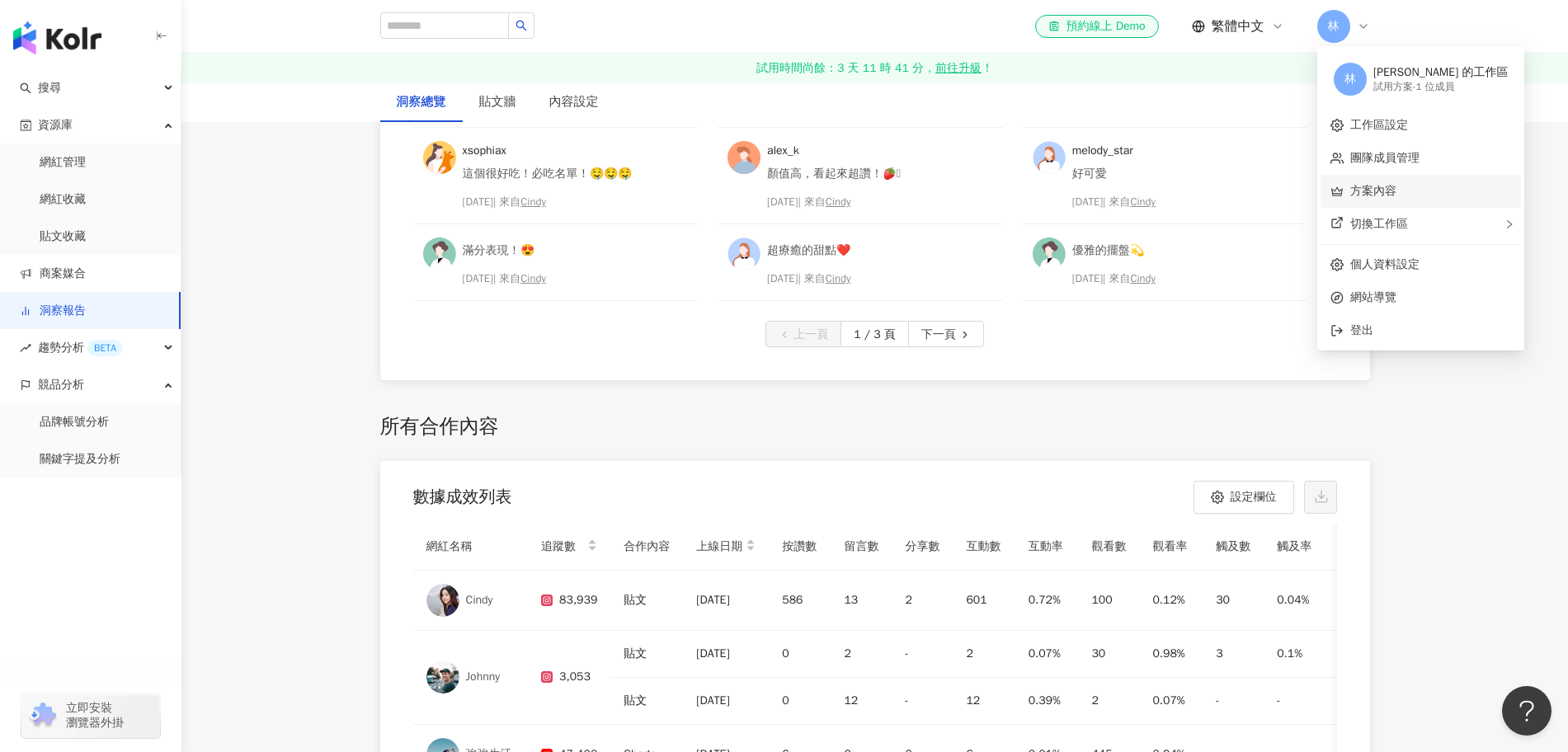 click on "方案內容" at bounding box center [1373, 190] 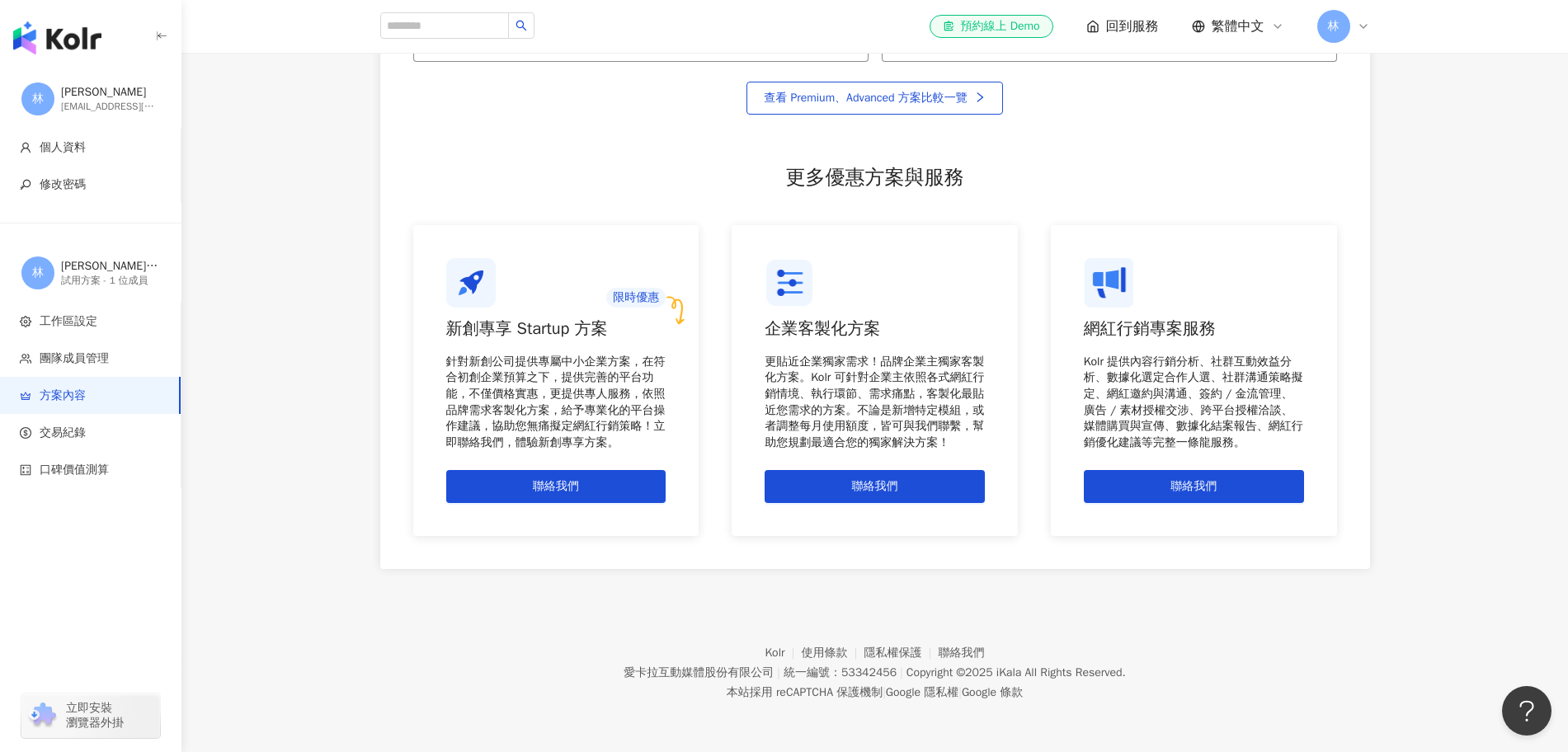 scroll, scrollTop: 0, scrollLeft: 0, axis: both 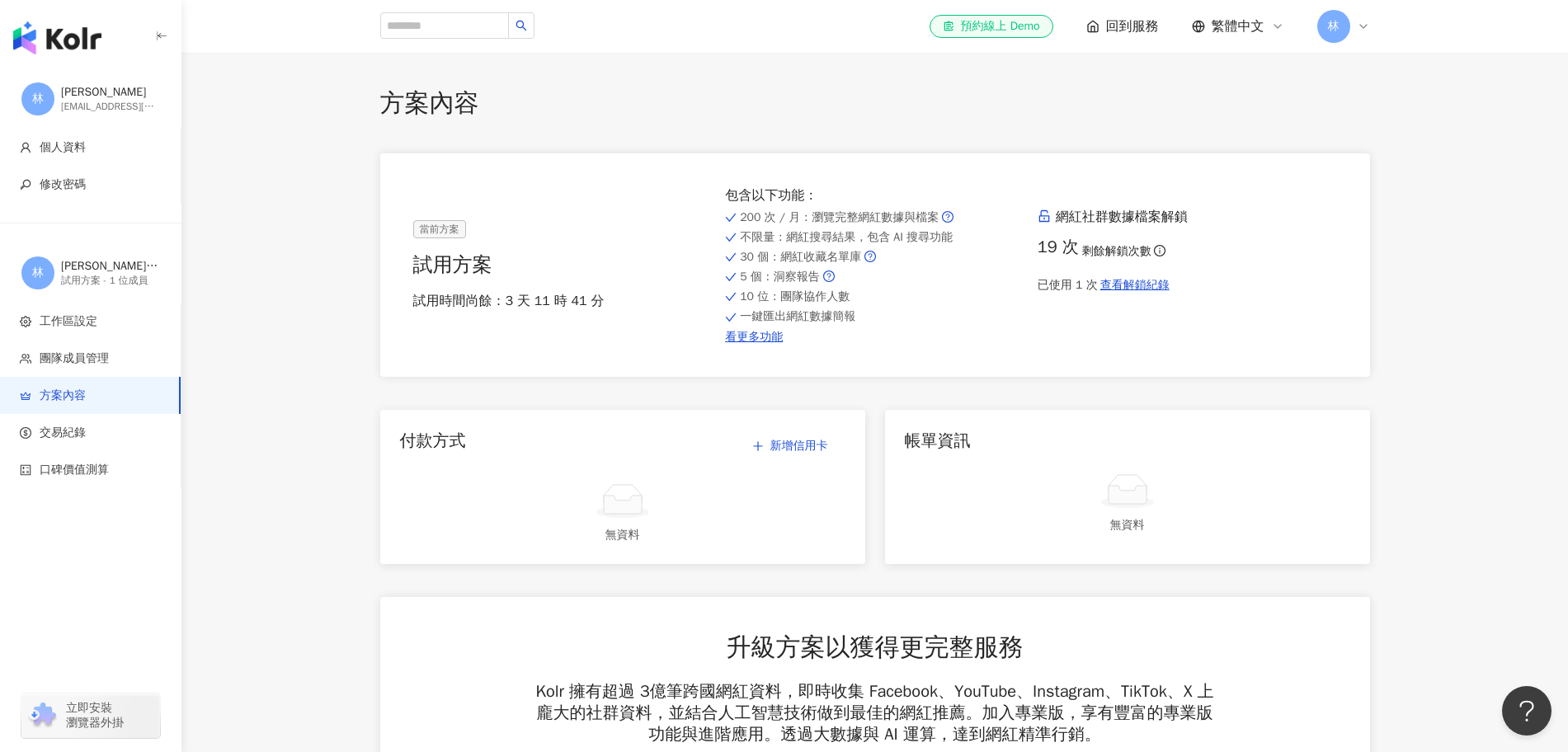 click on "當前方案" at bounding box center [440, 229] 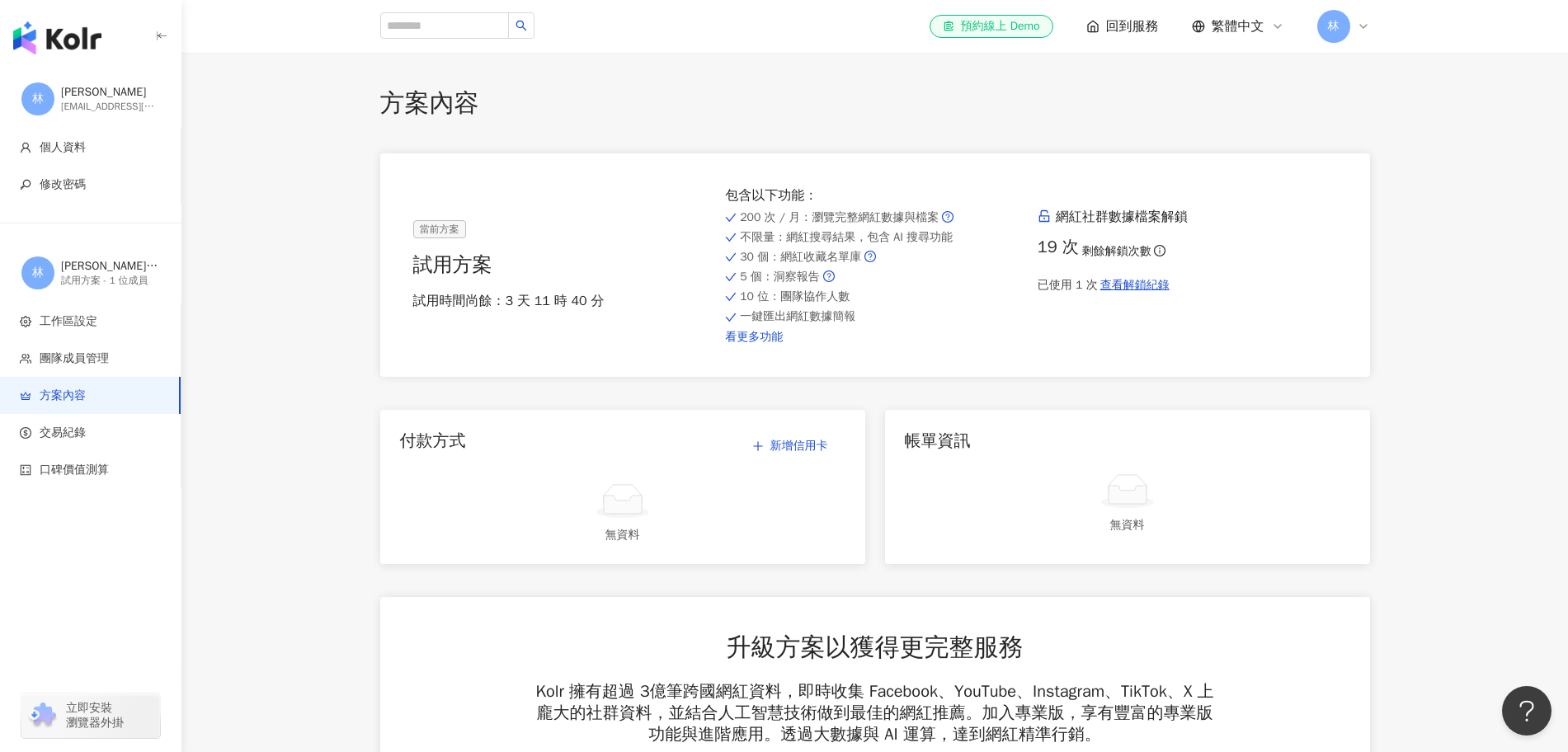 click on "看更多功能" at bounding box center [874, 337] 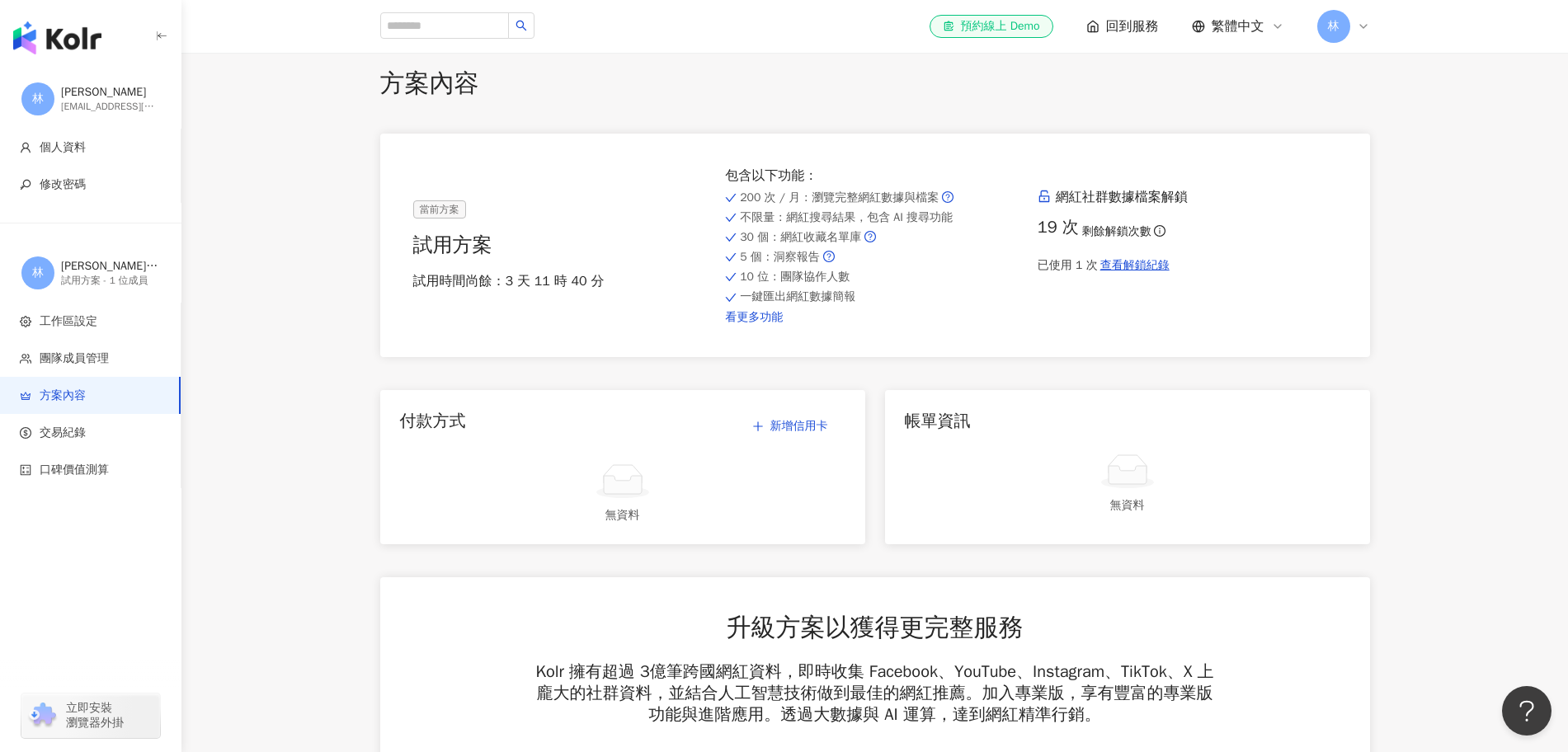 scroll, scrollTop: 0, scrollLeft: 0, axis: both 